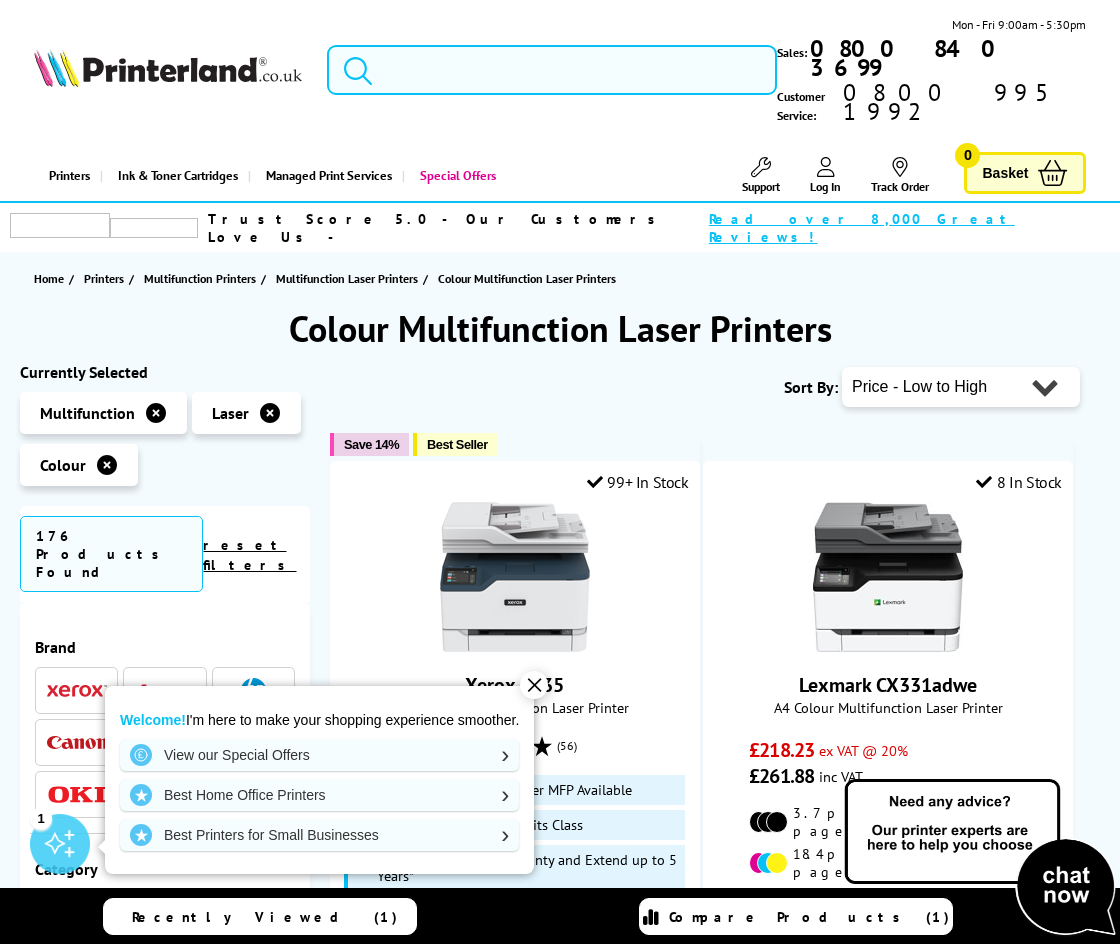 scroll, scrollTop: 0, scrollLeft: 0, axis: both 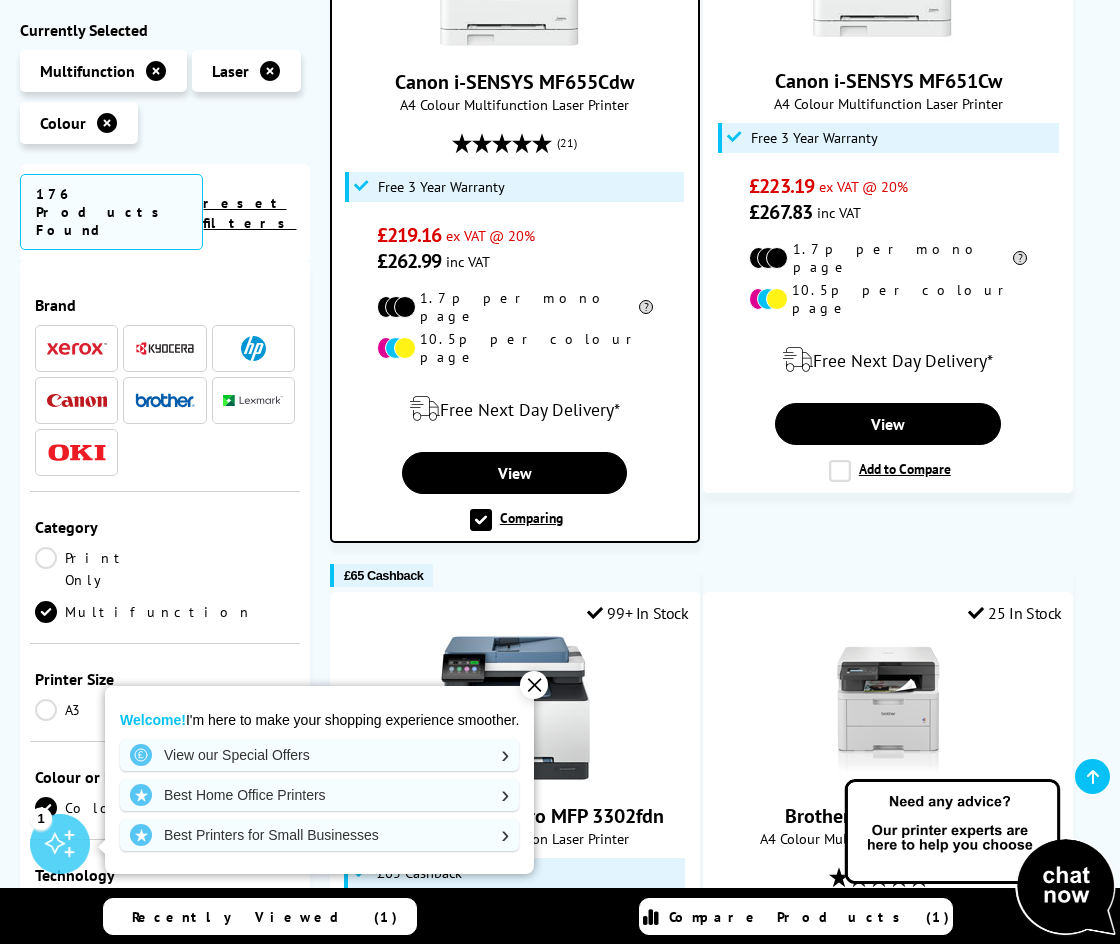 click on "Popularity
Rating
Price - Low to High
Price - High to Low
Running Costs - Low to High
Size - Small to Large
Rating 1" at bounding box center (705, 1232) 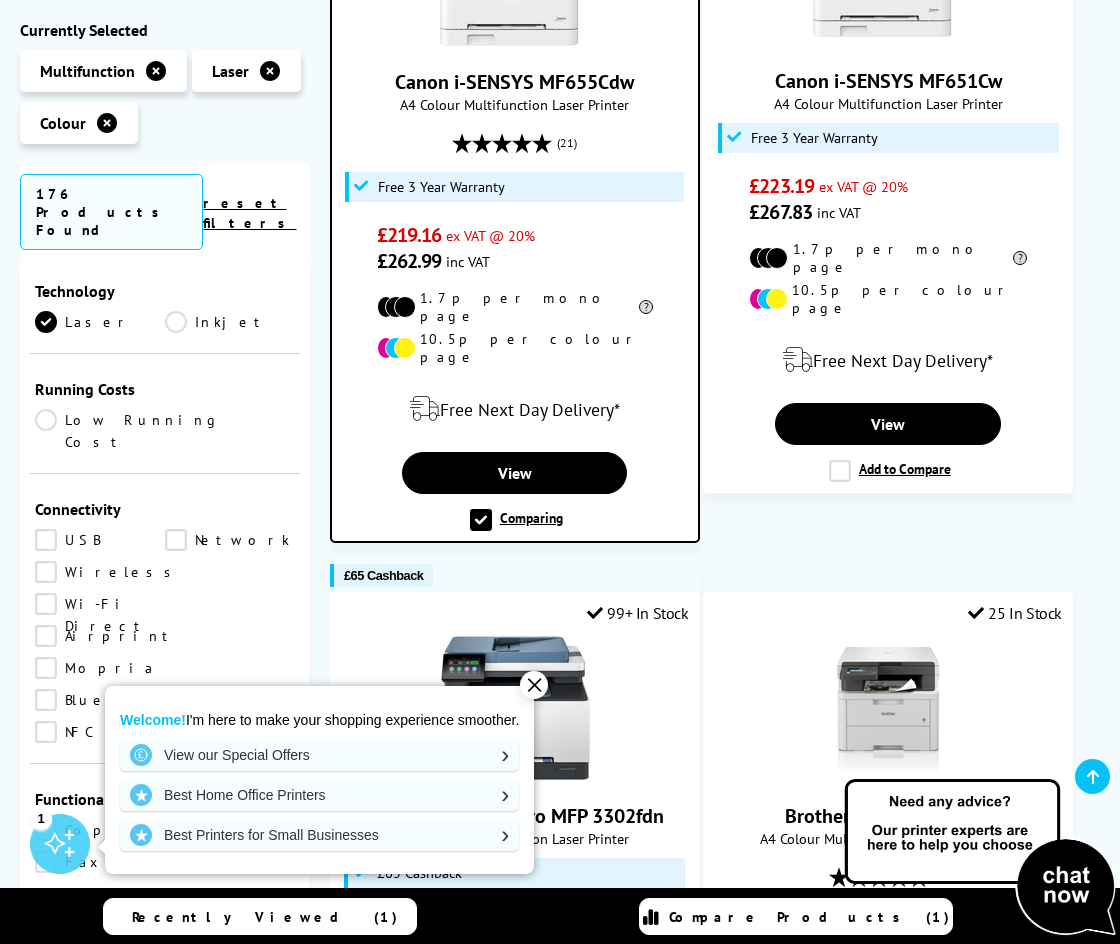 scroll, scrollTop: 615, scrollLeft: 0, axis: vertical 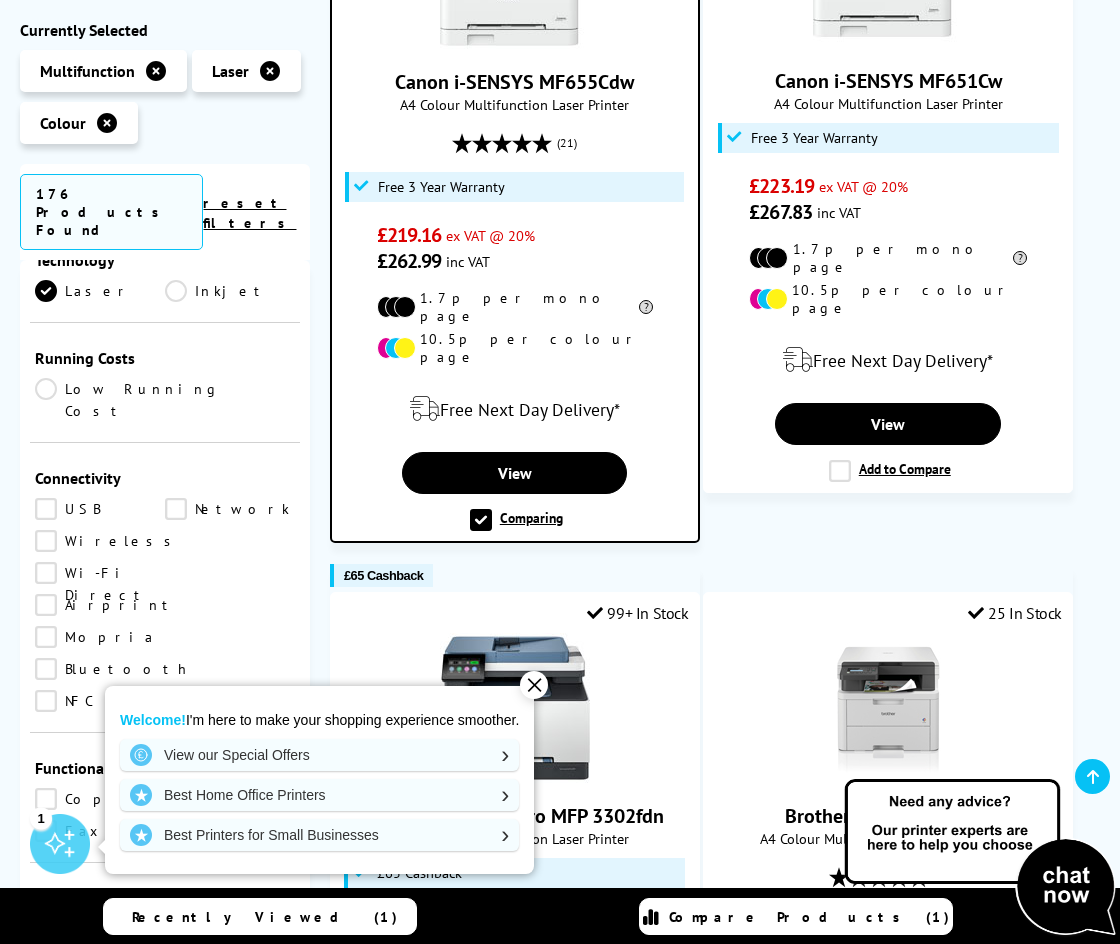 click on "Wireless" at bounding box center [108, 541] 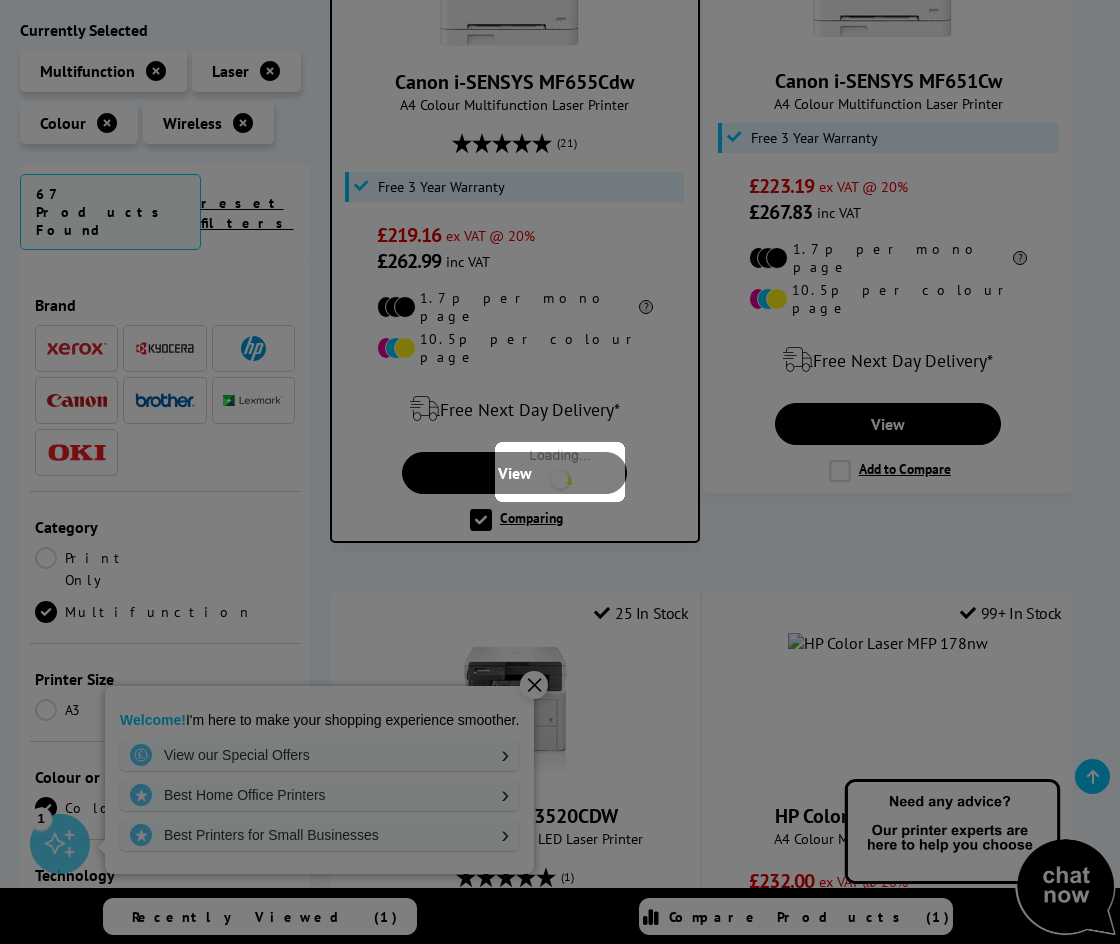 scroll, scrollTop: 615, scrollLeft: 0, axis: vertical 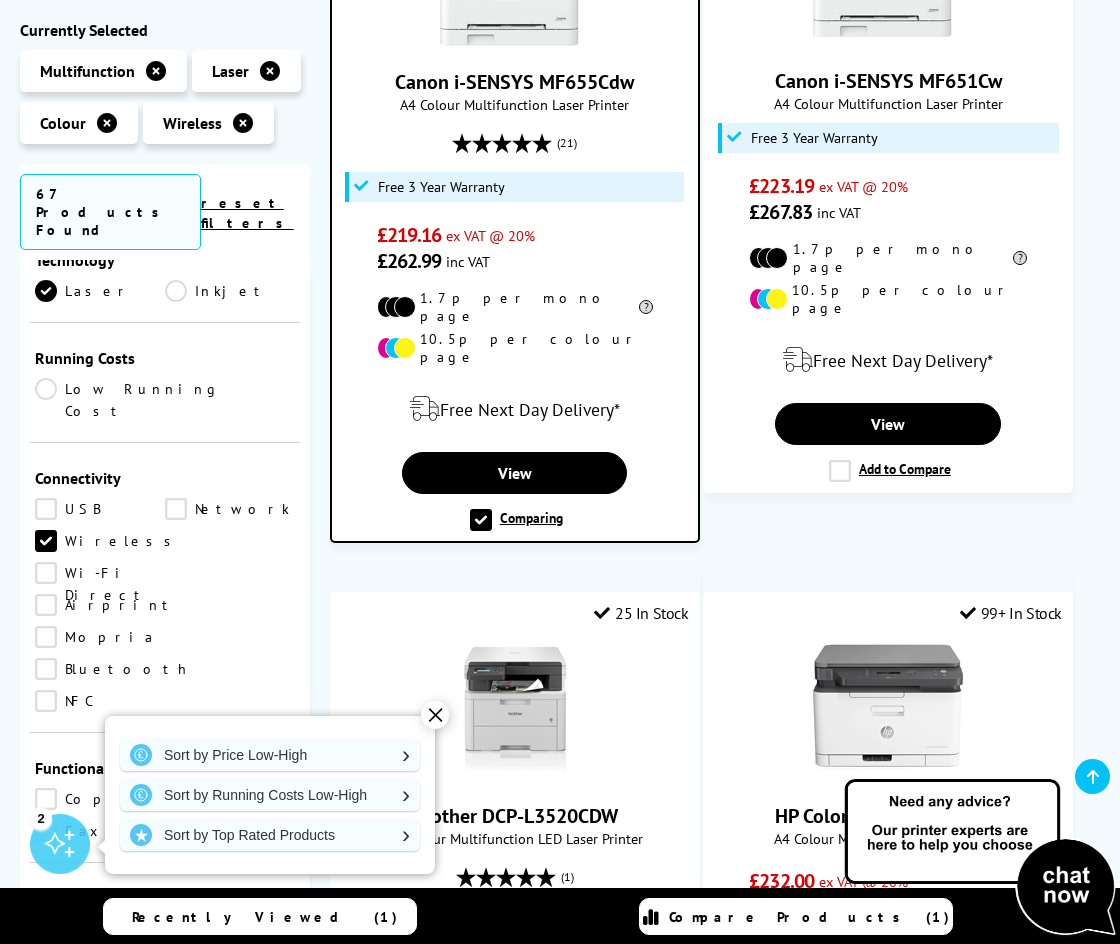 click on "Airprint" at bounding box center [106, 605] 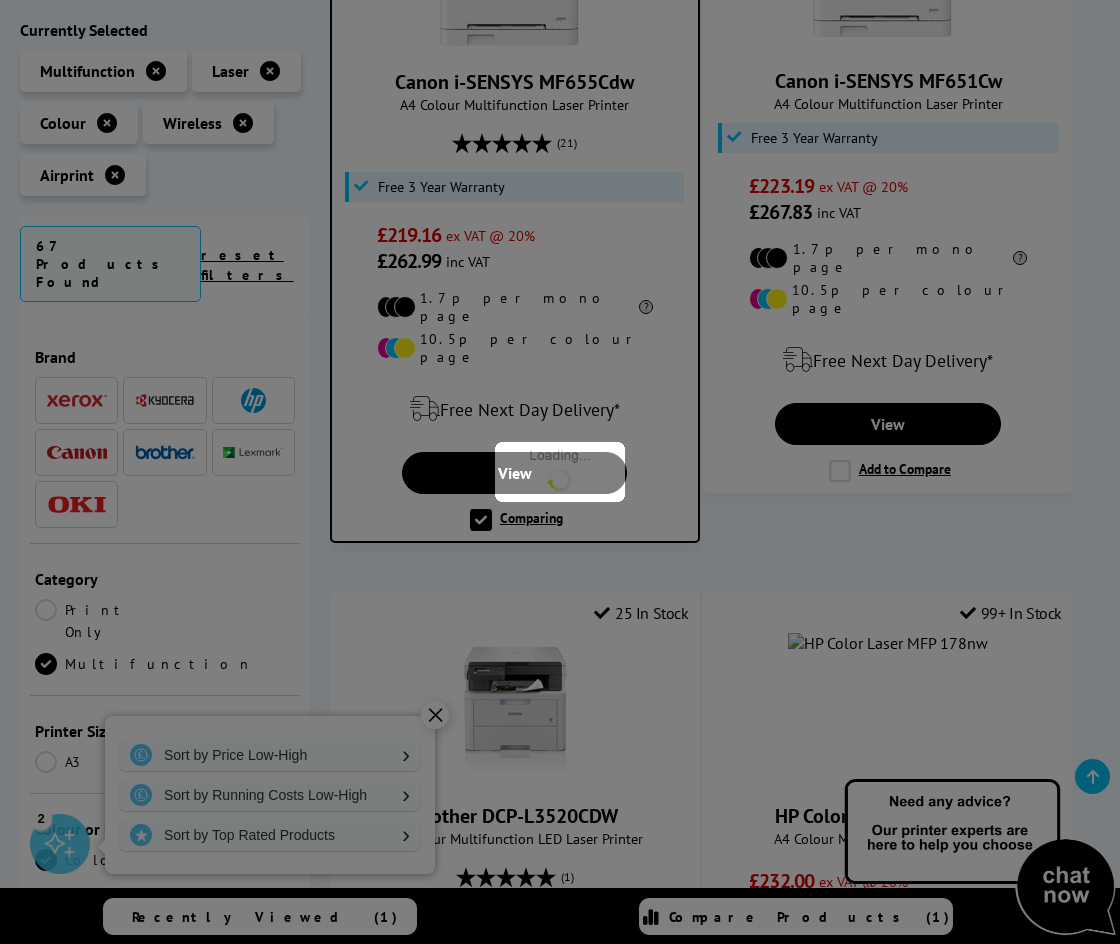scroll, scrollTop: 615, scrollLeft: 0, axis: vertical 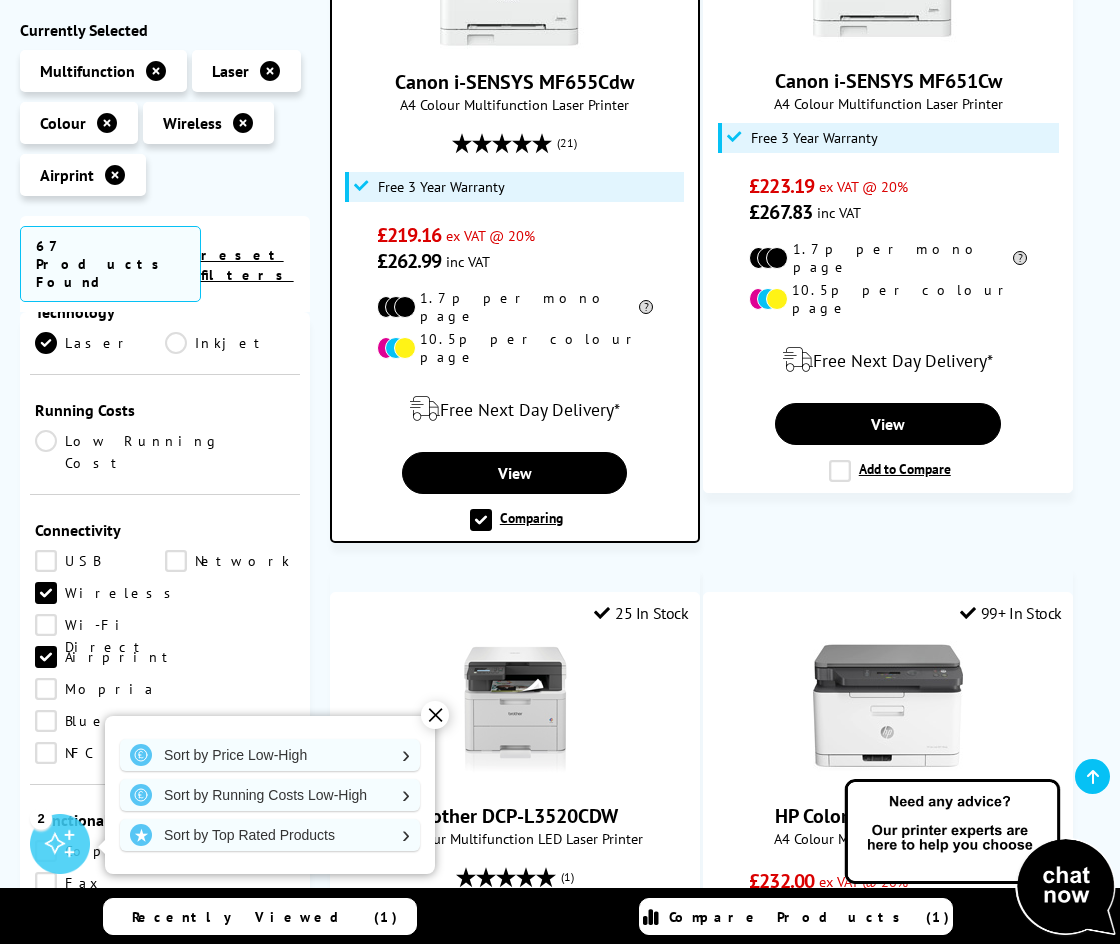 click on "USB" at bounding box center [100, 561] 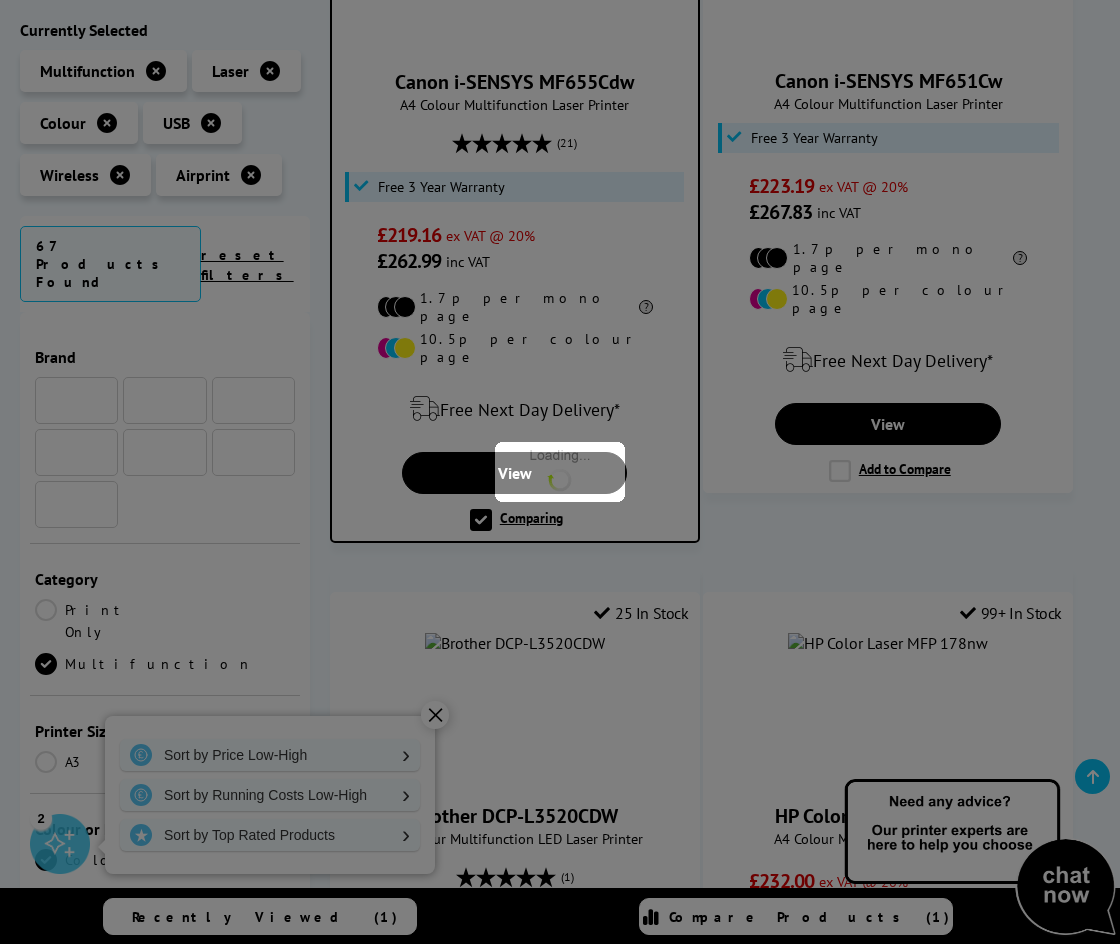 scroll, scrollTop: 615, scrollLeft: 0, axis: vertical 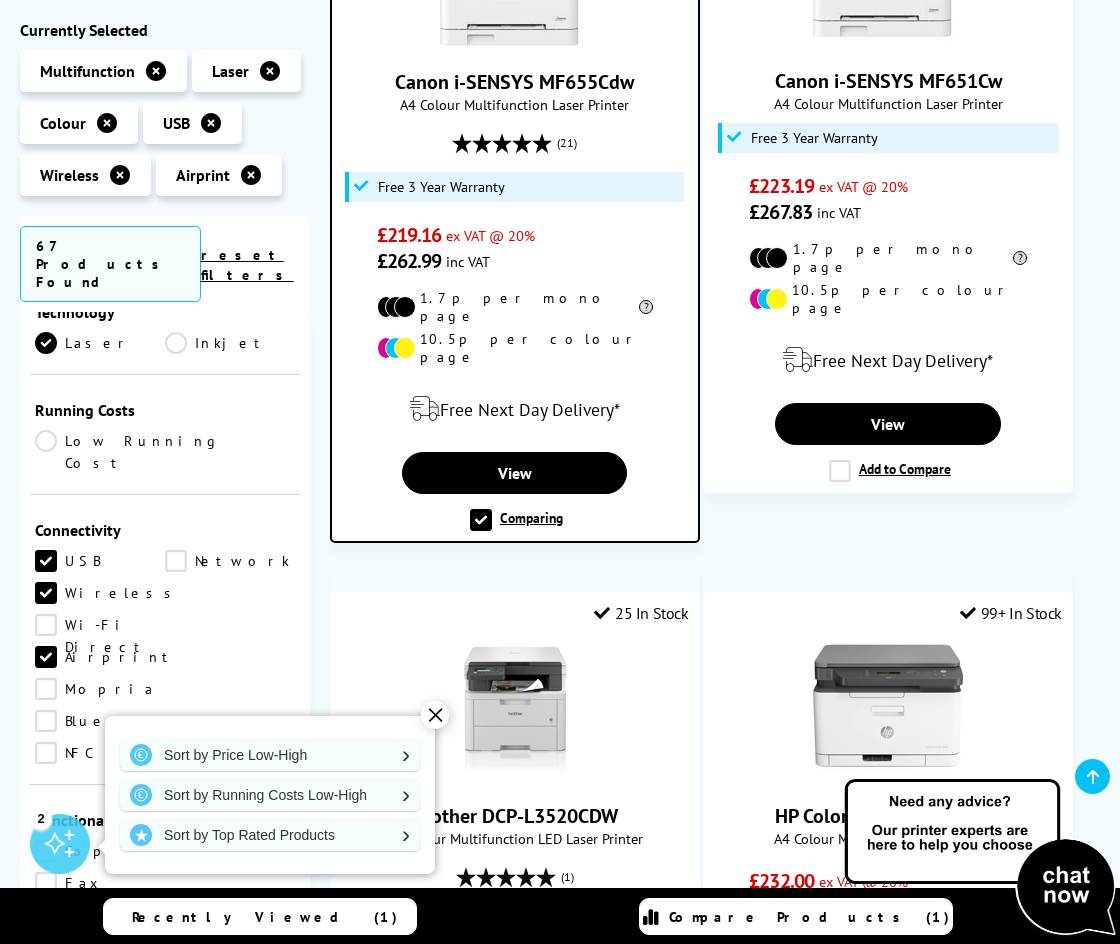 click on "Copy" at bounding box center [100, 851] 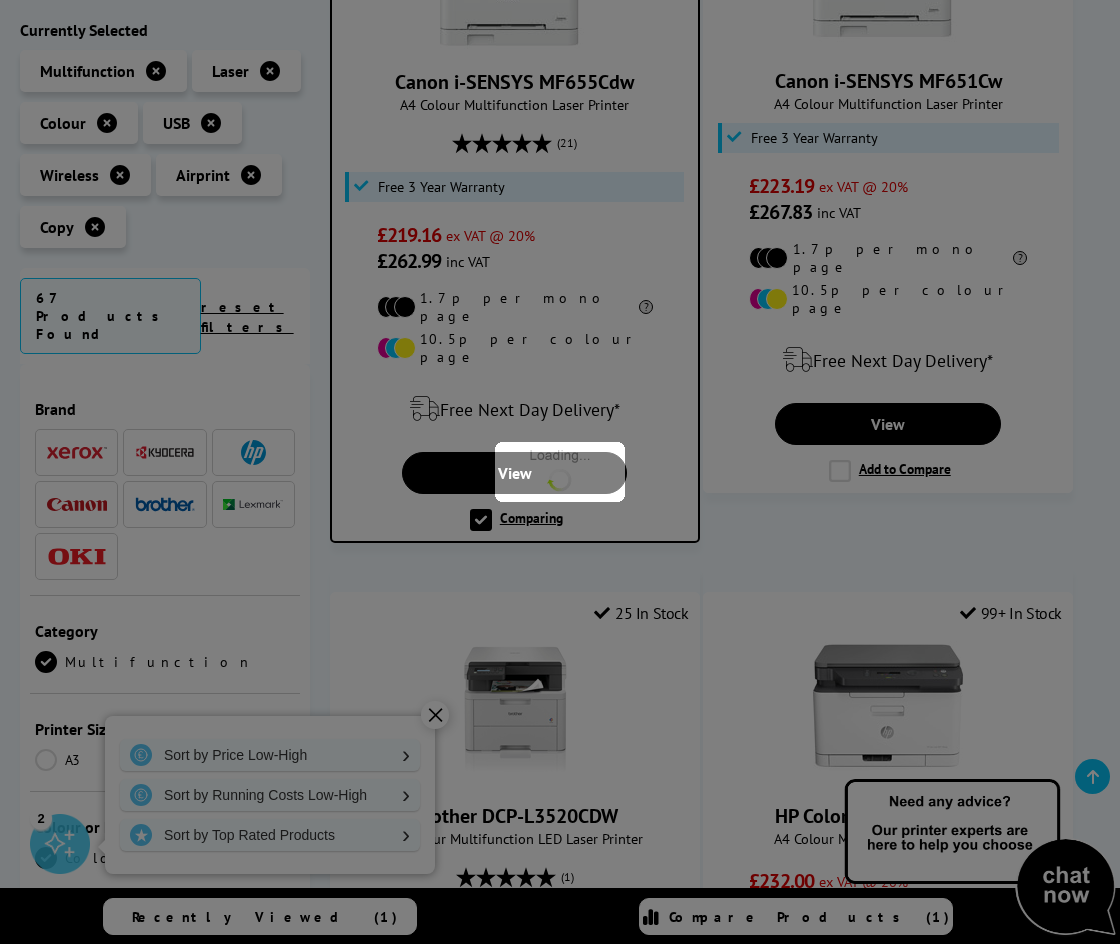 scroll, scrollTop: 615, scrollLeft: 0, axis: vertical 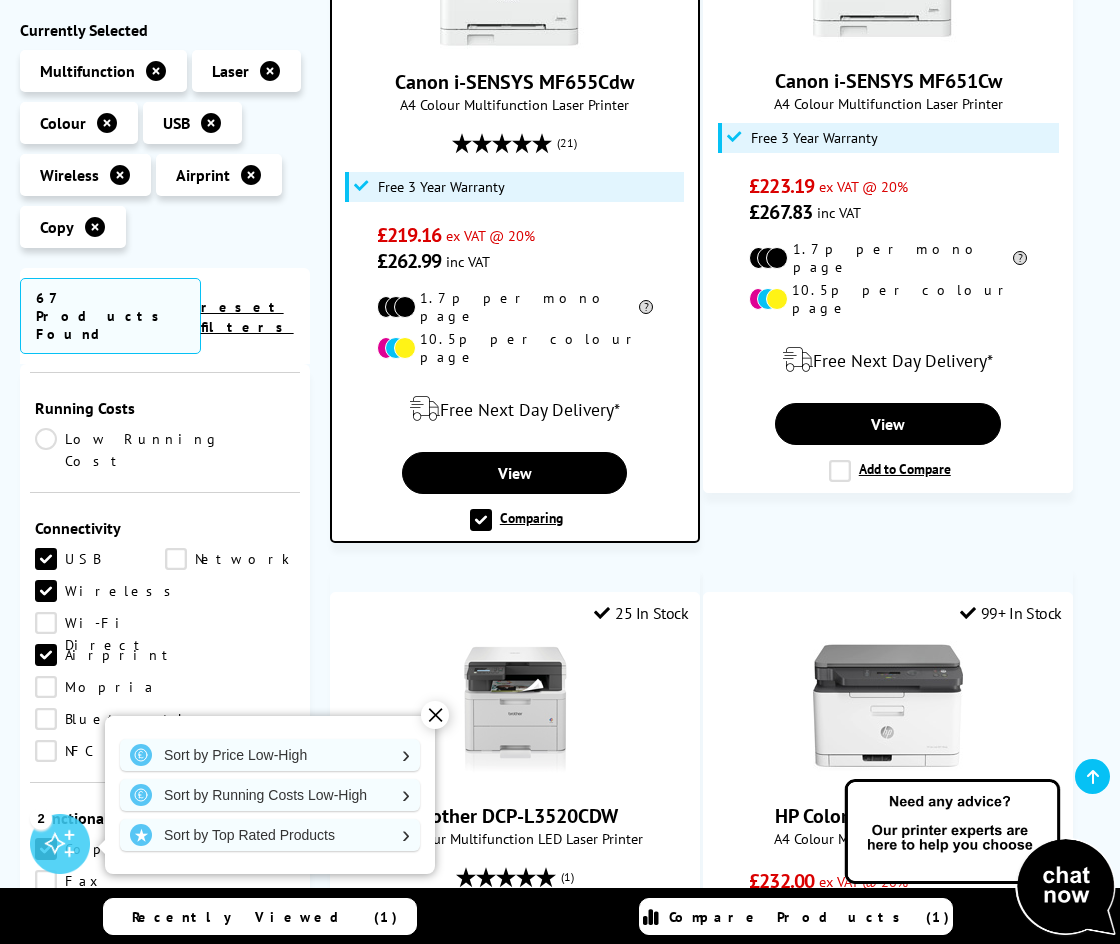 click on "Scan" at bounding box center [230, 849] 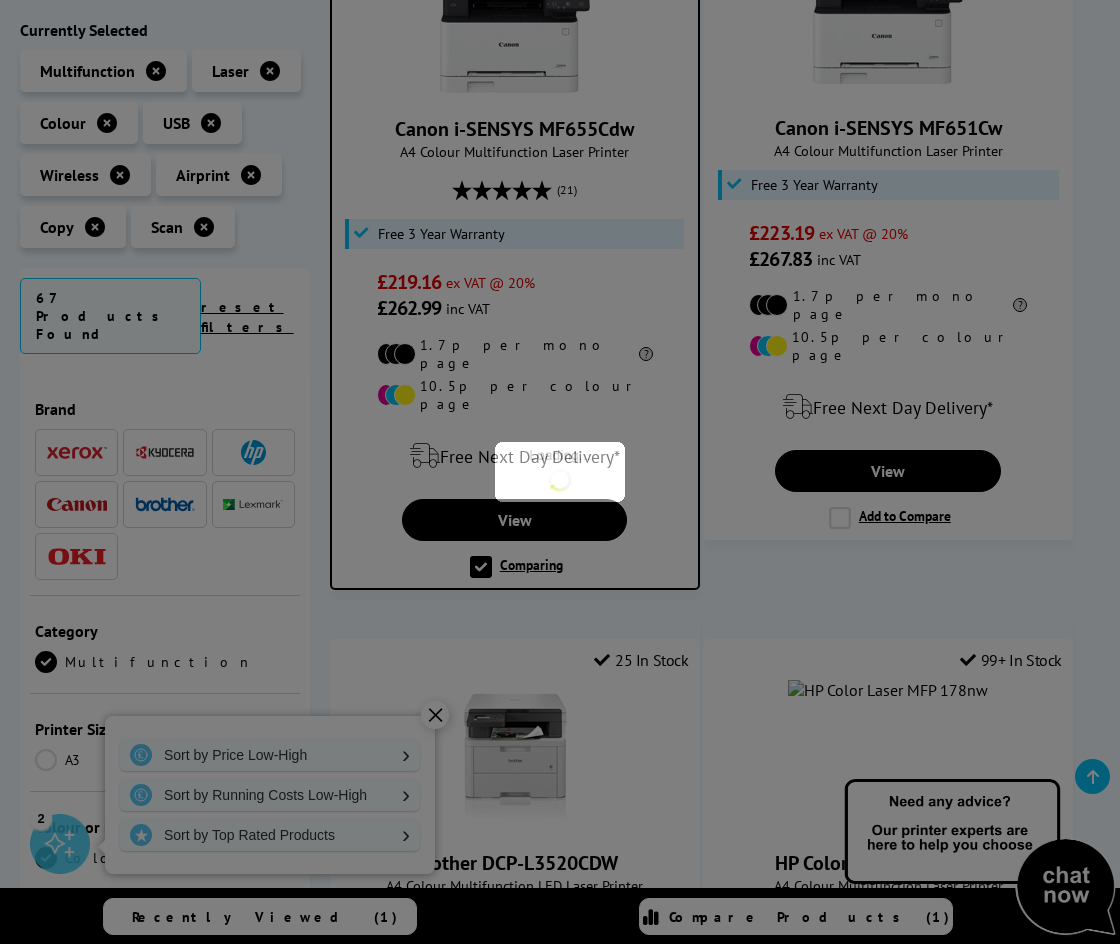 scroll, scrollTop: 615, scrollLeft: 0, axis: vertical 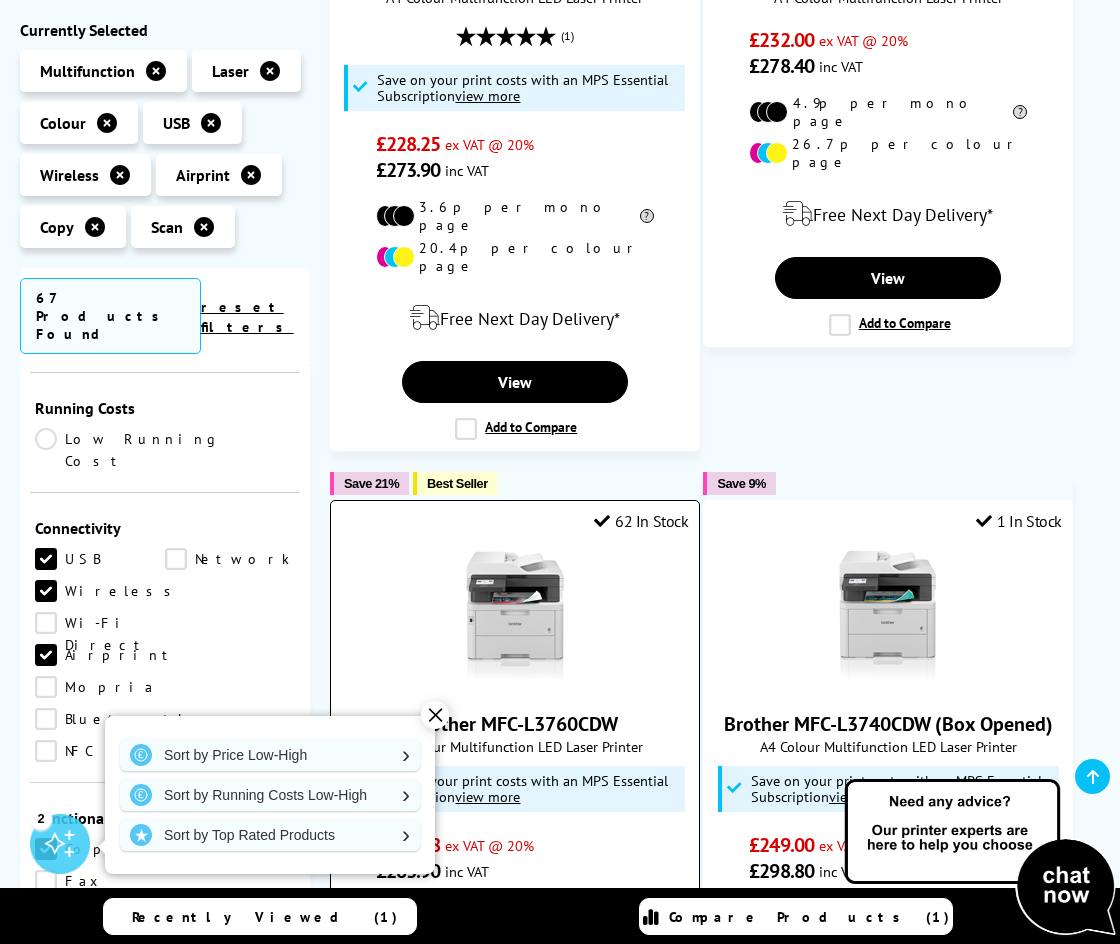 click on "✕" at bounding box center [435, 715] 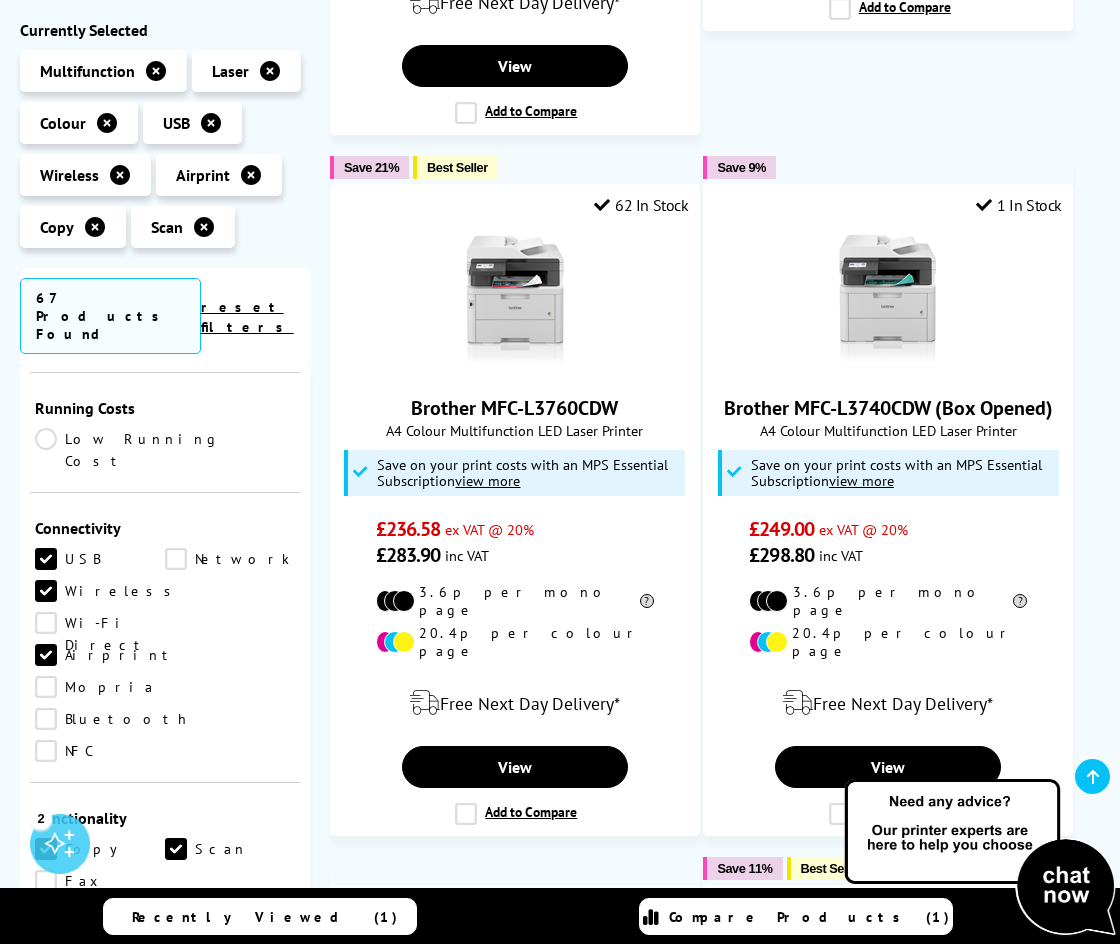 scroll, scrollTop: 2665, scrollLeft: 0, axis: vertical 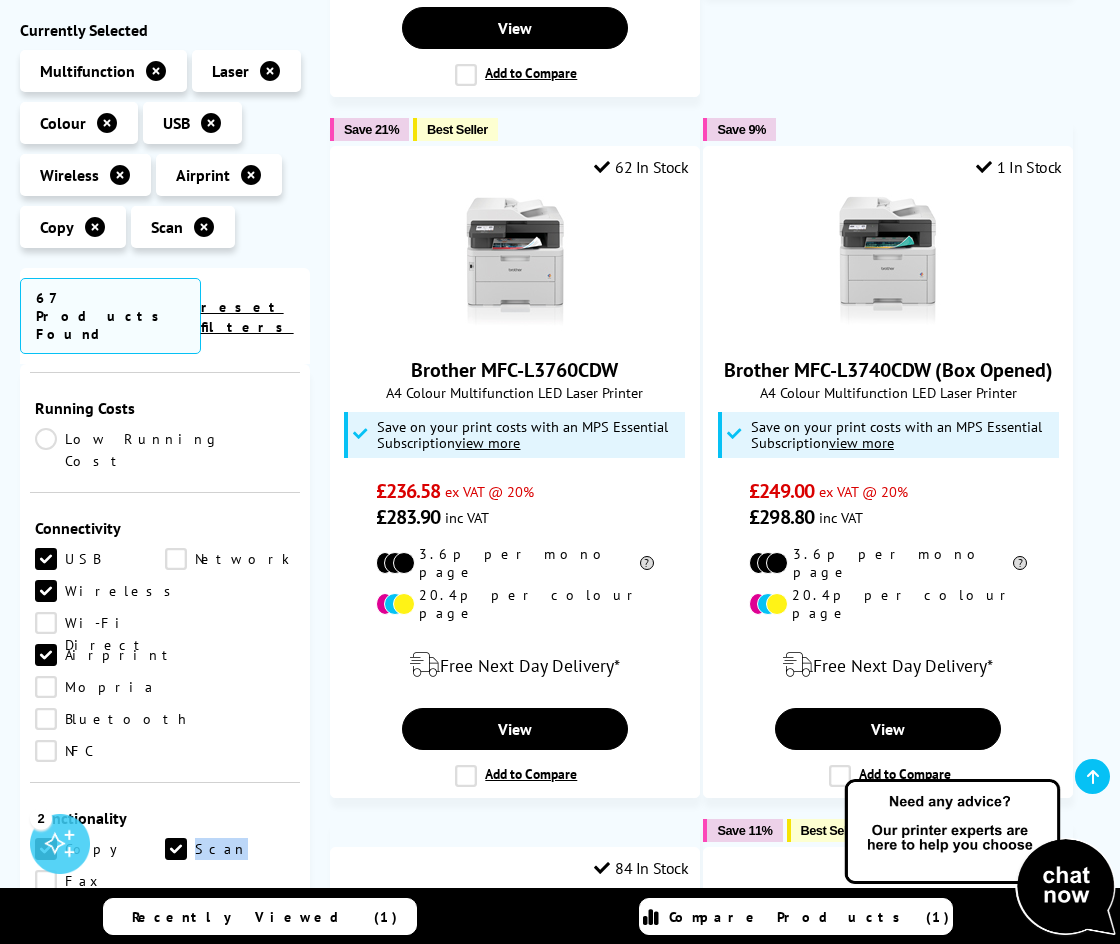 drag, startPoint x: 298, startPoint y: 702, endPoint x: 298, endPoint y: 716, distance: 14 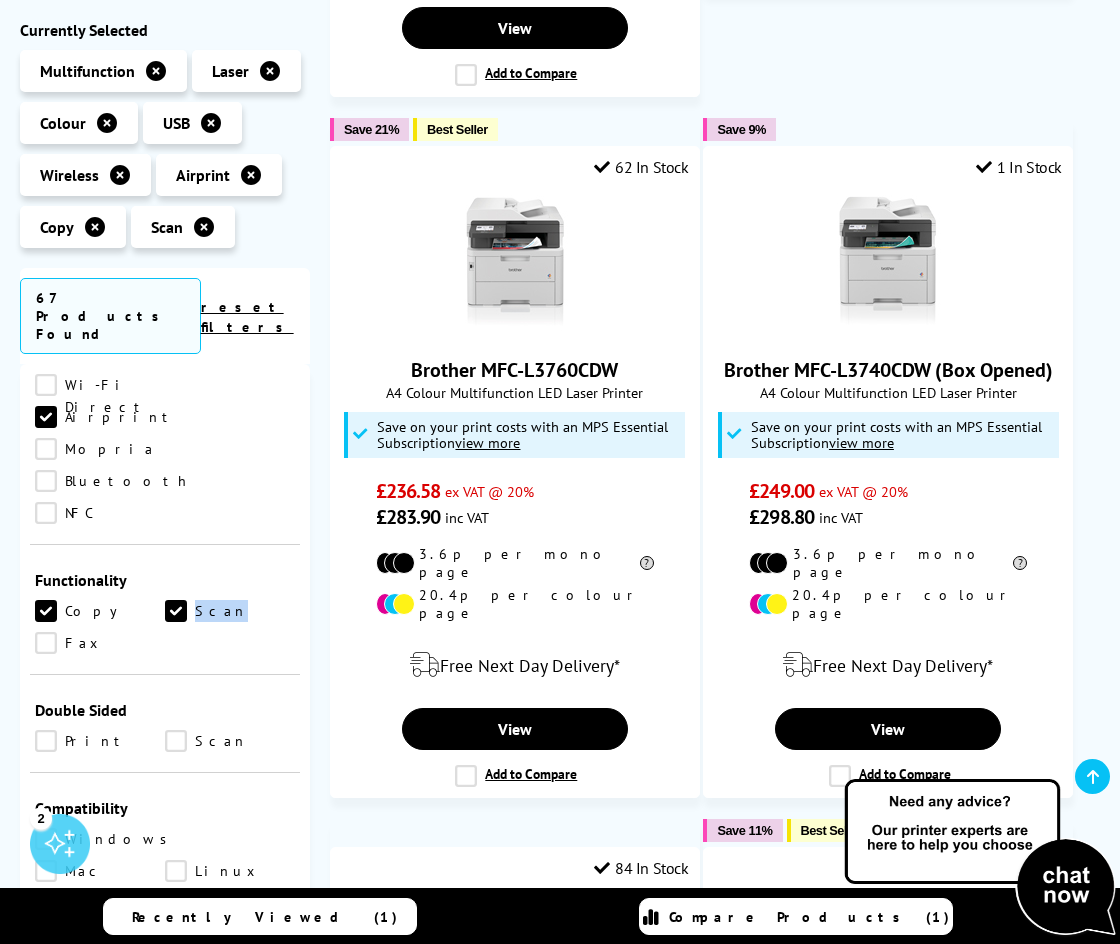 scroll, scrollTop: 964, scrollLeft: 0, axis: vertical 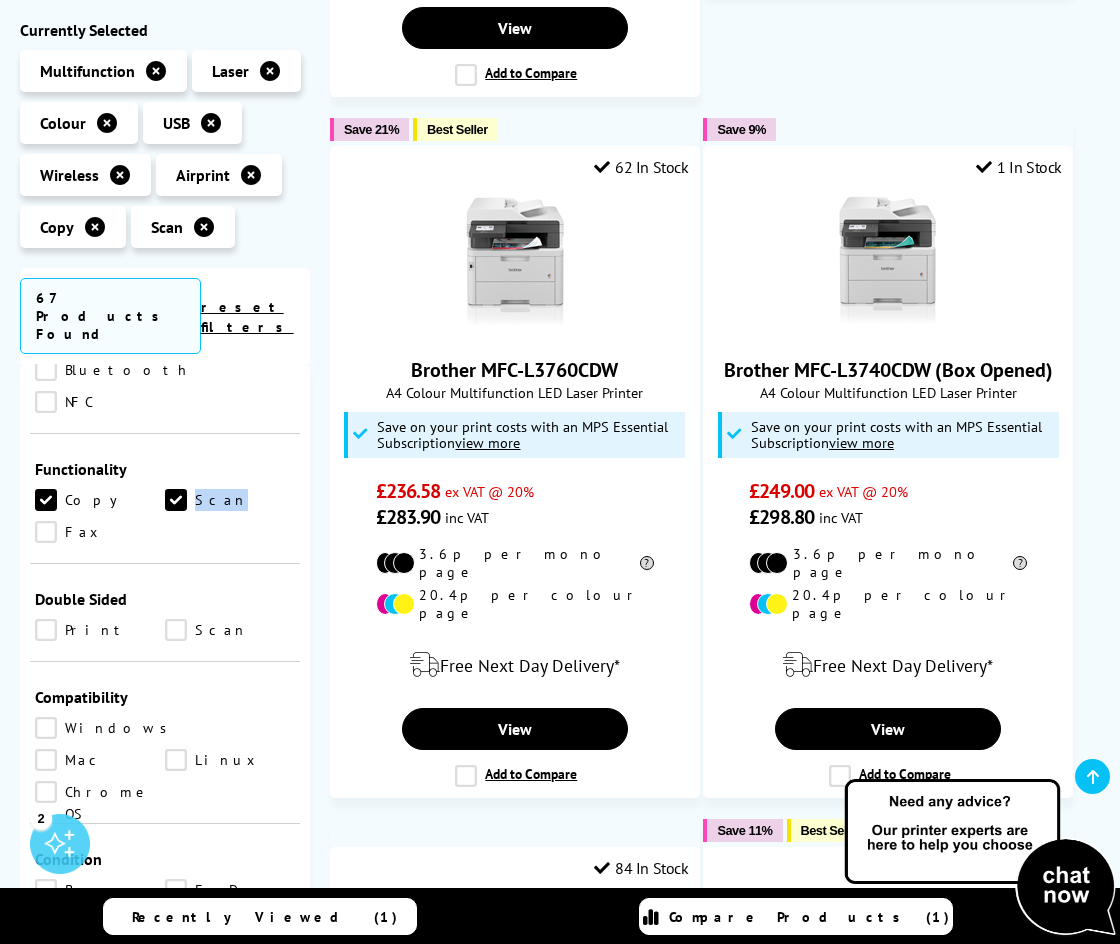 drag, startPoint x: 47, startPoint y: 485, endPoint x: 60, endPoint y: 494, distance: 15.811388 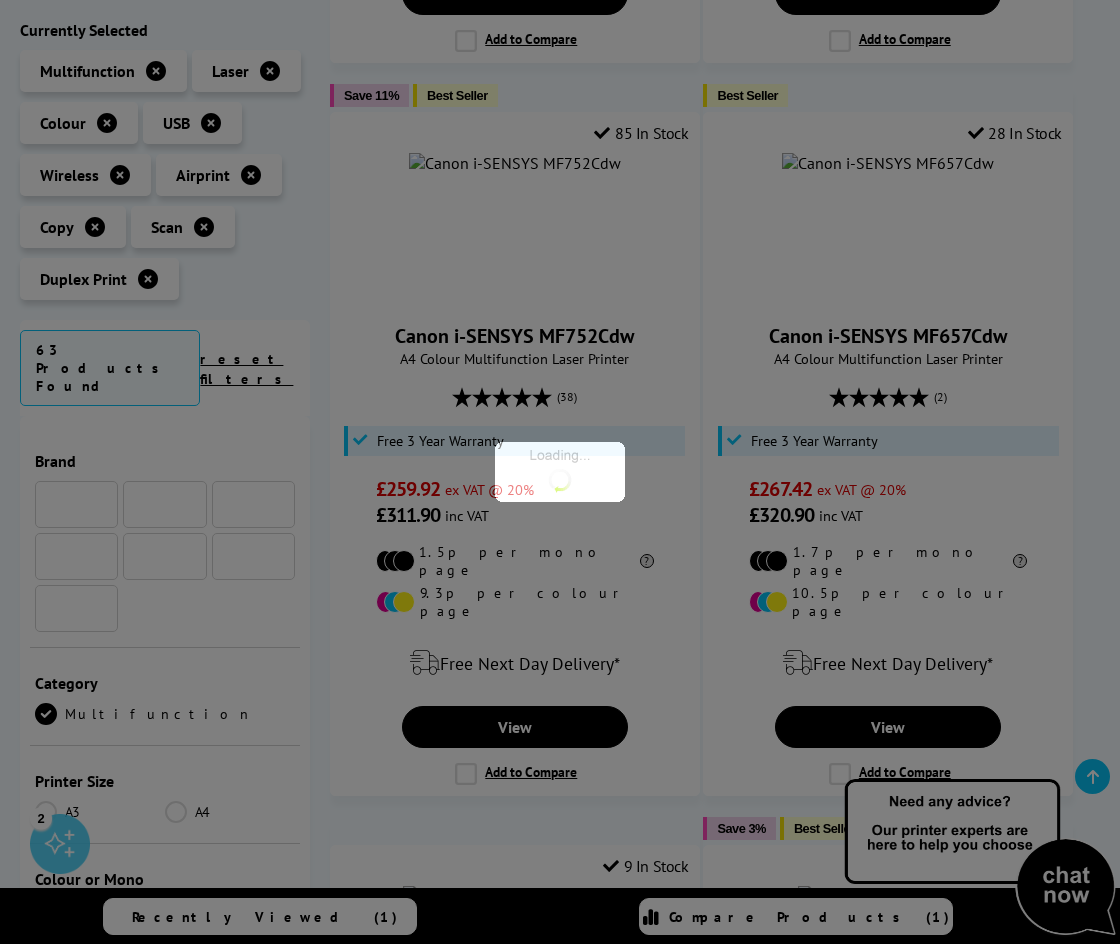 scroll, scrollTop: 964, scrollLeft: 0, axis: vertical 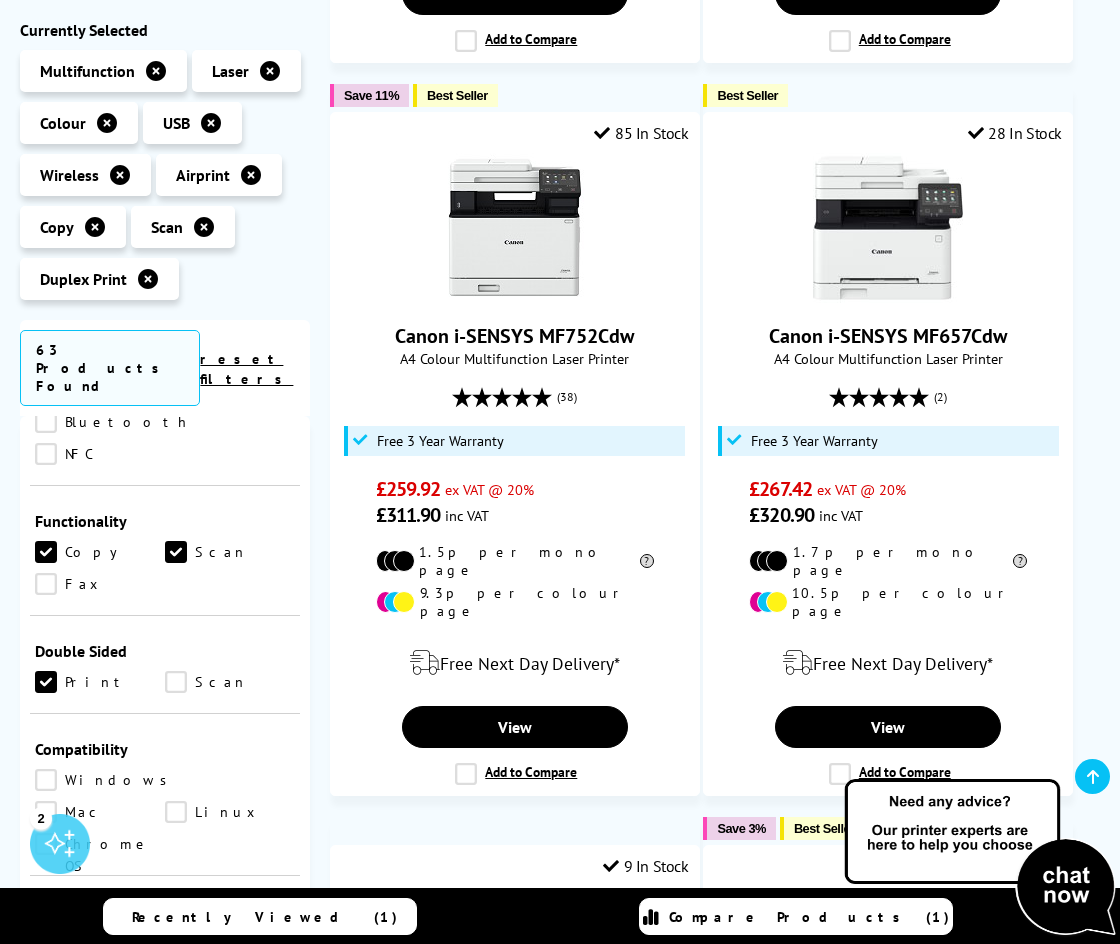 click on "Mac" at bounding box center [100, 812] 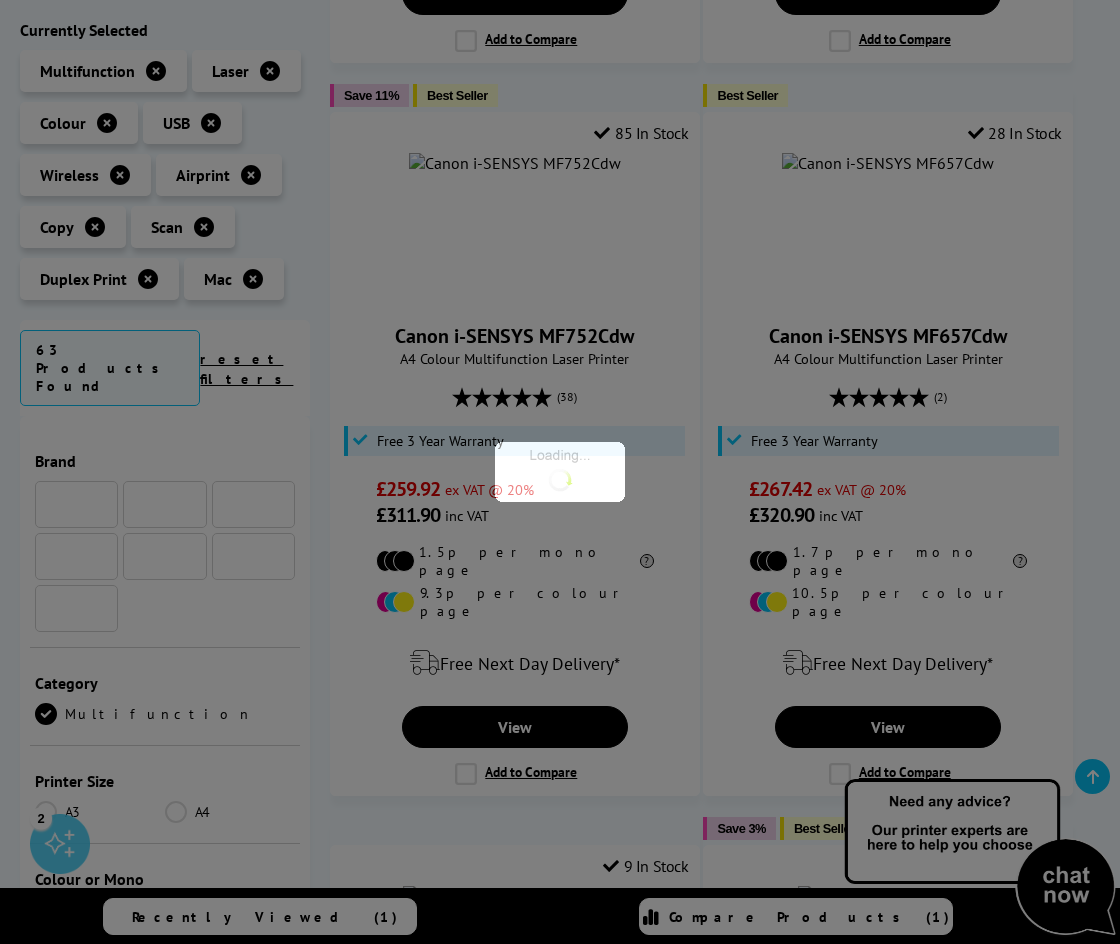 scroll, scrollTop: 964, scrollLeft: 0, axis: vertical 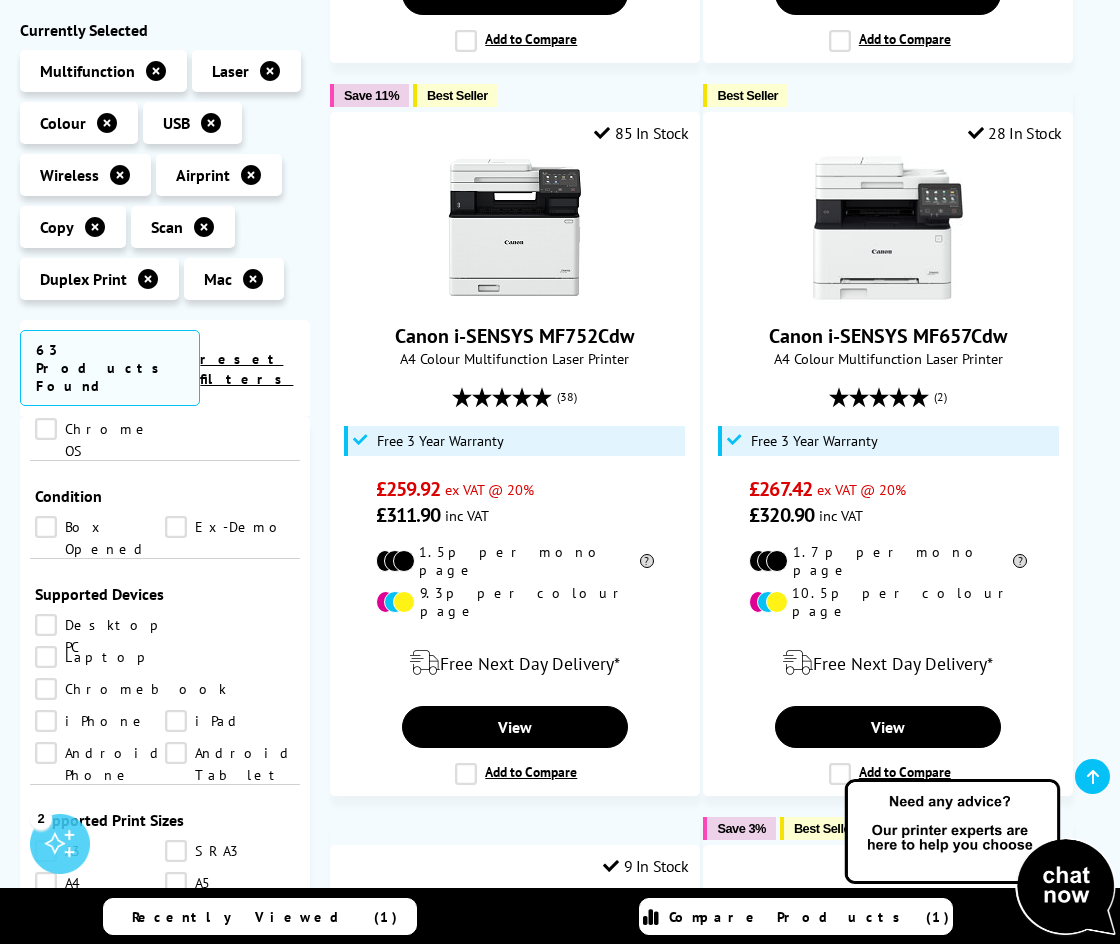 click on "iPhone" at bounding box center [100, 721] 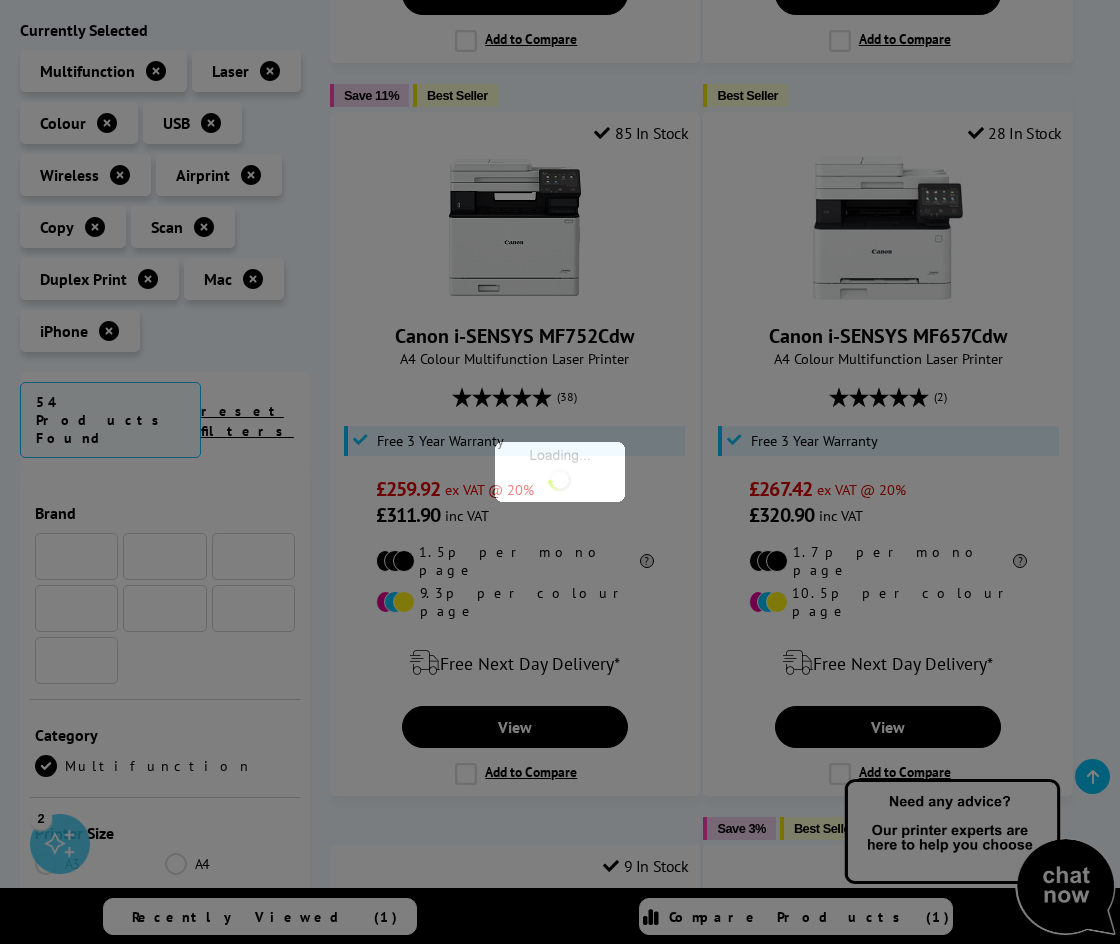scroll, scrollTop: 1379, scrollLeft: 0, axis: vertical 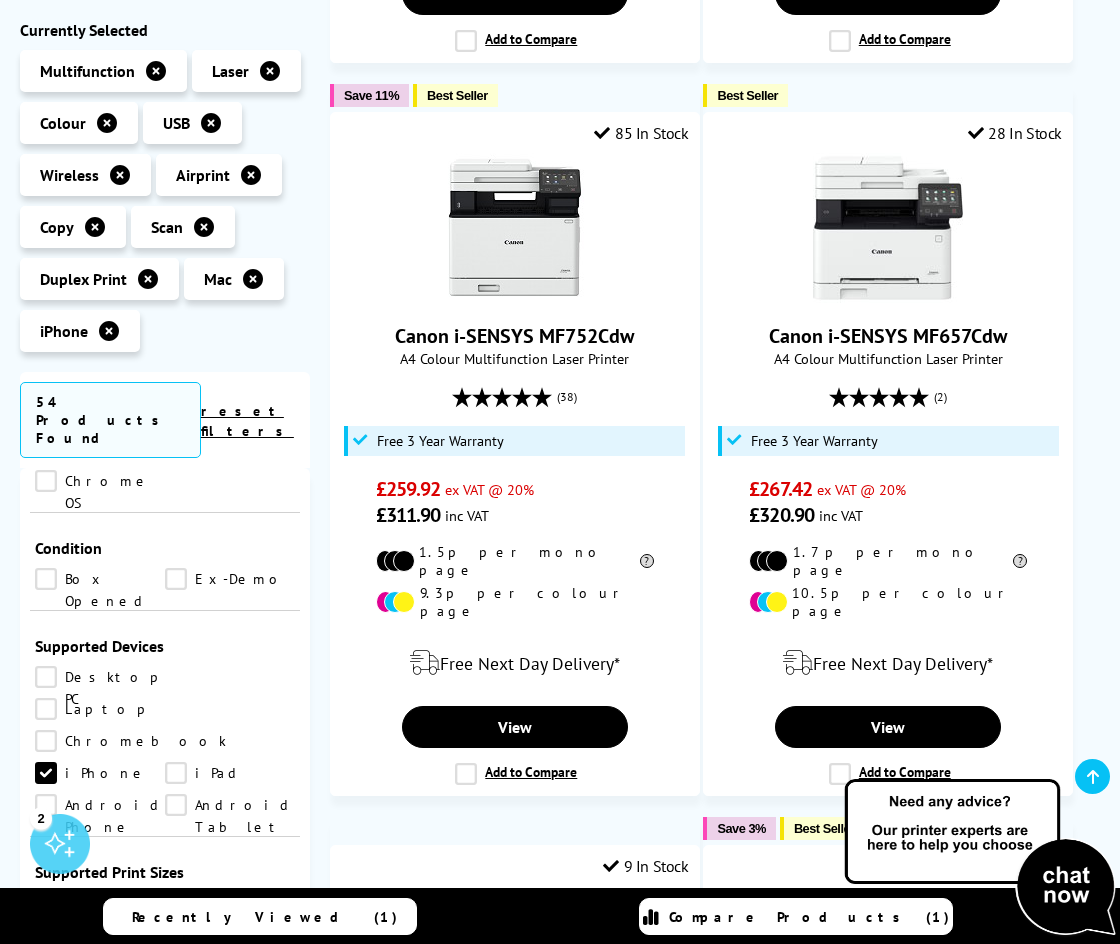 click on "Laptop" at bounding box center [100, 709] 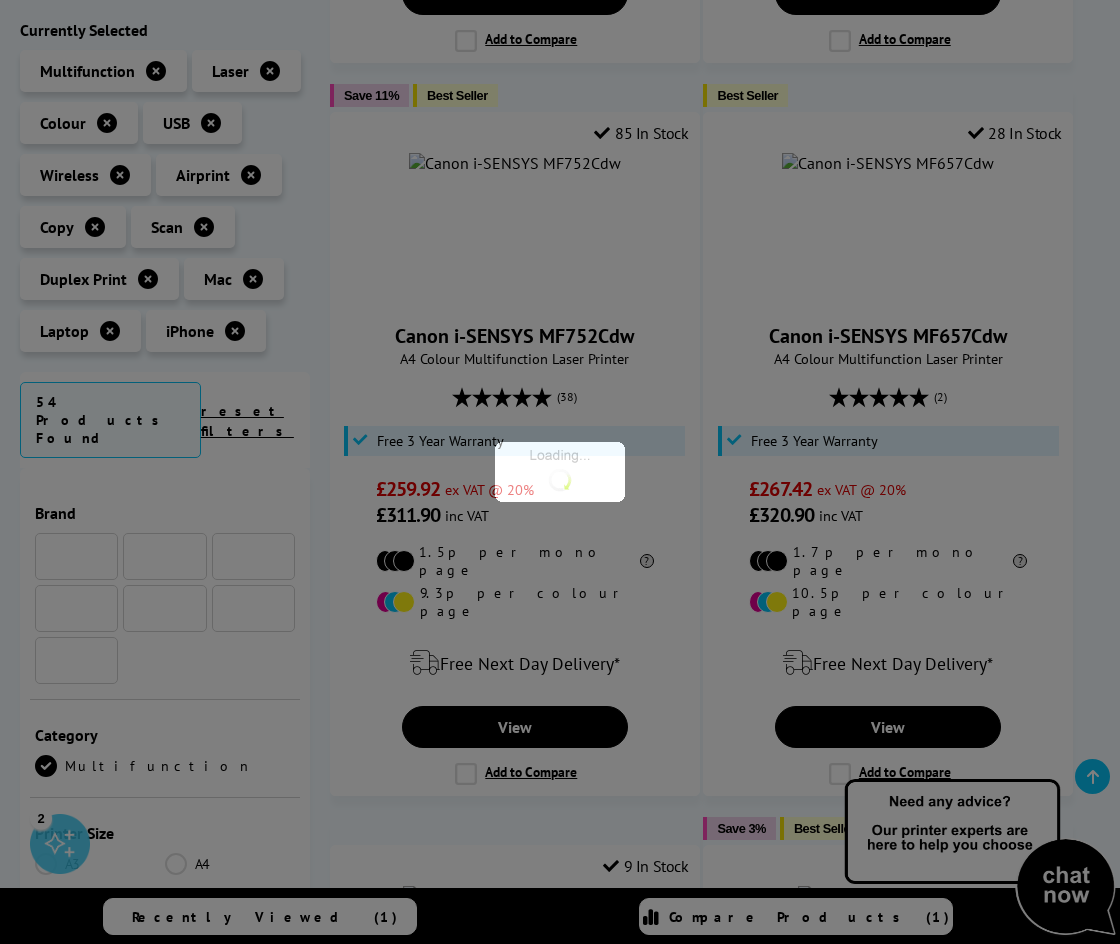 scroll, scrollTop: 1379, scrollLeft: 0, axis: vertical 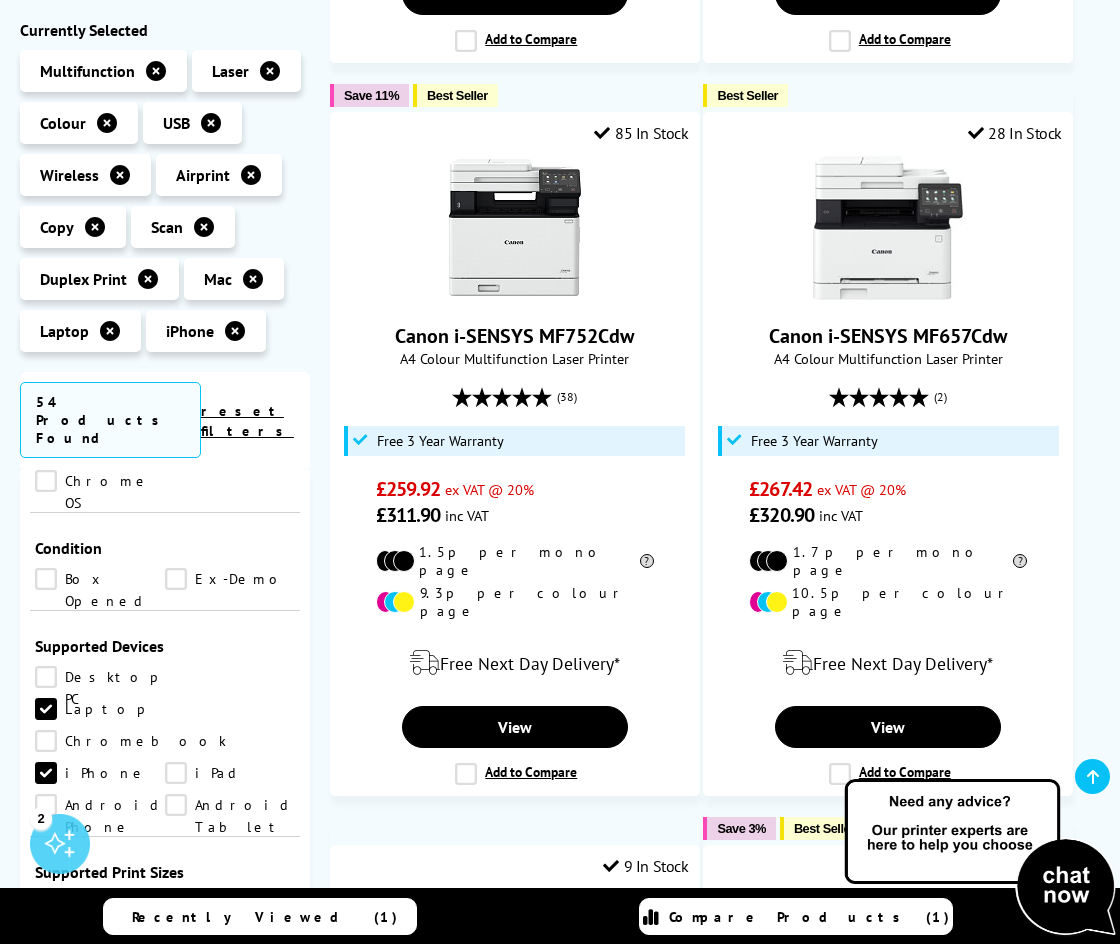 click on "iPad" at bounding box center (230, 773) 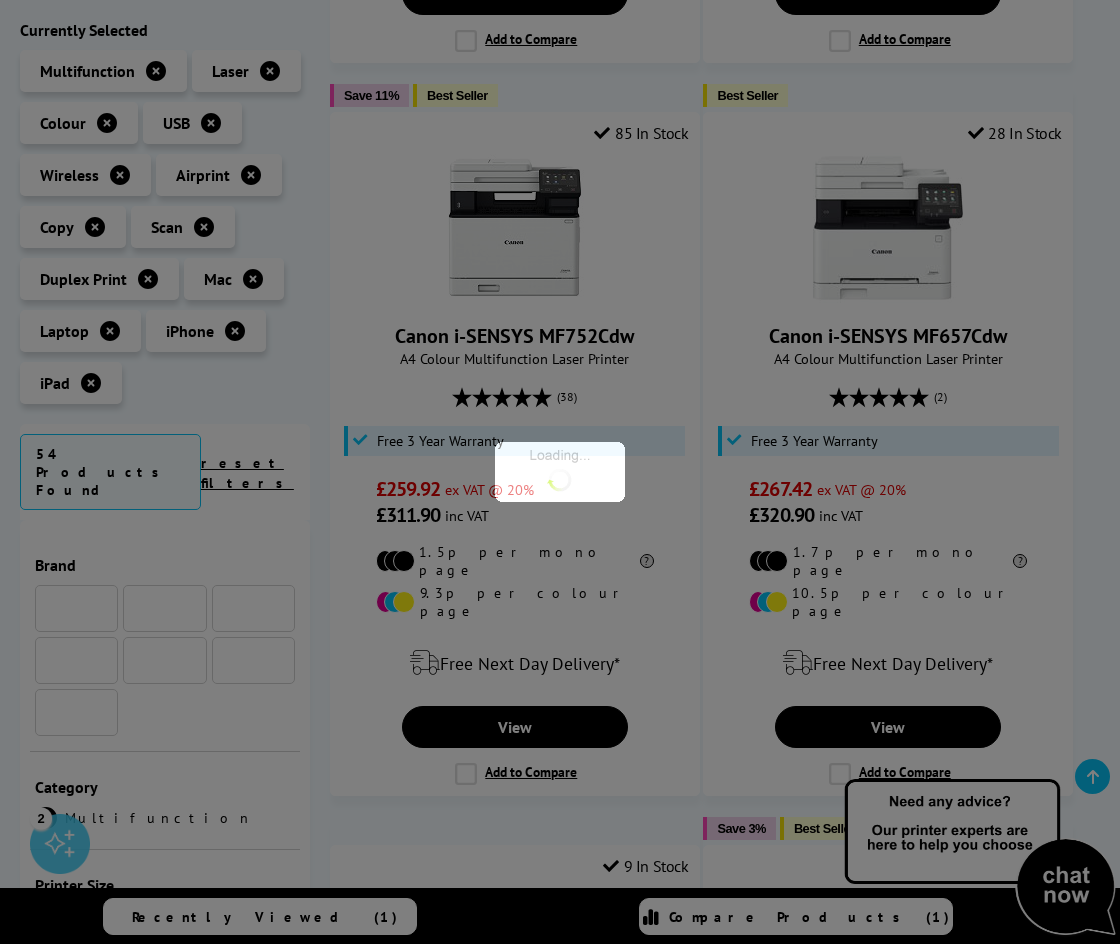 scroll, scrollTop: 1379, scrollLeft: 0, axis: vertical 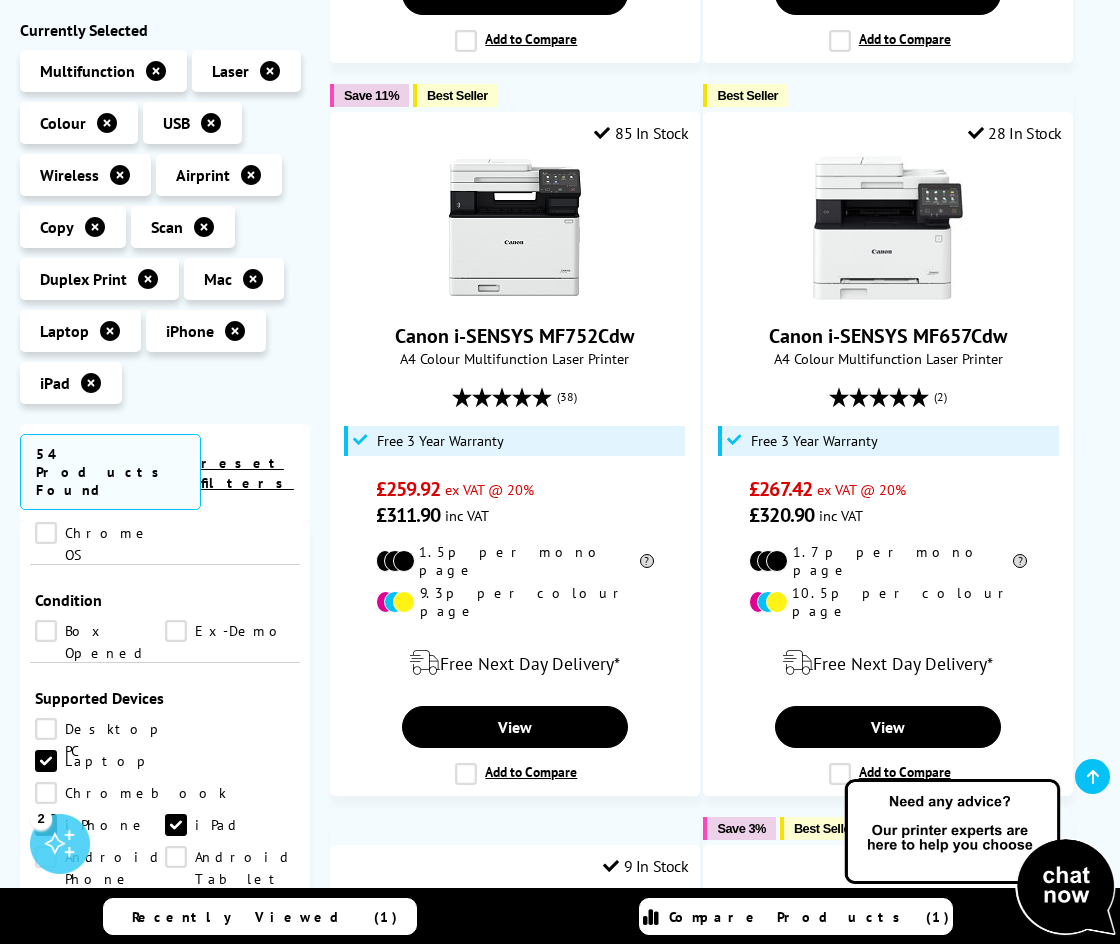 click on "Desktop PC" at bounding box center (101, 729) 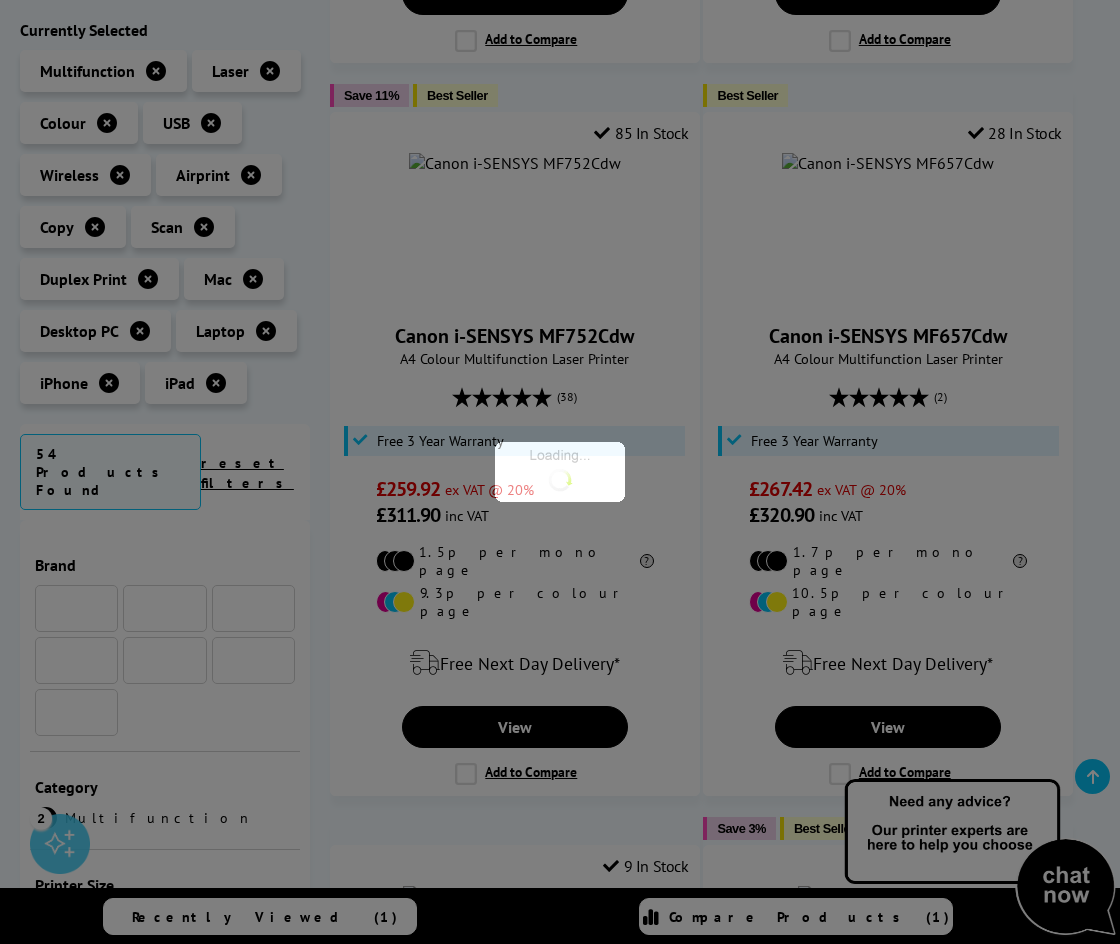 scroll, scrollTop: 1379, scrollLeft: 0, axis: vertical 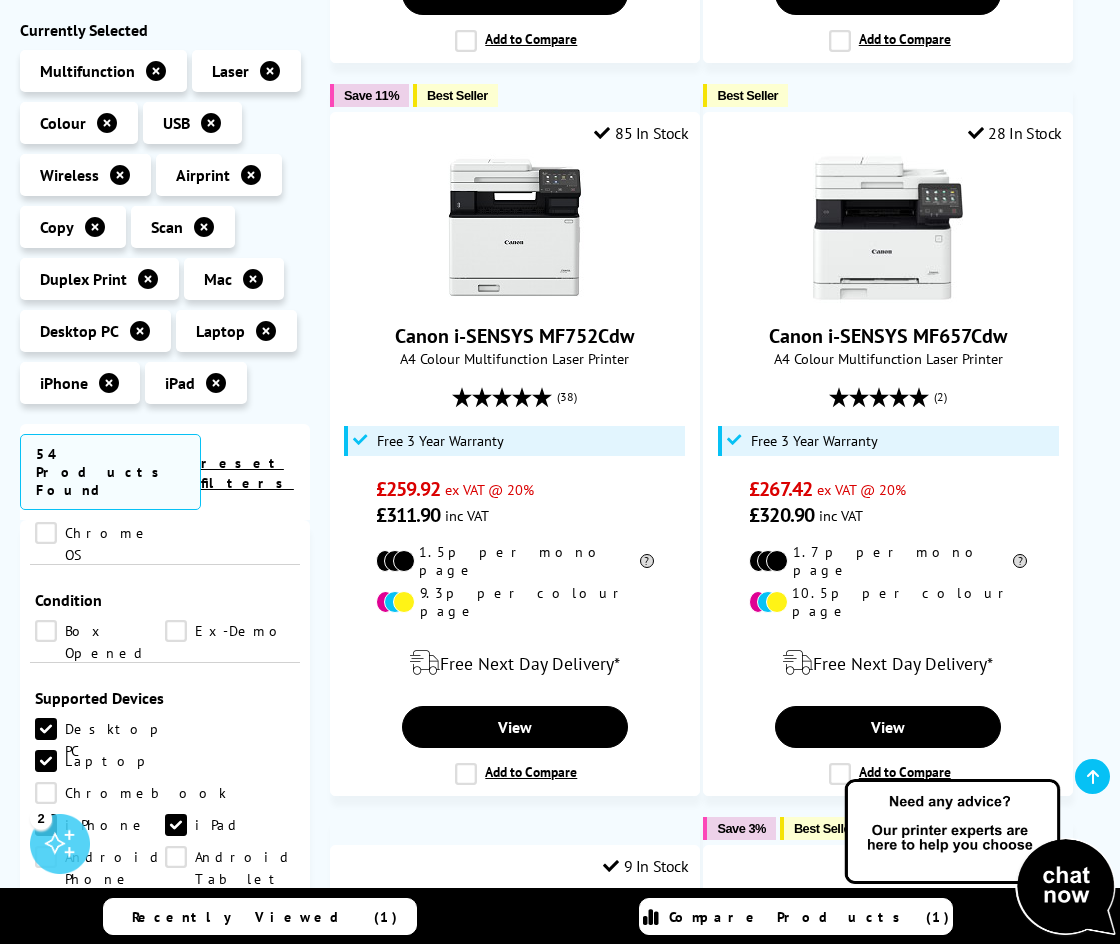click on "A4" at bounding box center (100, 987) 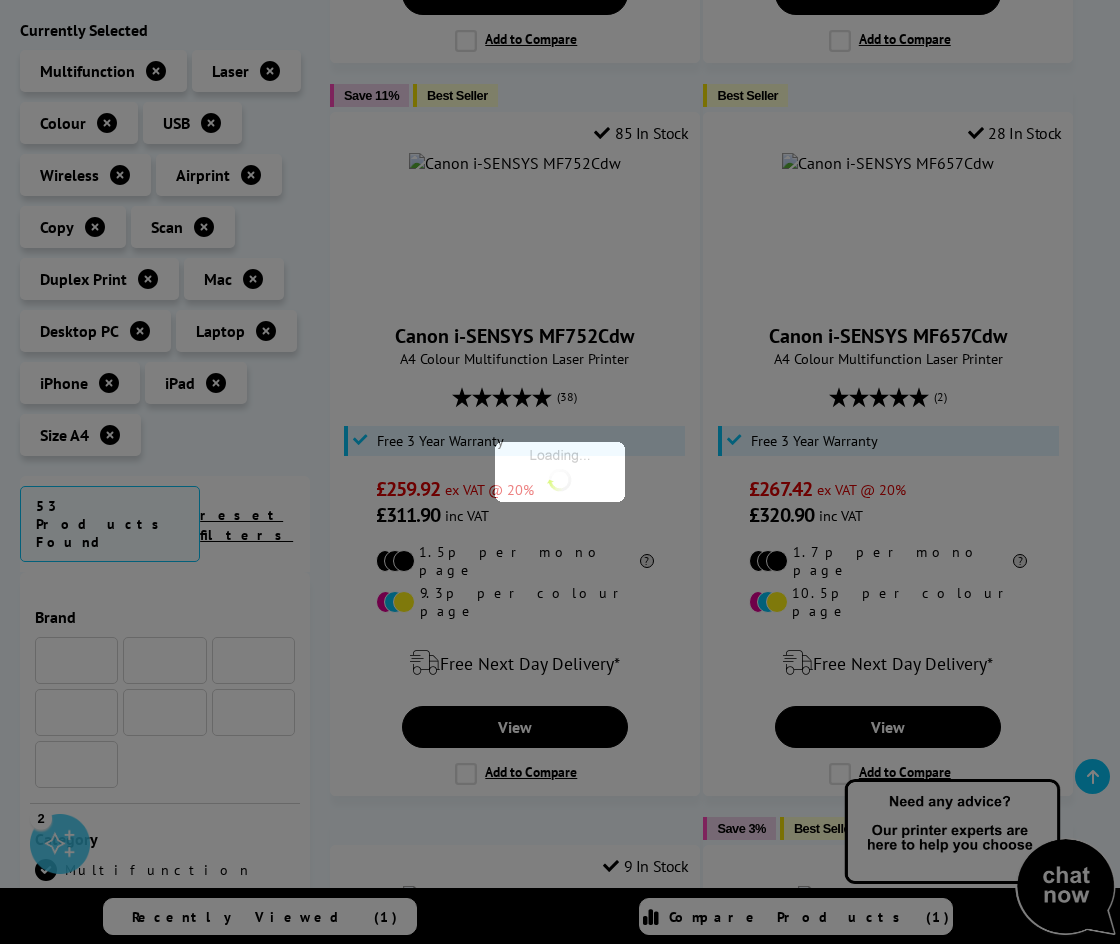 scroll, scrollTop: 1379, scrollLeft: 0, axis: vertical 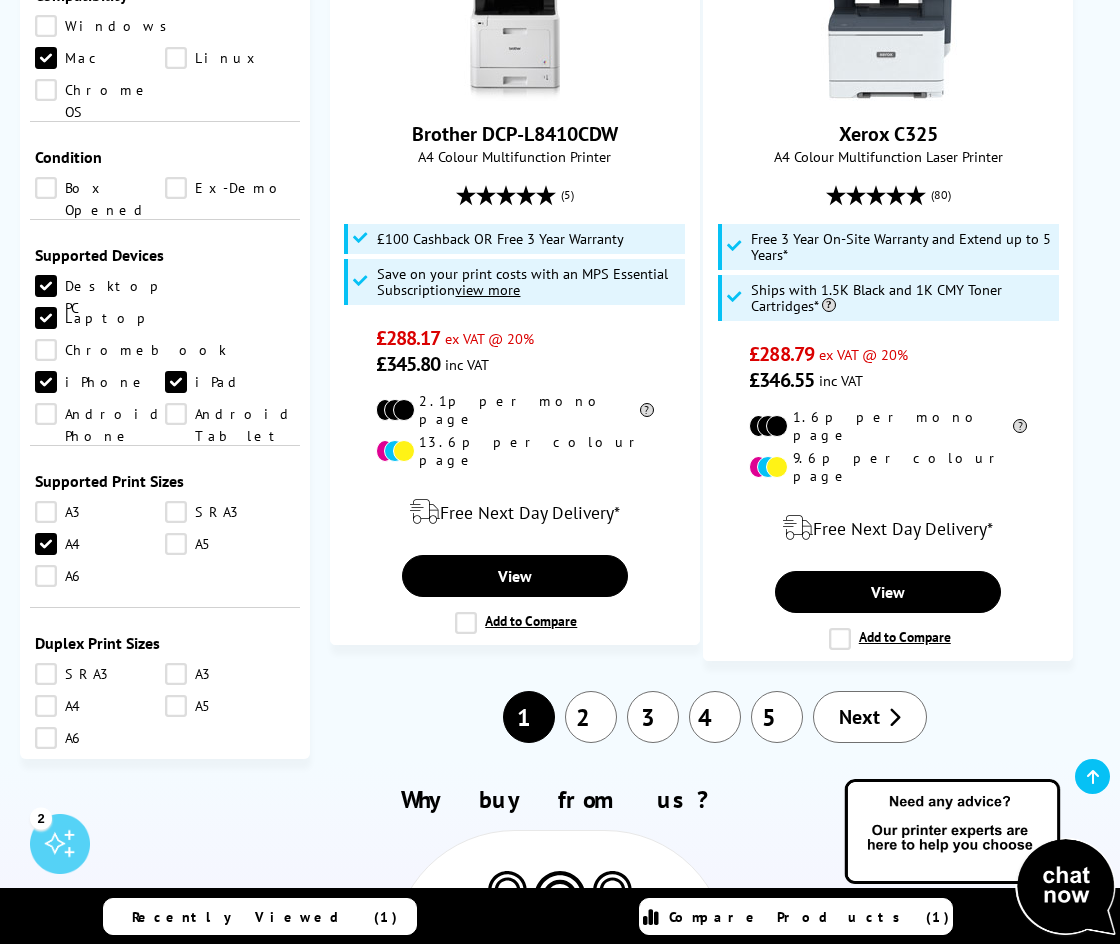 click on "A4" at bounding box center (100, 706) 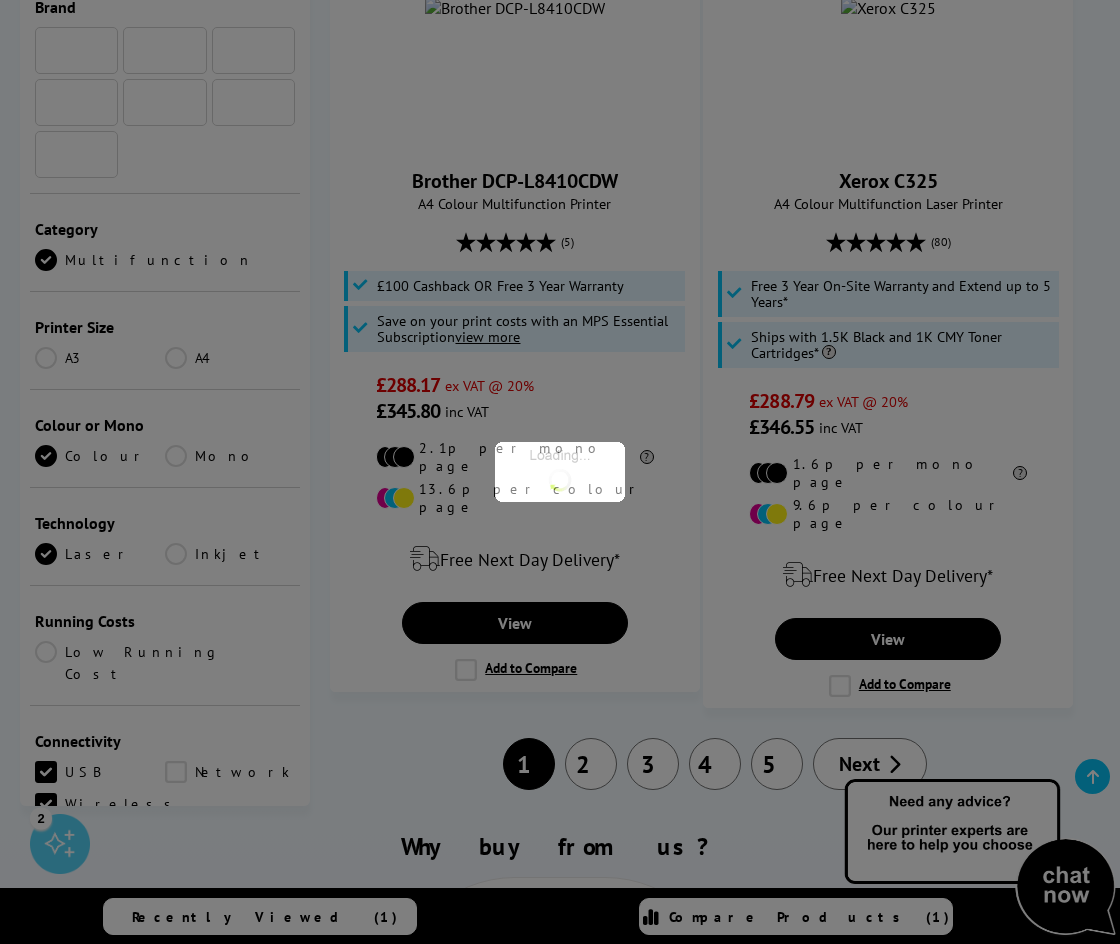 scroll, scrollTop: 1217, scrollLeft: 0, axis: vertical 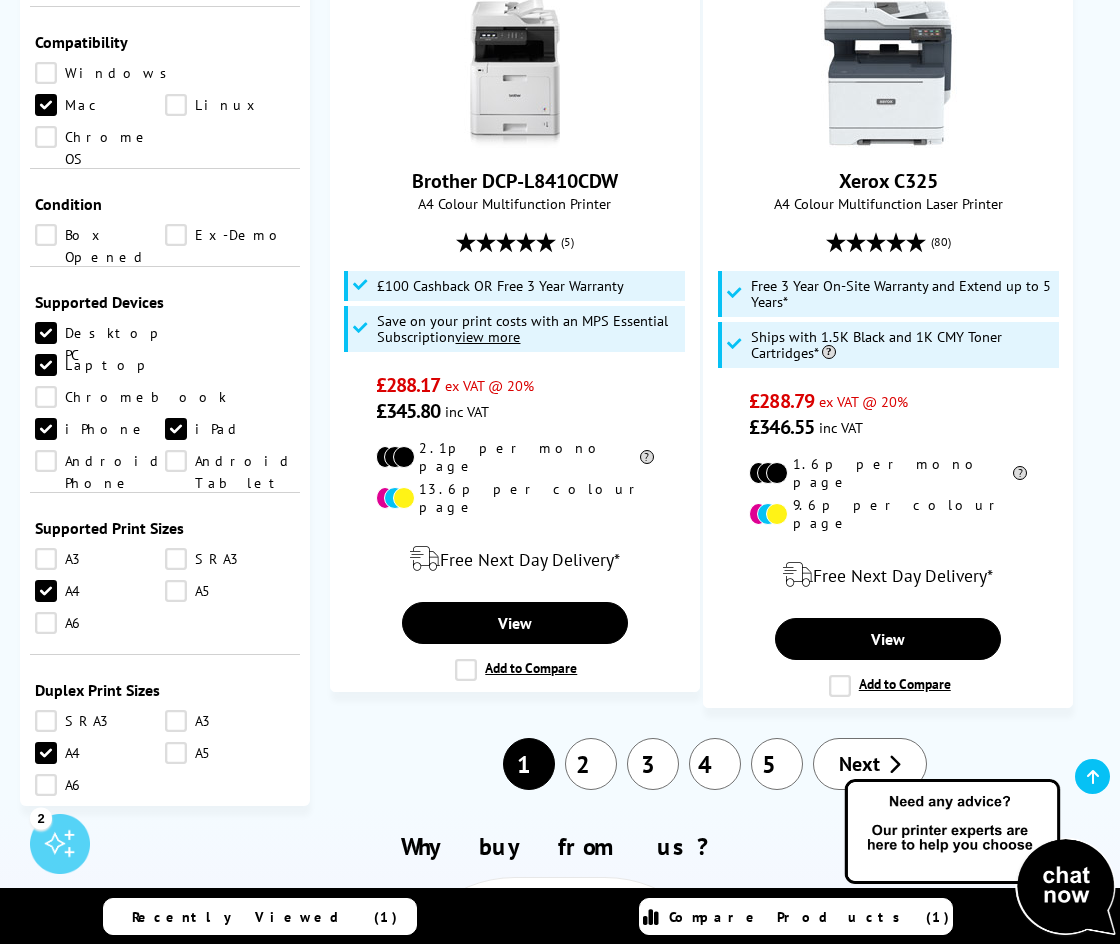 click on "Brand
A3 A4" at bounding box center (165, 384) 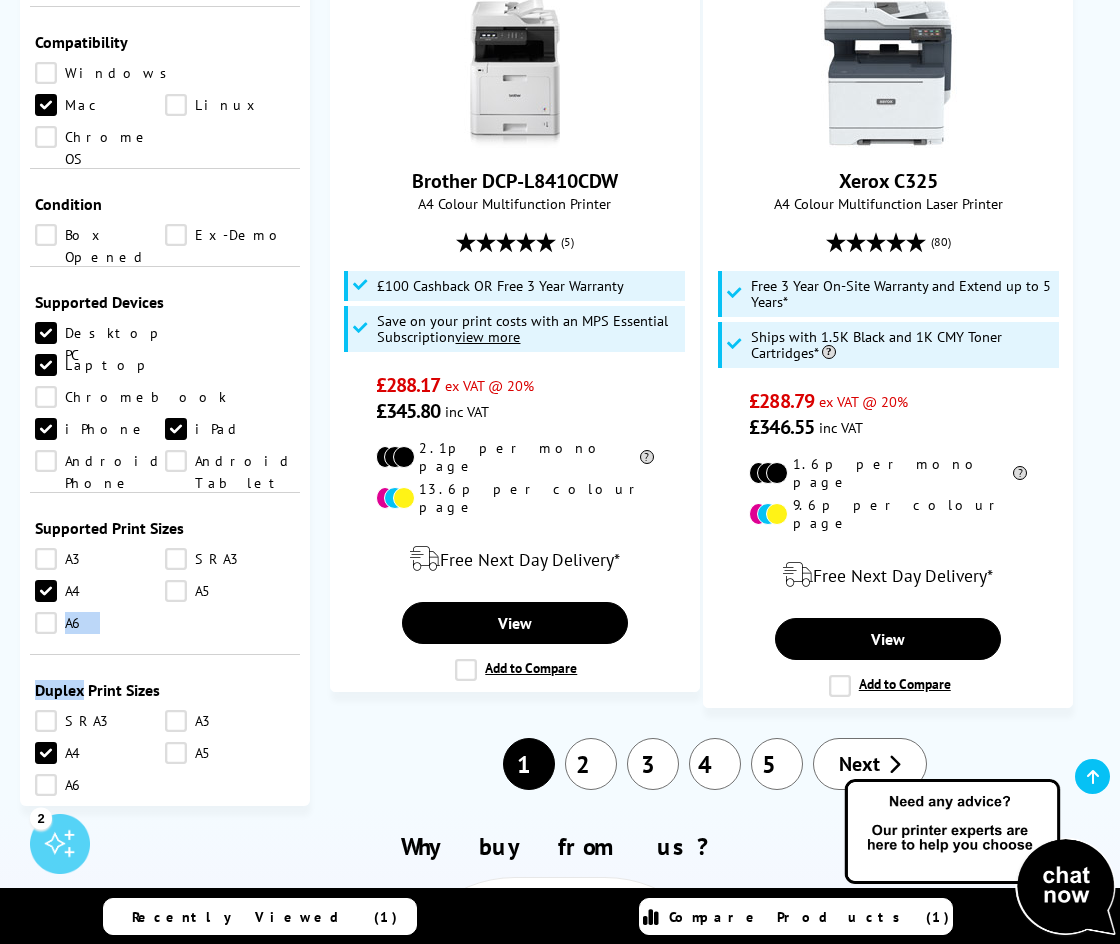 drag, startPoint x: 303, startPoint y: 268, endPoint x: 301, endPoint y: 282, distance: 14.142136 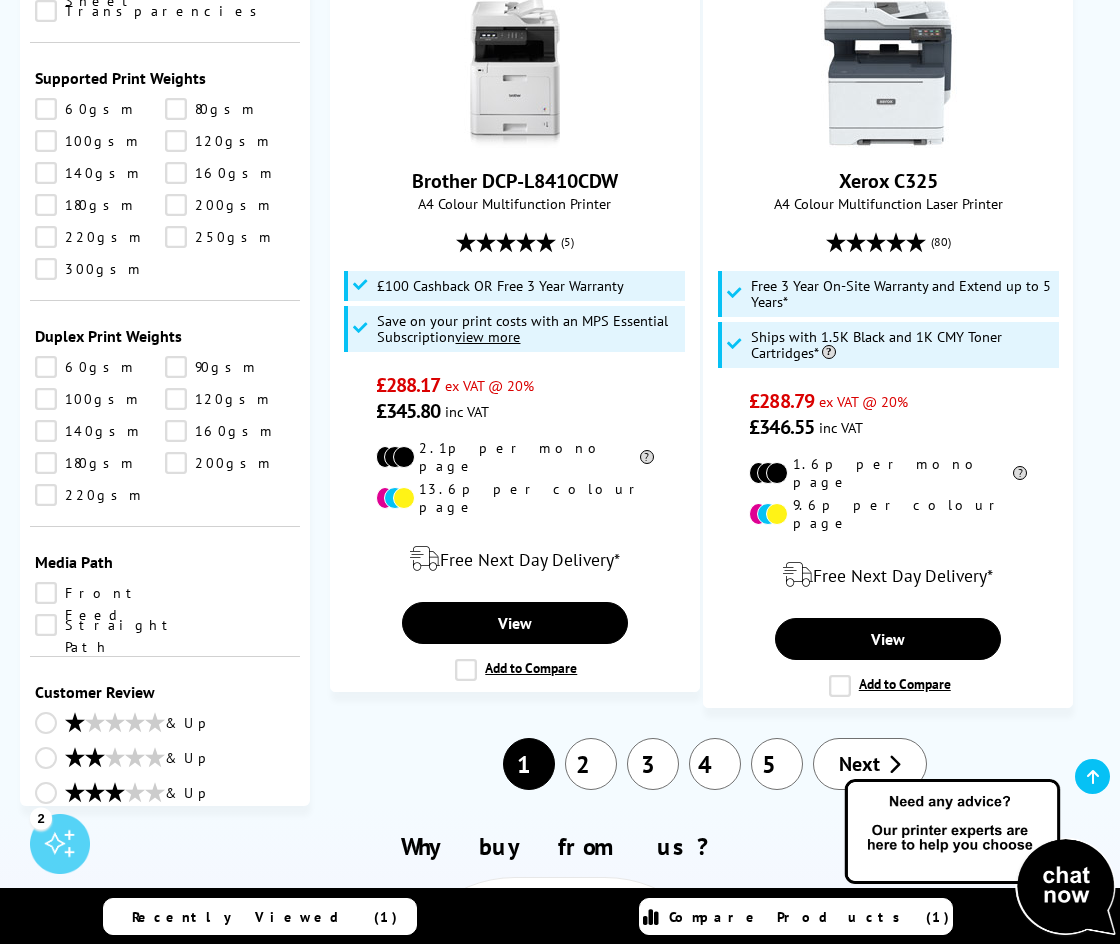 scroll, scrollTop: 2396, scrollLeft: 0, axis: vertical 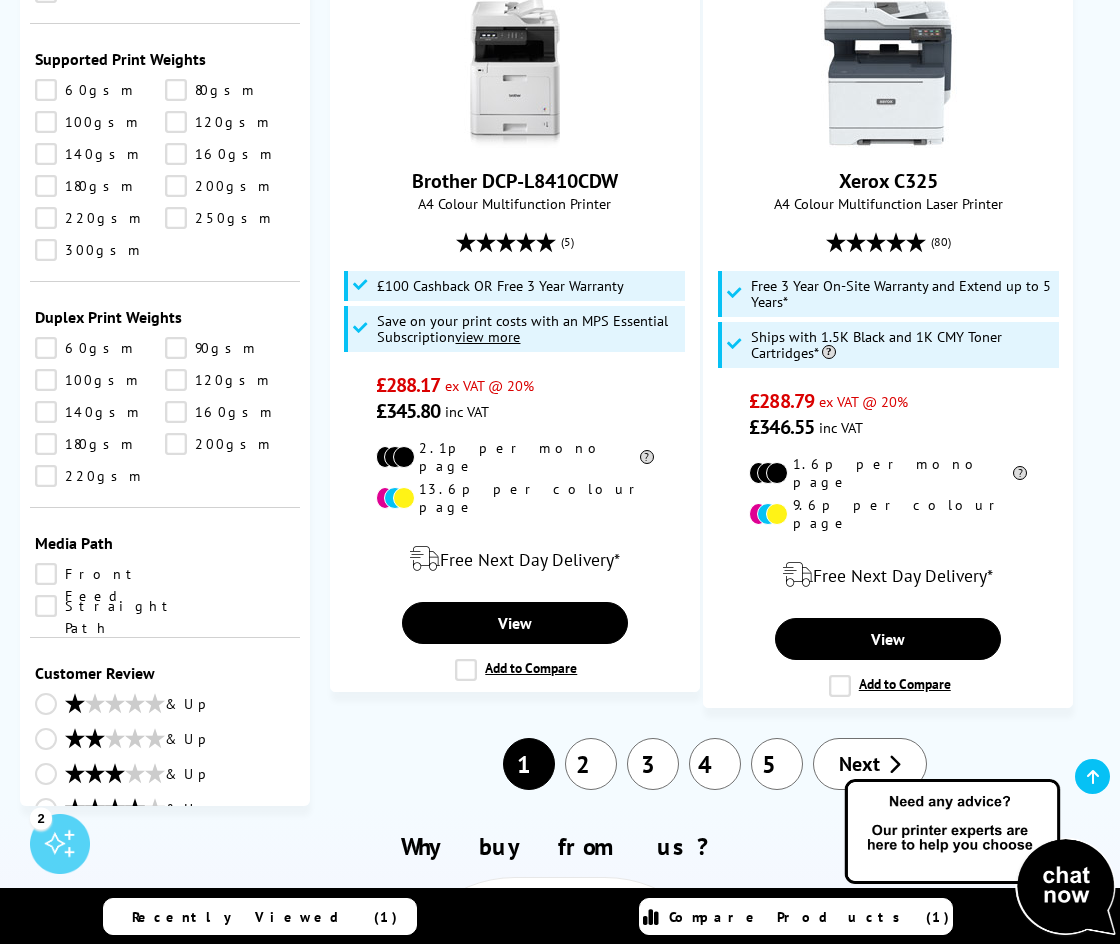 click on "& Up" at bounding box center (165, 810) 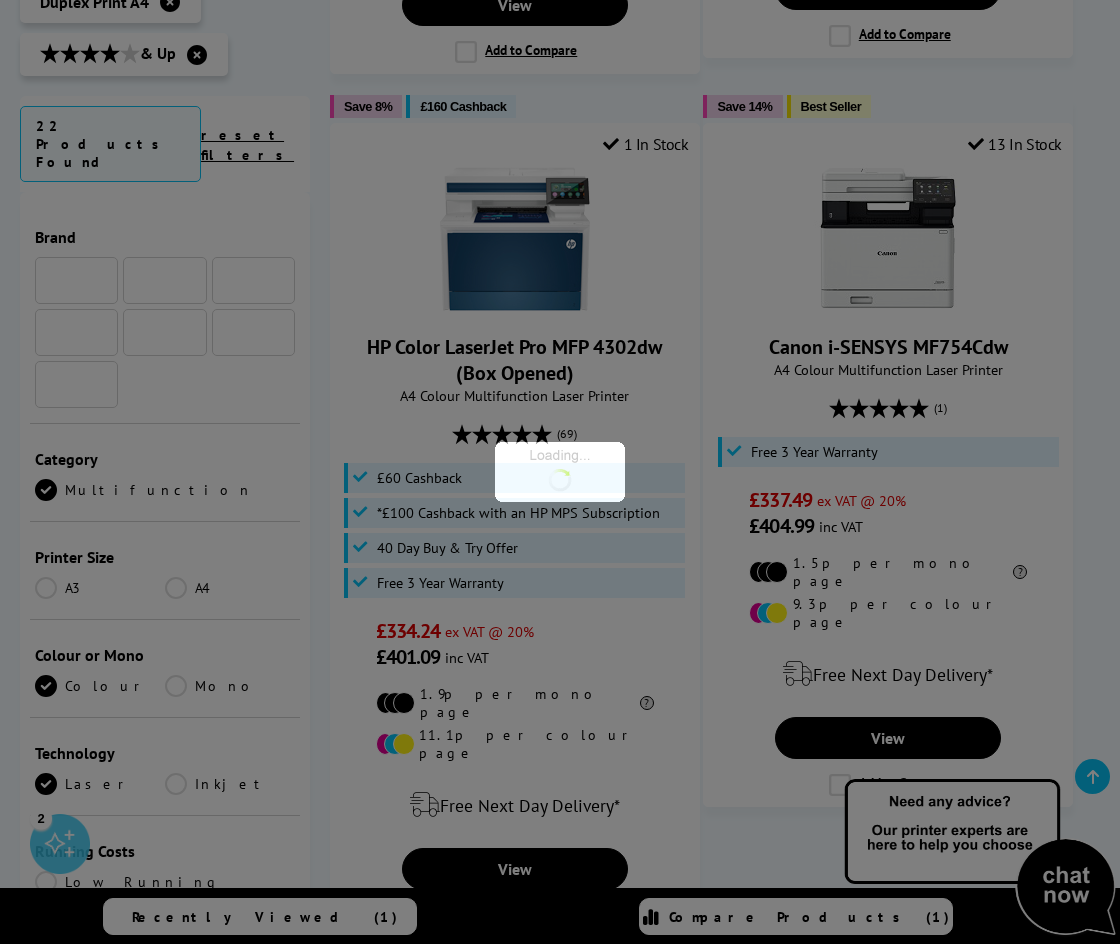 scroll, scrollTop: 2384, scrollLeft: 0, axis: vertical 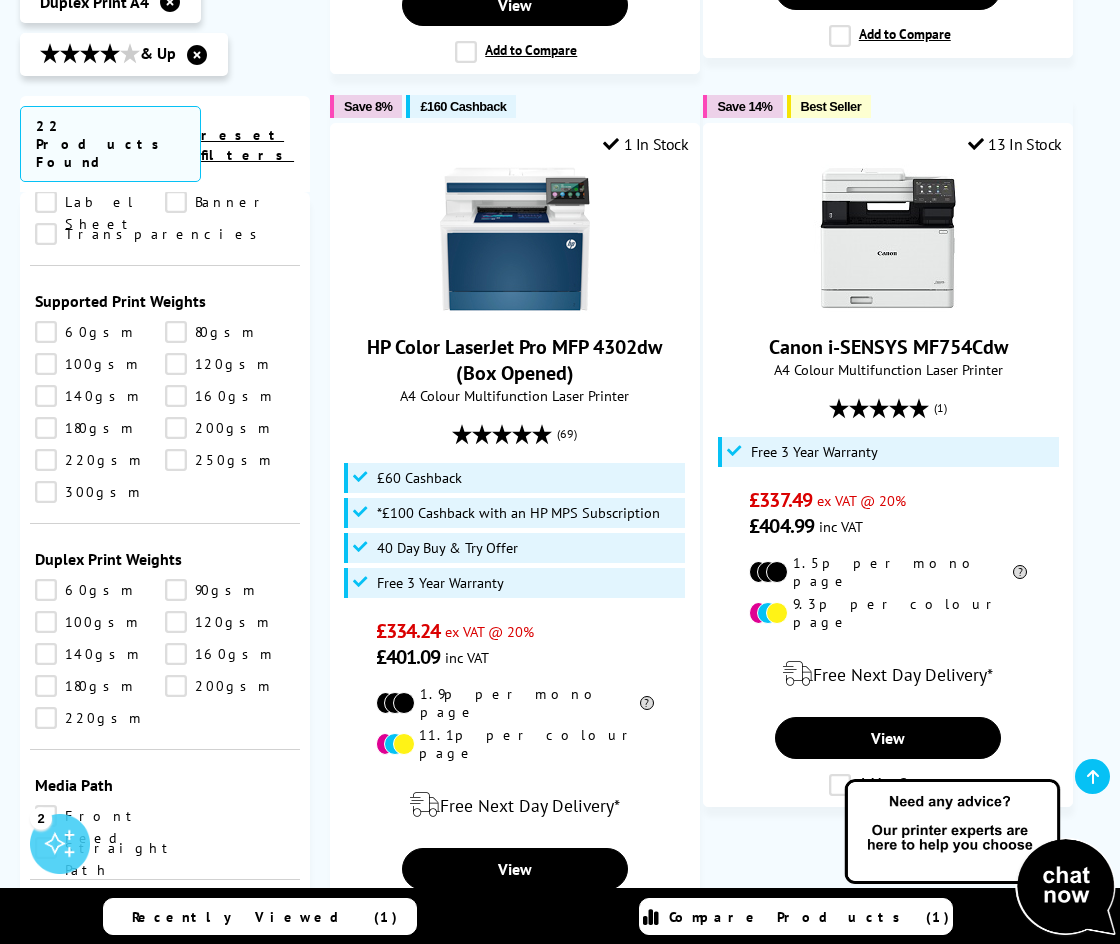 click on "0
100
200
300
400
500
600
700
800
900
1000
2000
3000
4000
5000
6000
8000
10000
12000
14000
16000" at bounding box center [230, 1293] 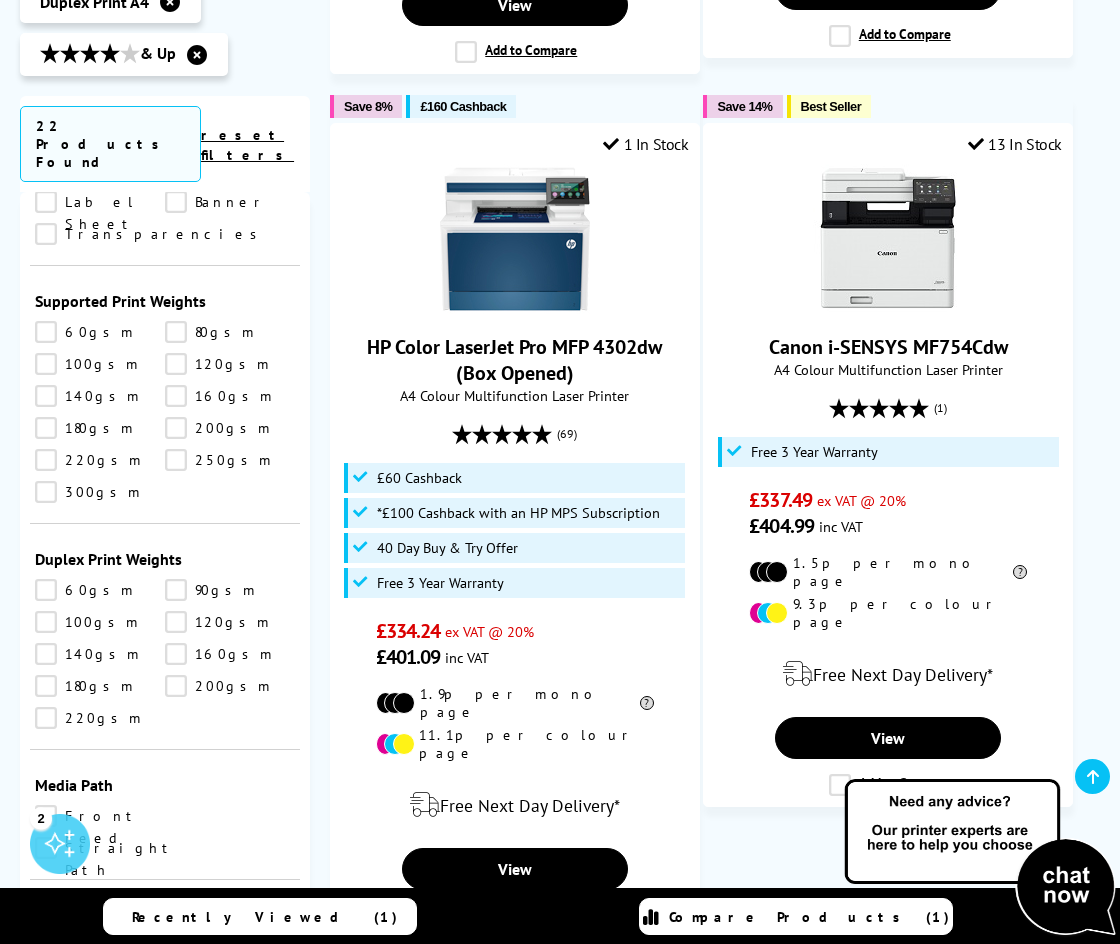 select on "400" 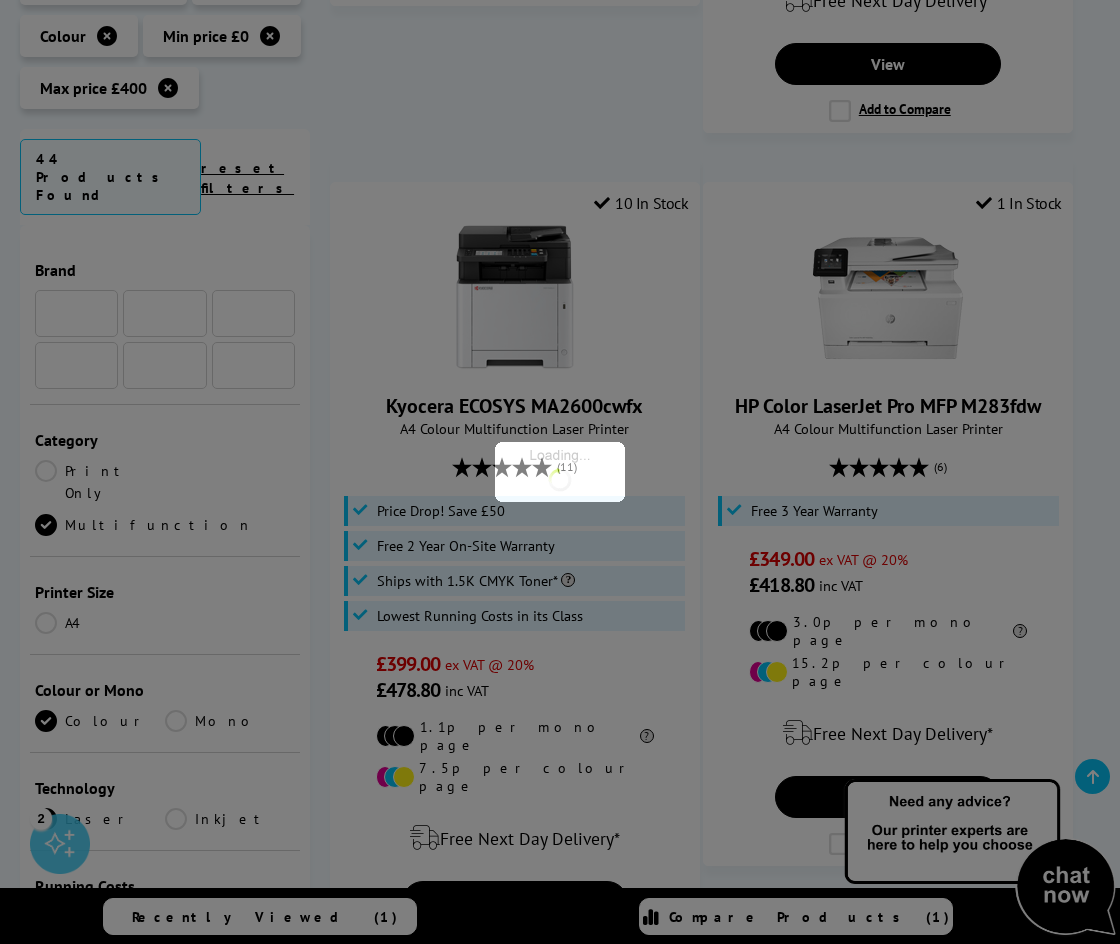 scroll, scrollTop: 2172, scrollLeft: 0, axis: vertical 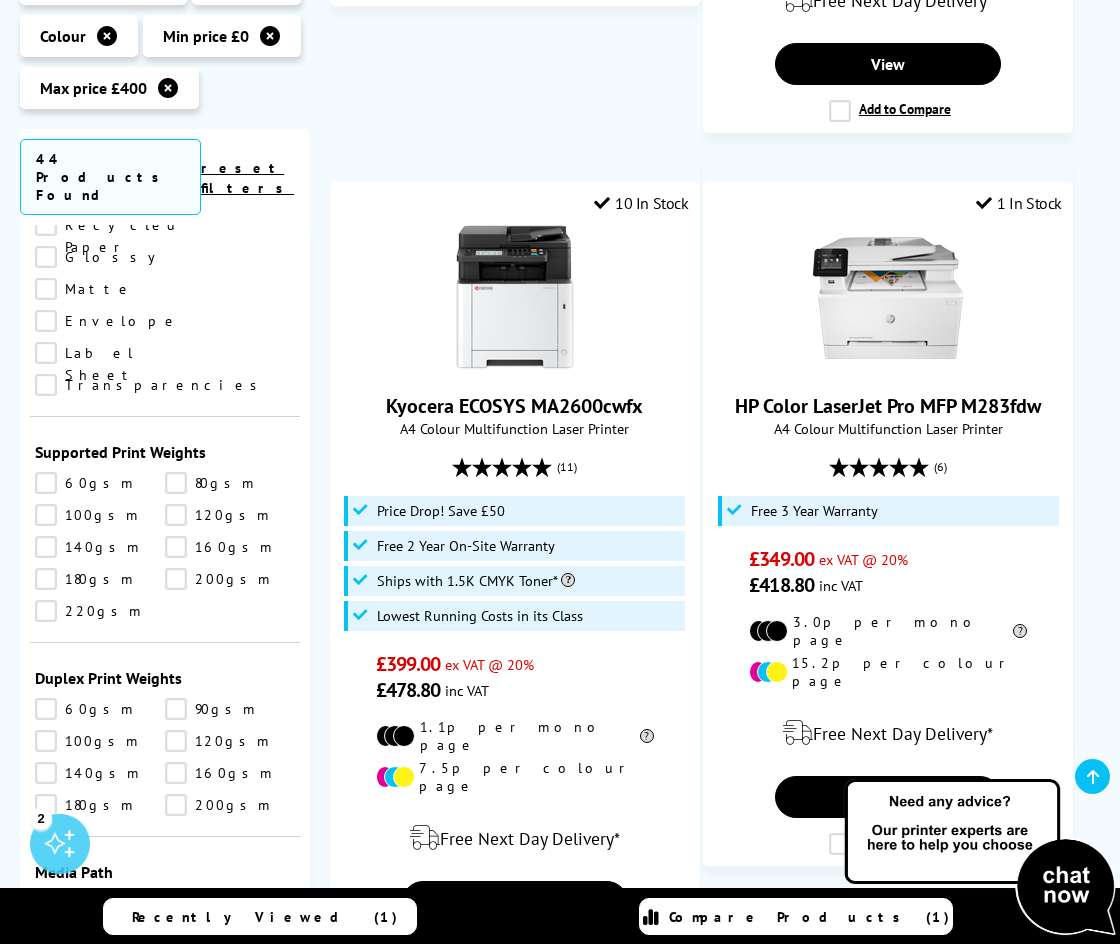 click on "0
100
200
300
400
500
600
700
800
900
1000
2000
3000
4000
5000
6000
8000
10000
12000
14000
16000" at bounding box center (230, 1348) 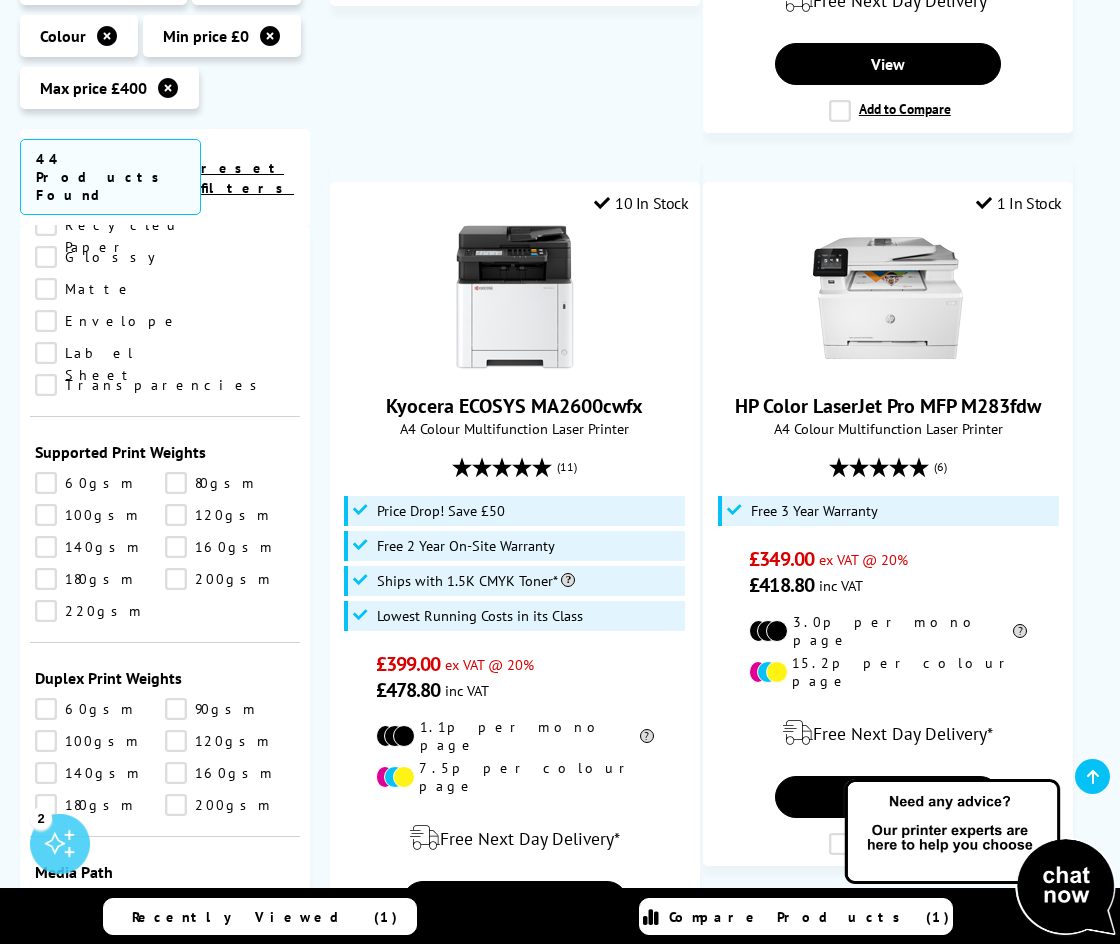 select on "300" 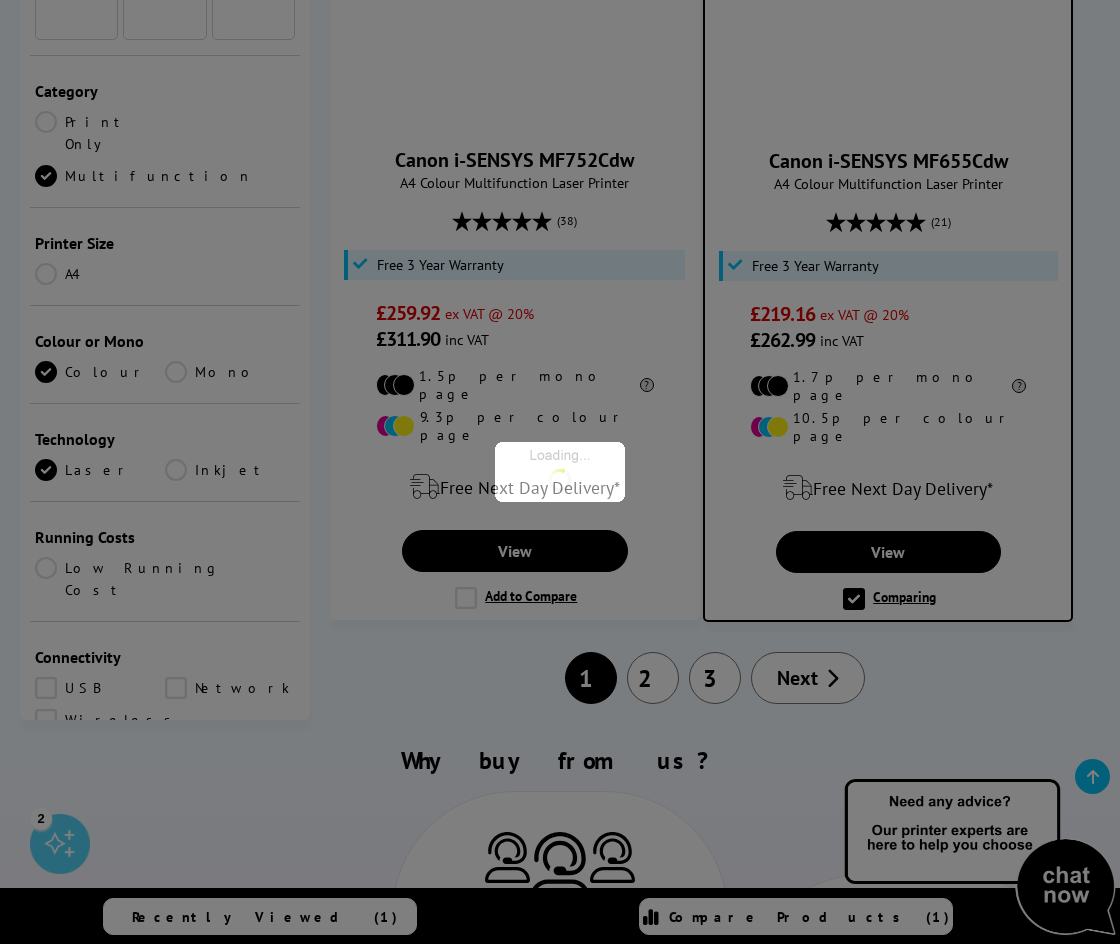 scroll, scrollTop: 2172, scrollLeft: 0, axis: vertical 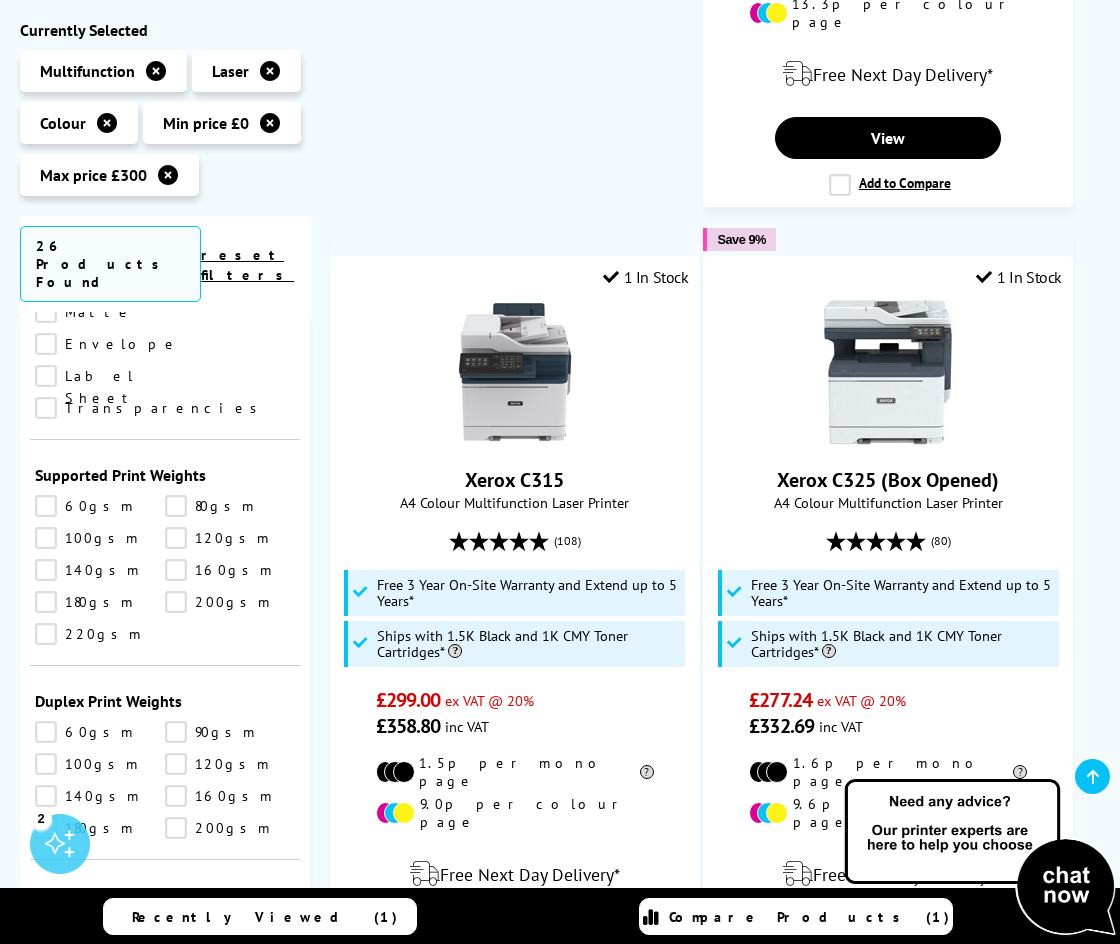 click at bounding box center (107, 123) 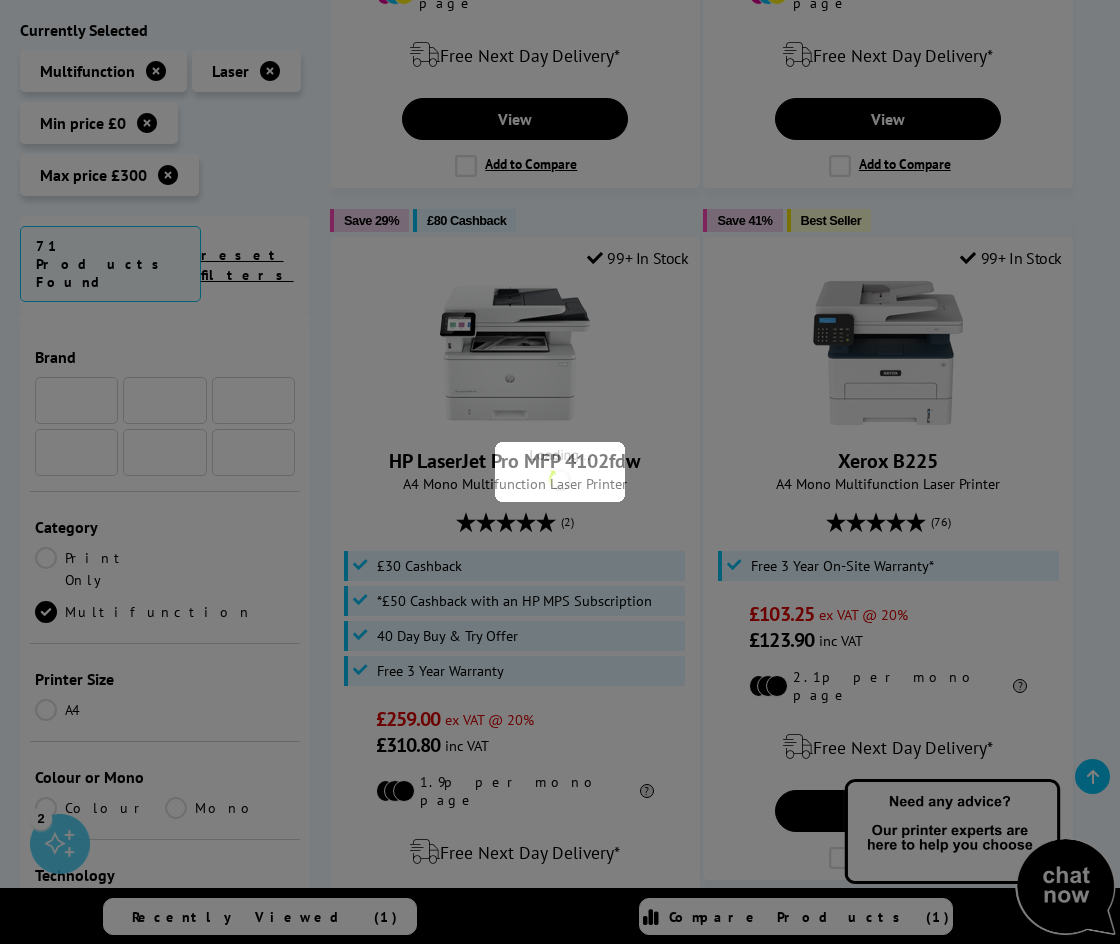 scroll, scrollTop: 2172, scrollLeft: 0, axis: vertical 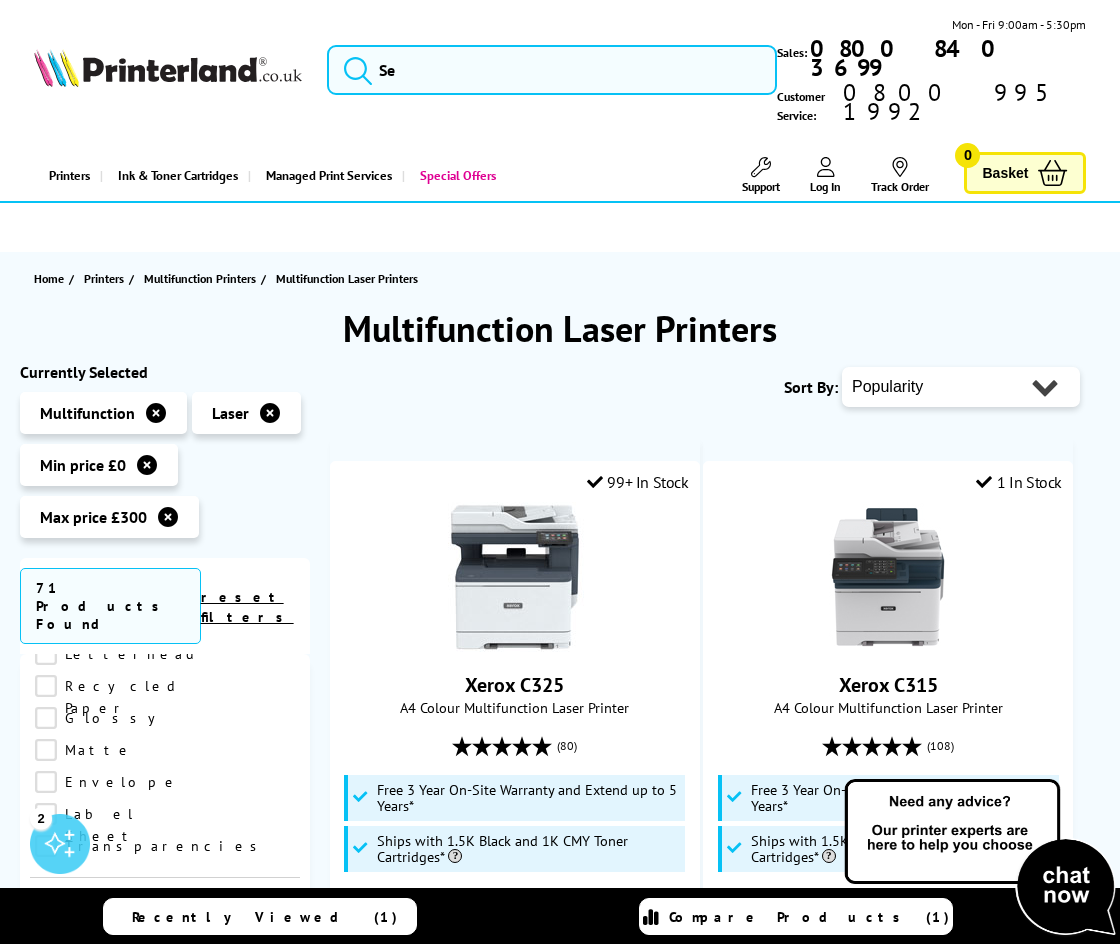 click on "Popularity
Rating
Price - Low to High
Price - High to Low
Running Costs - Low to High
Size - Small to Large" at bounding box center (961, 387) 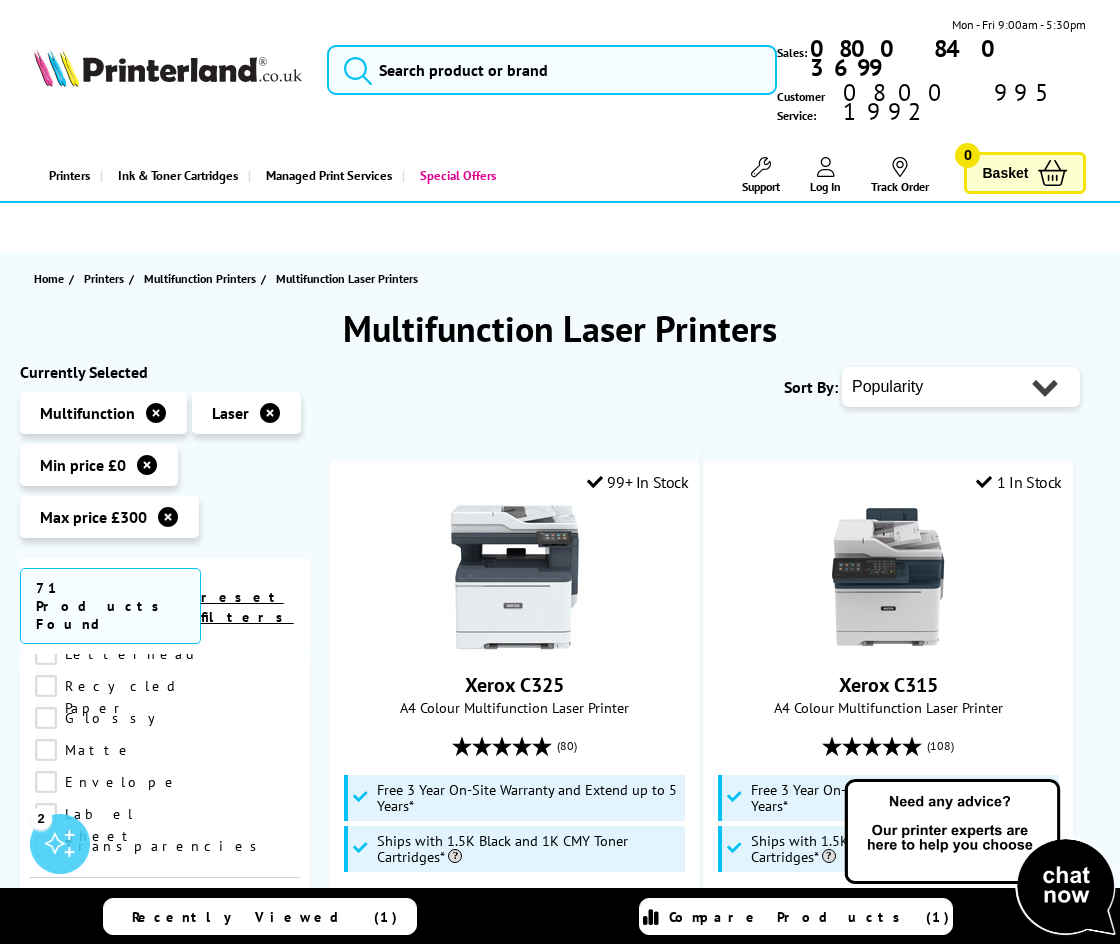 select on "Price Ascending" 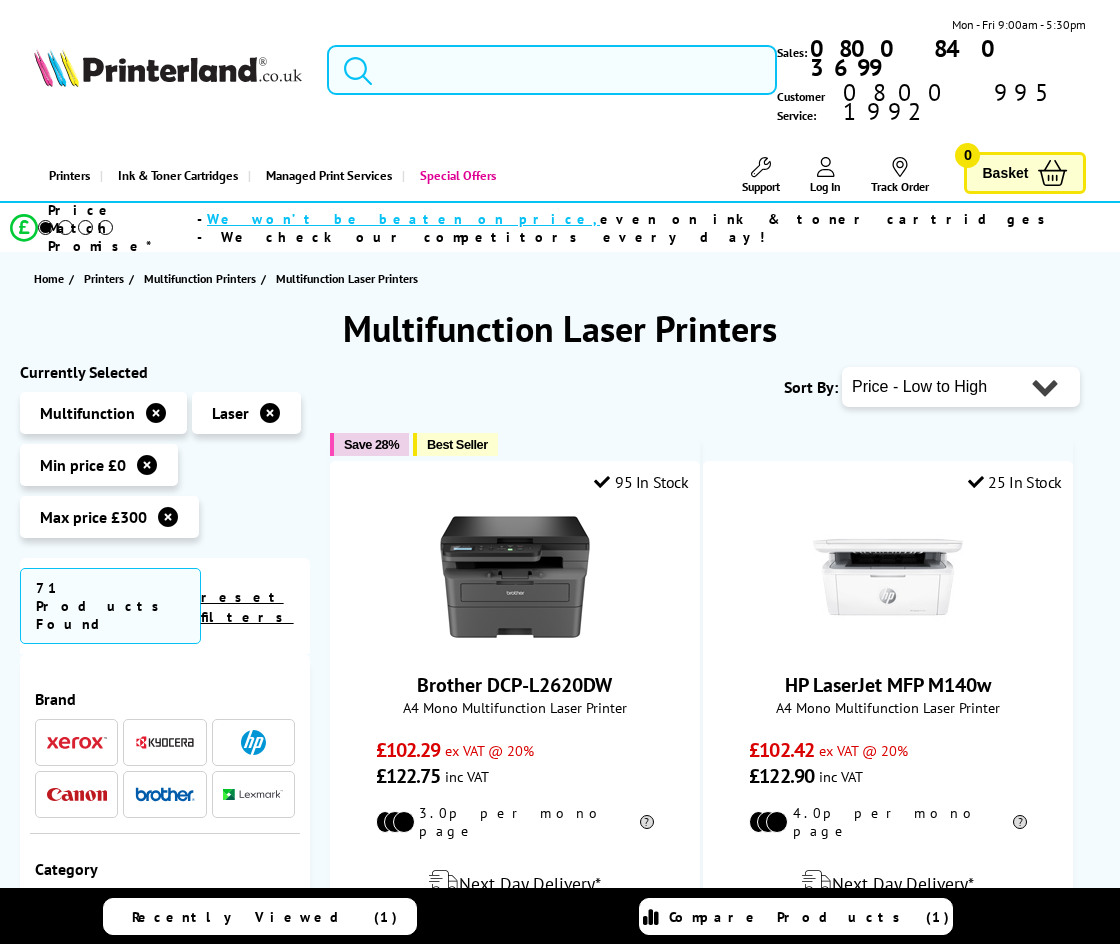 scroll, scrollTop: 0, scrollLeft: 0, axis: both 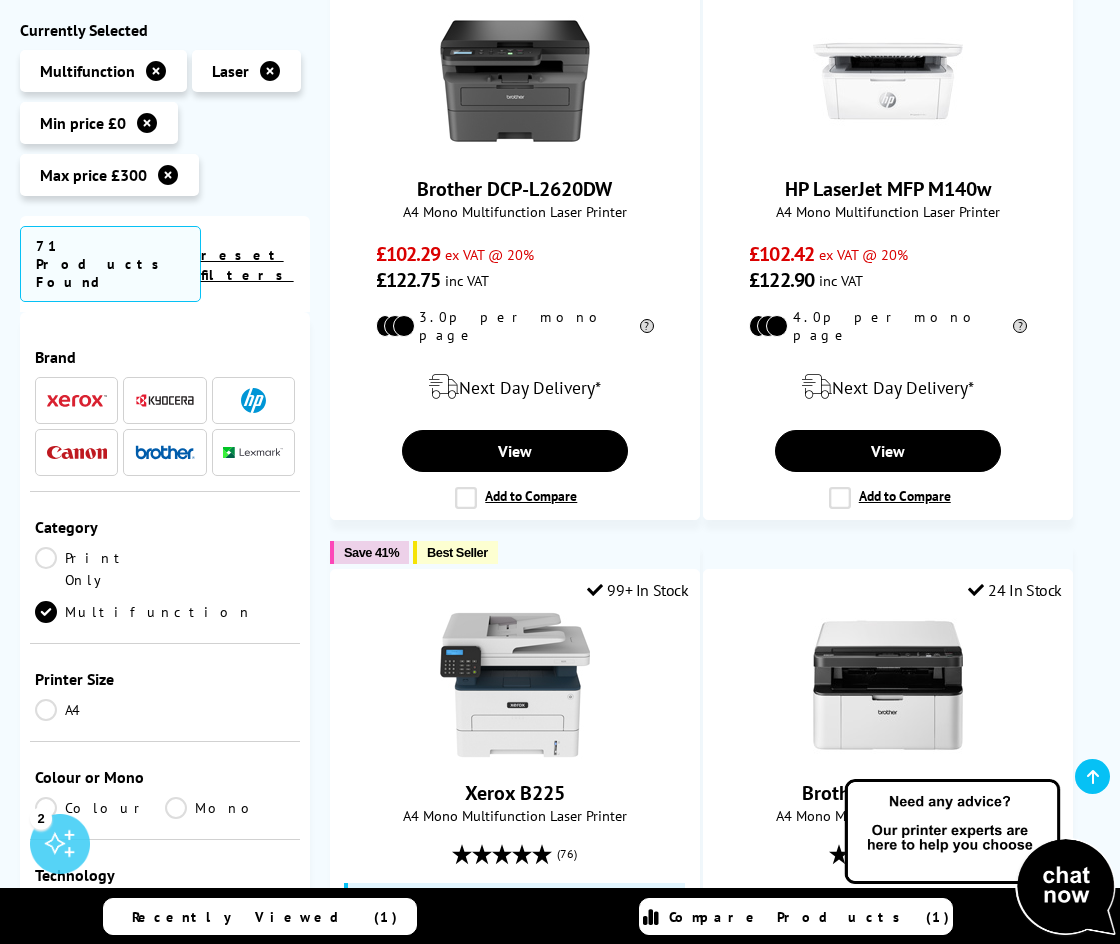 drag, startPoint x: 1114, startPoint y: 168, endPoint x: 1122, endPoint y: 108, distance: 60.530983 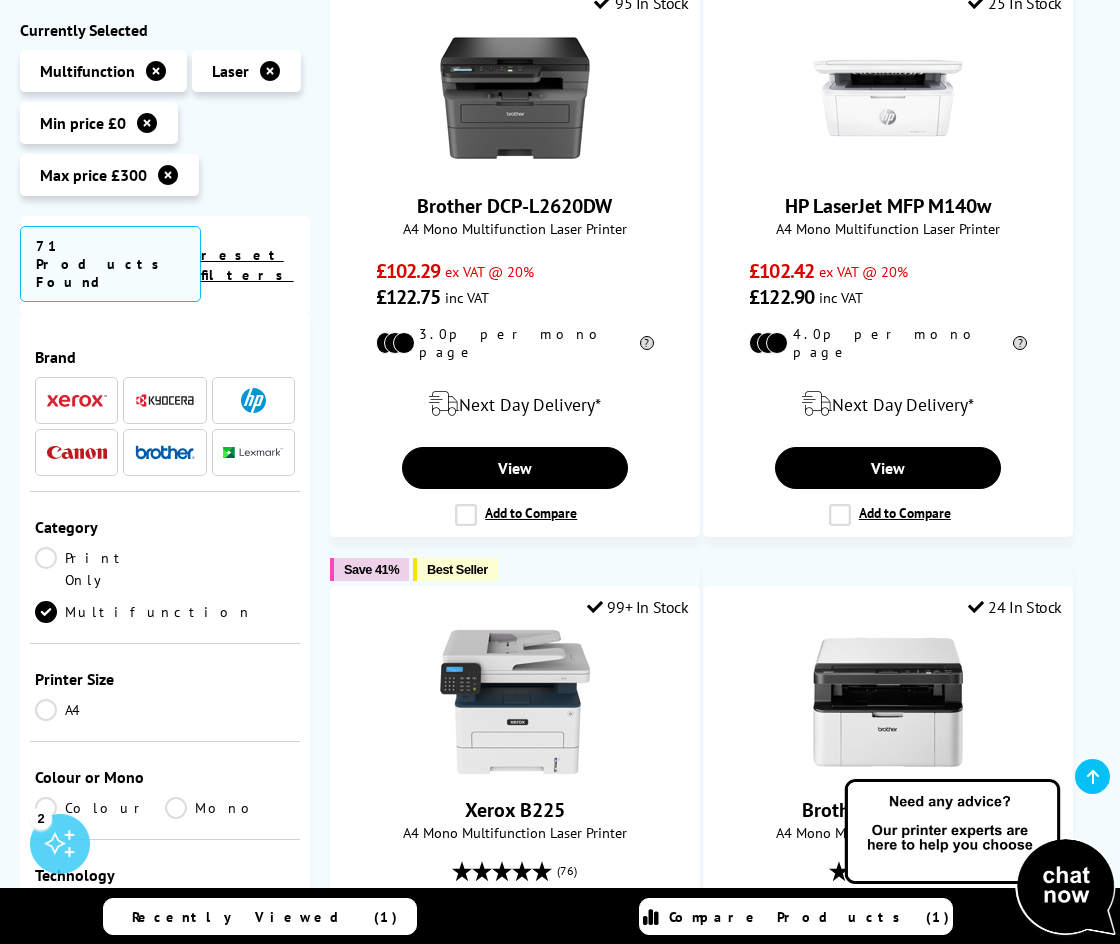 scroll, scrollTop: 496, scrollLeft: 0, axis: vertical 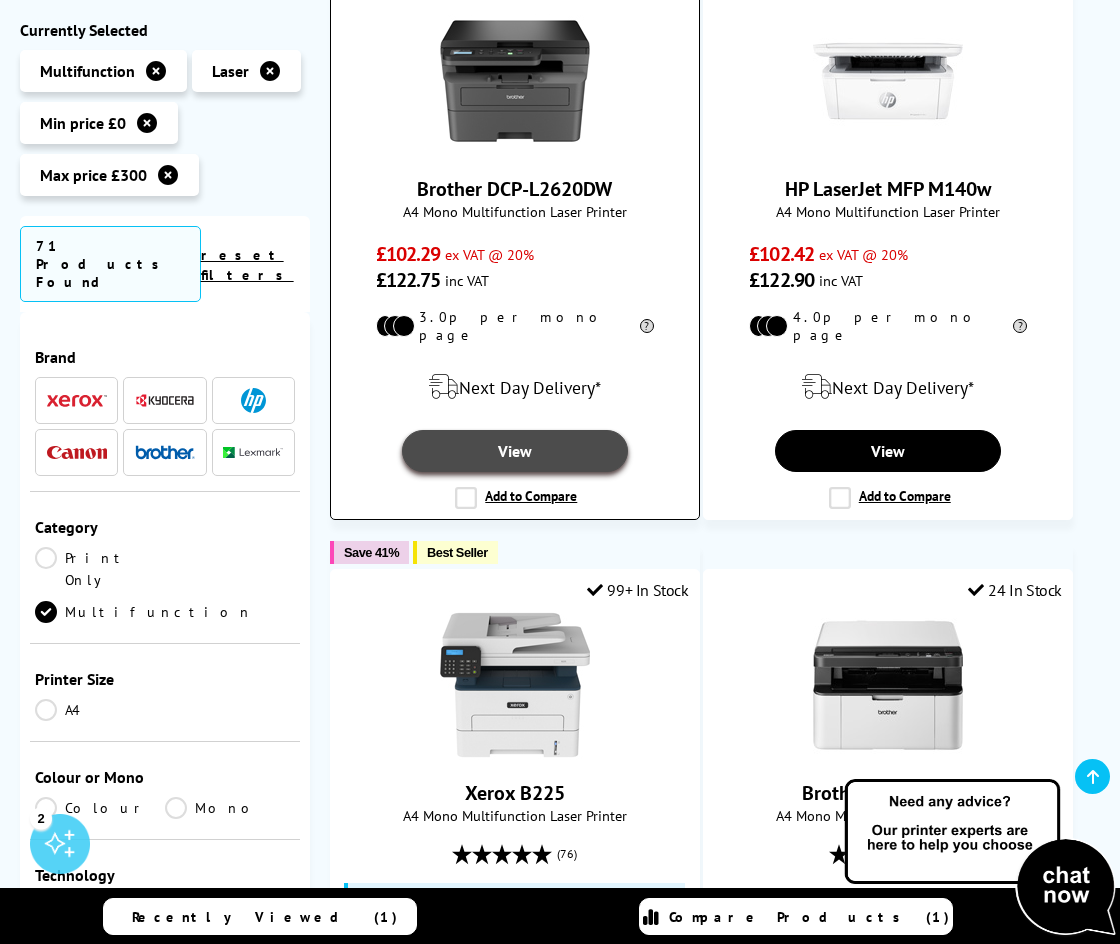 click on "View" at bounding box center [515, 451] 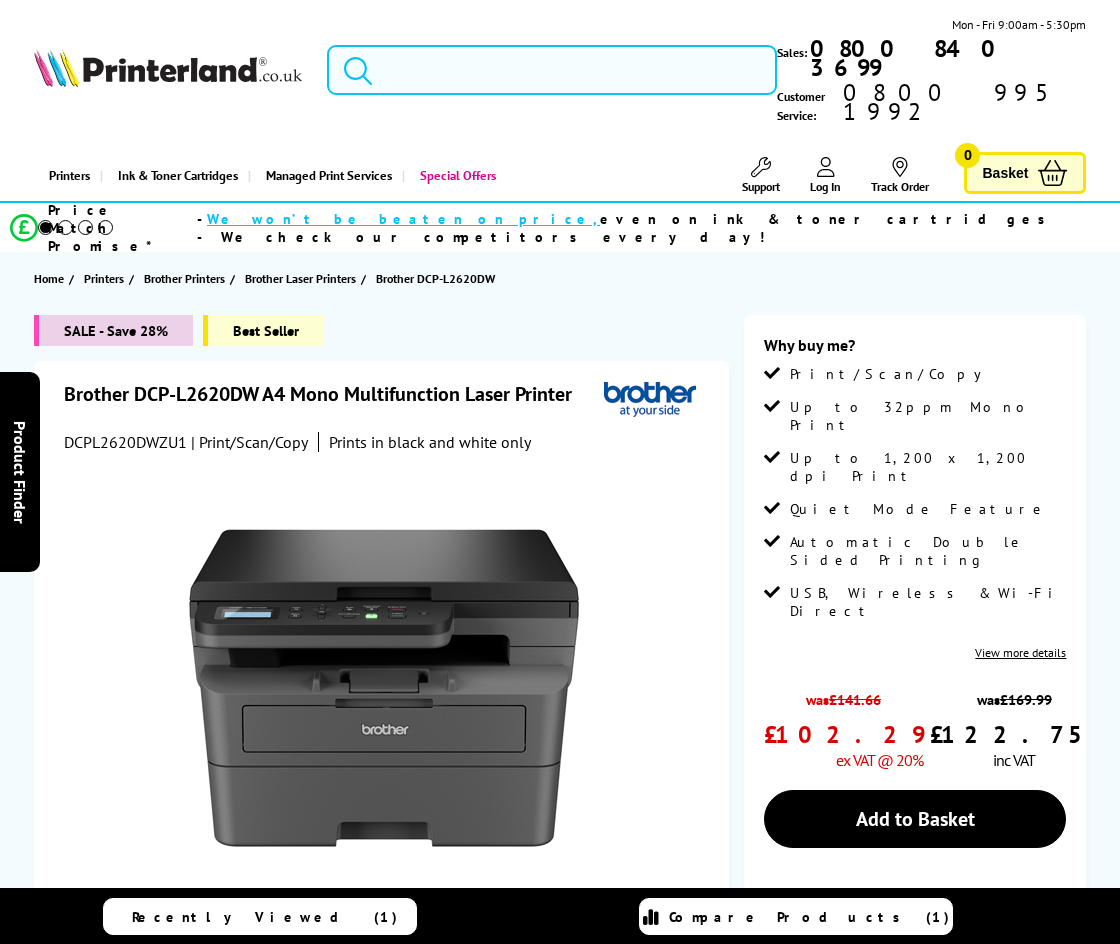 scroll, scrollTop: 0, scrollLeft: 0, axis: both 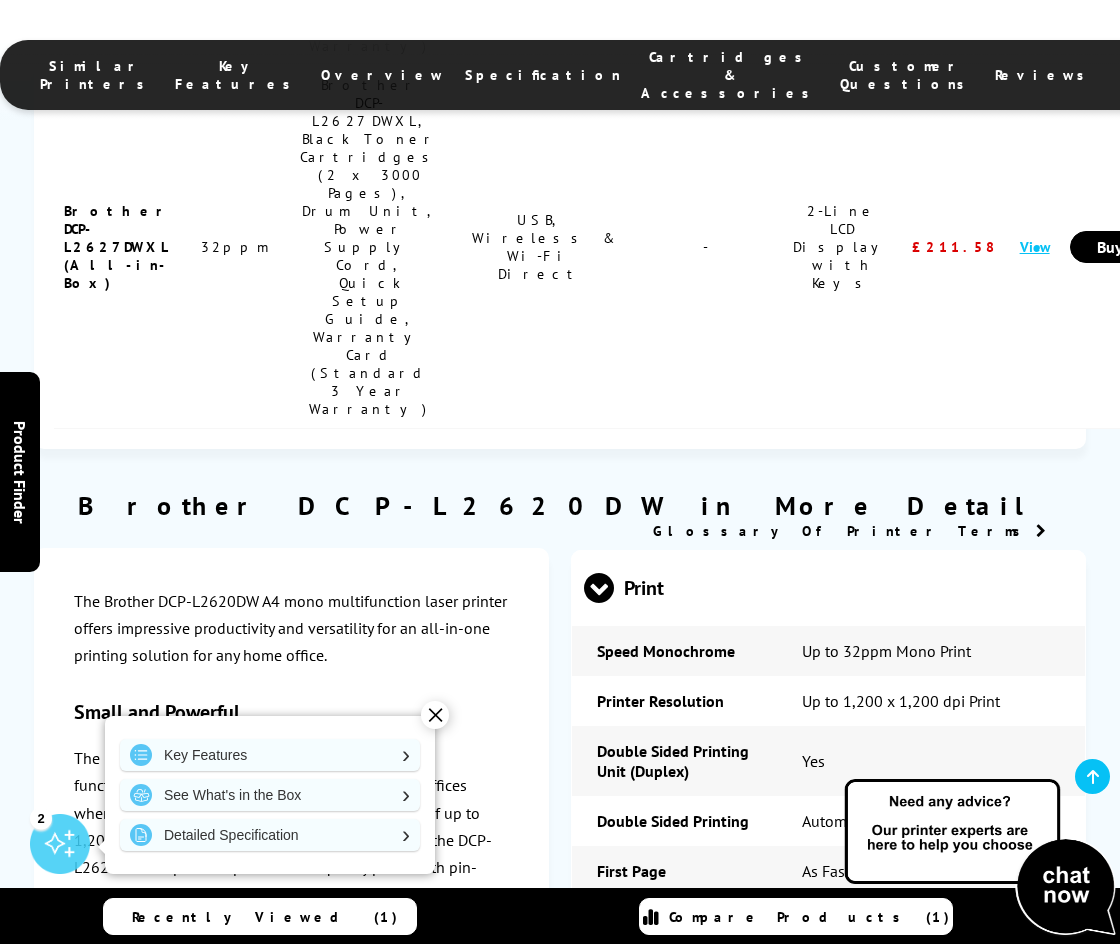 click on "✕" at bounding box center [435, 715] 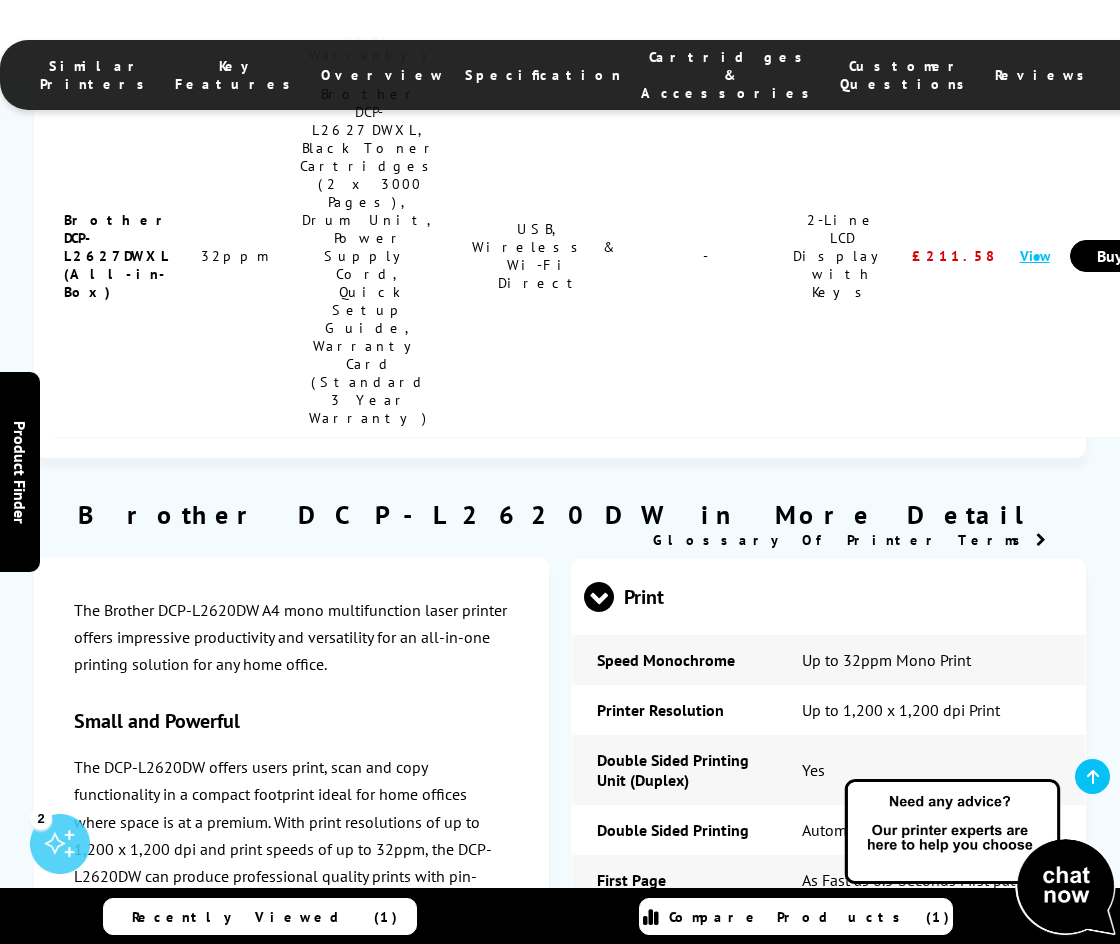 scroll, scrollTop: 3987, scrollLeft: 0, axis: vertical 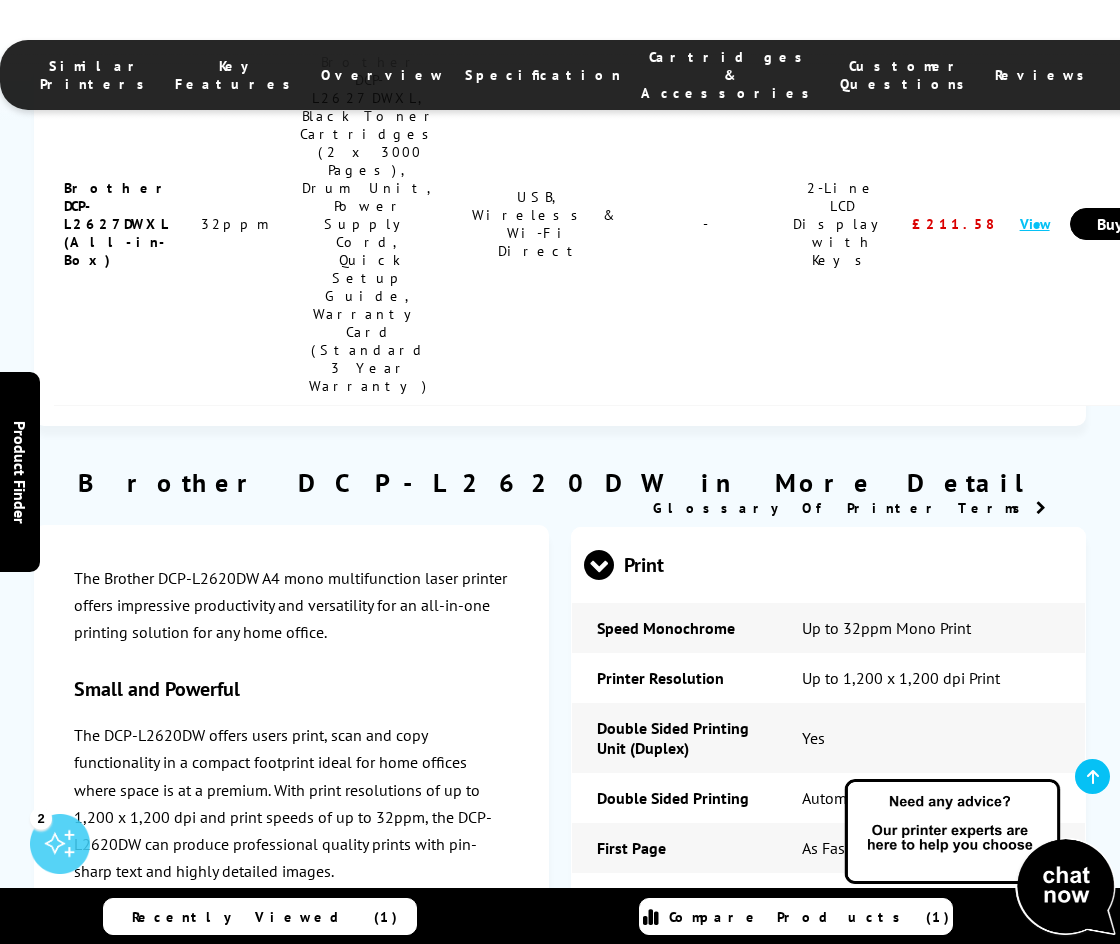 click at bounding box center [614, 1310] 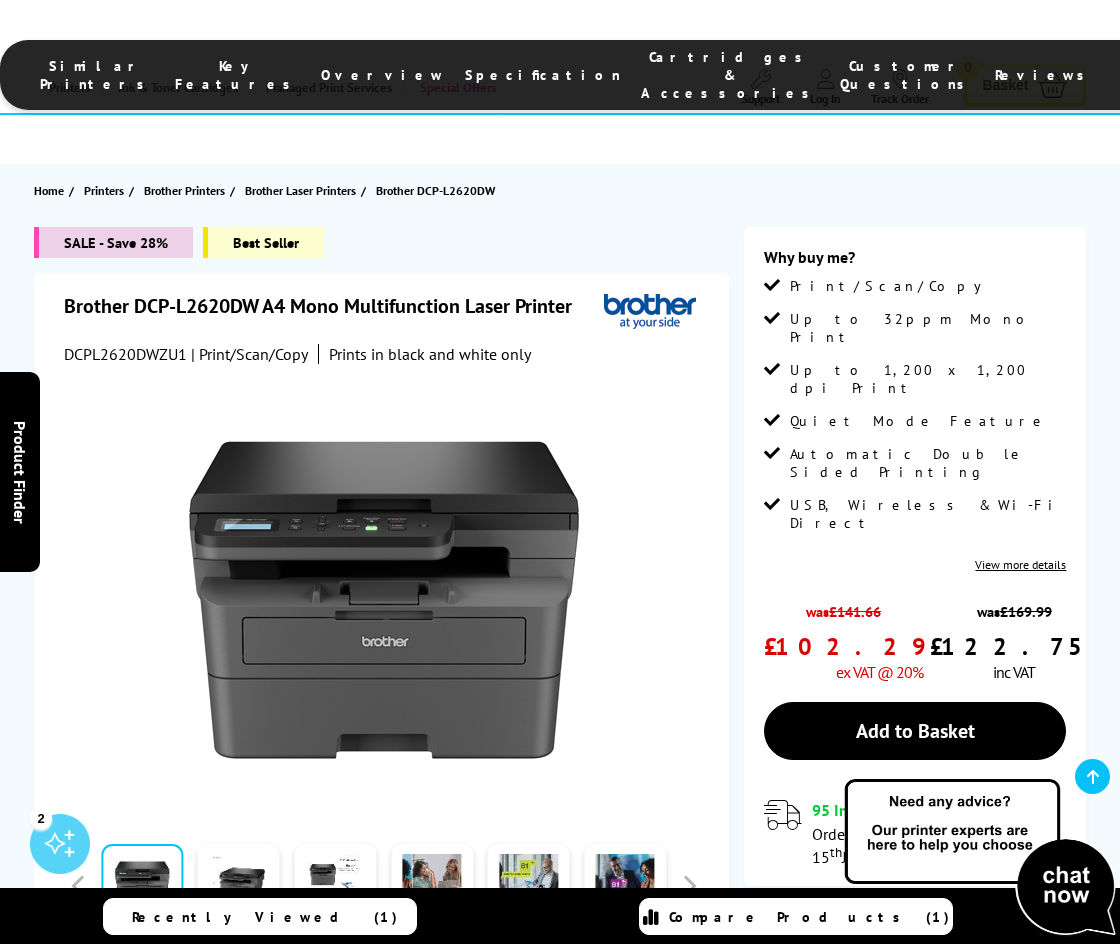 scroll, scrollTop: 0, scrollLeft: 0, axis: both 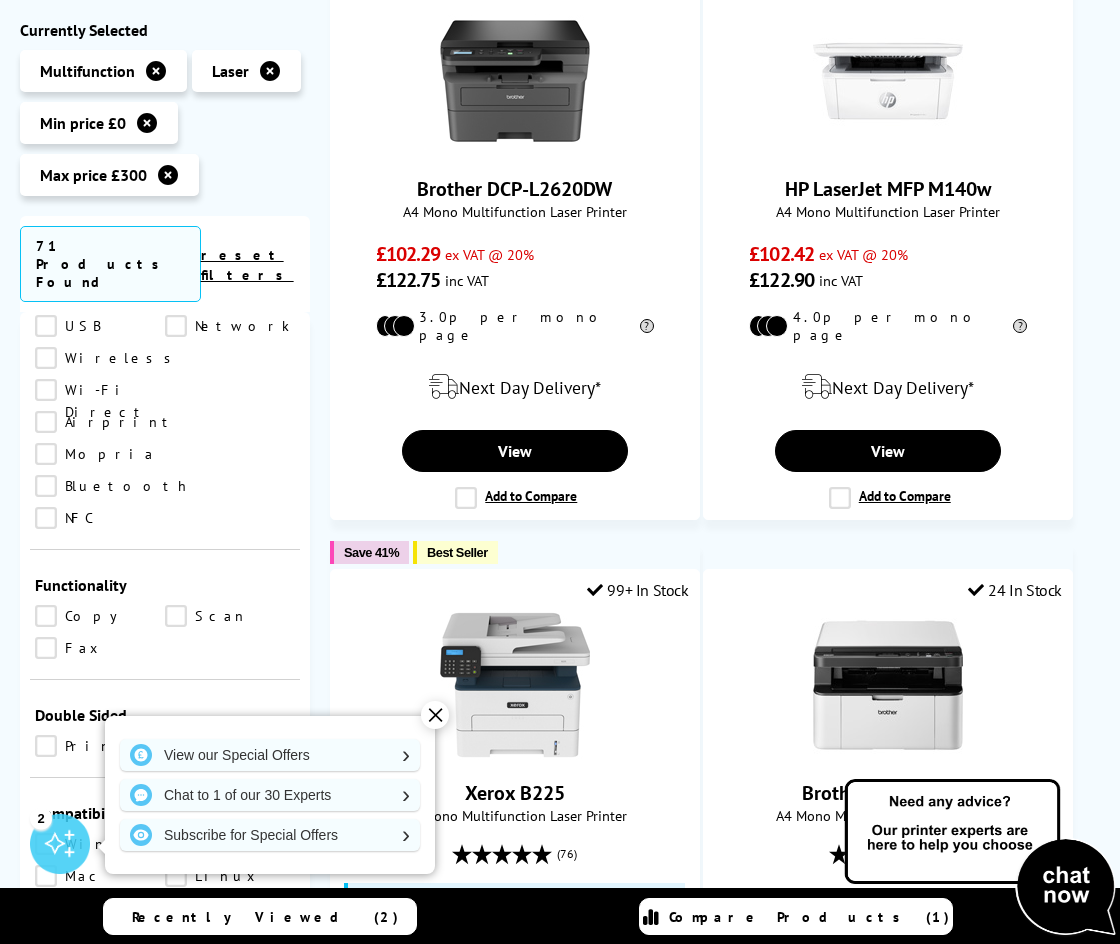 click on "Scan" at bounding box center [230, 616] 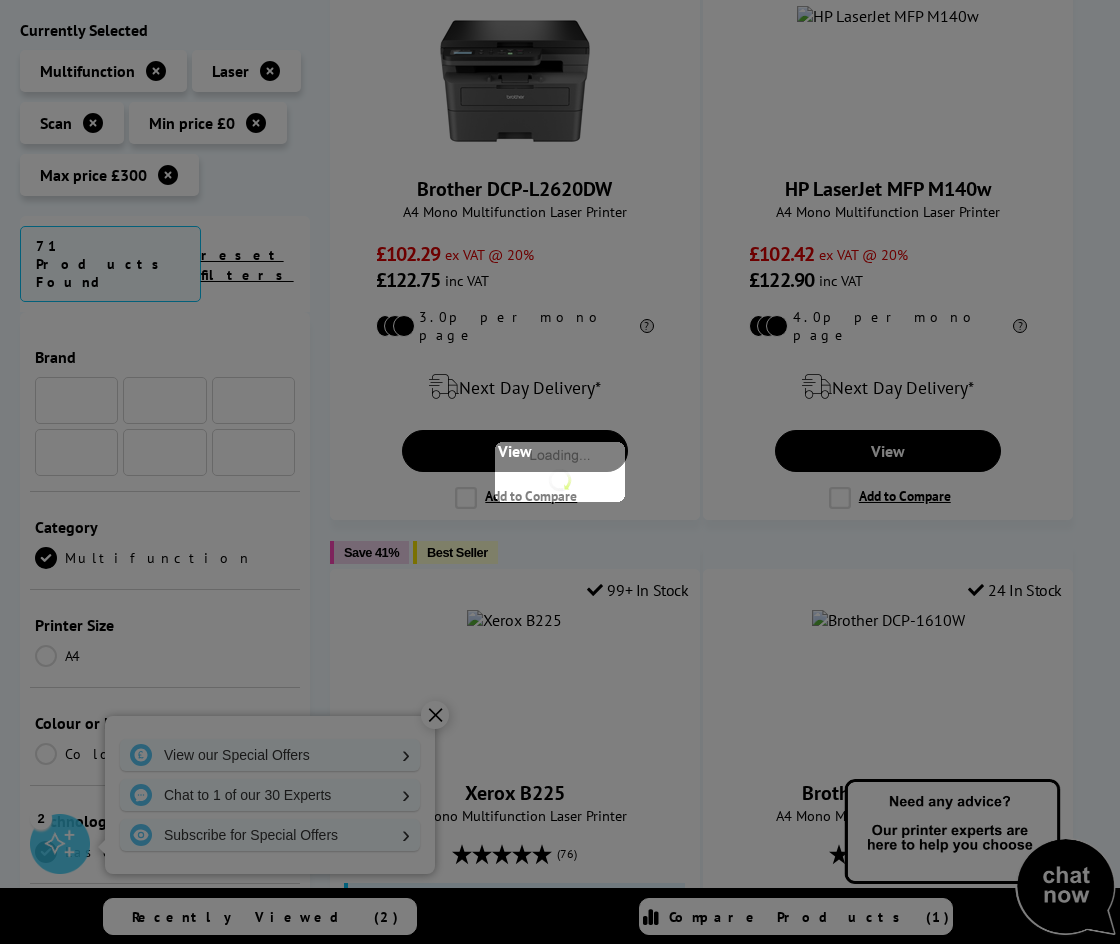 scroll, scrollTop: 798, scrollLeft: 0, axis: vertical 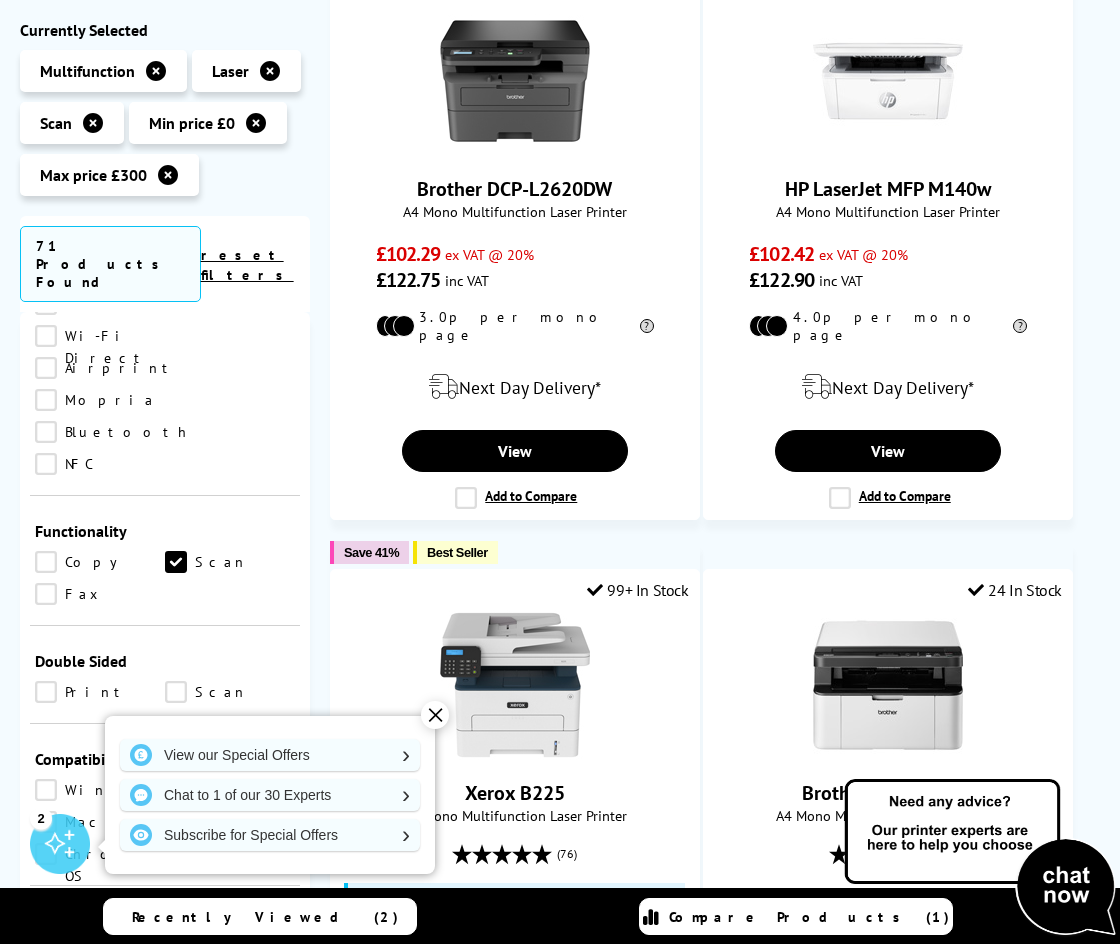 click on "Copy" at bounding box center [100, 562] 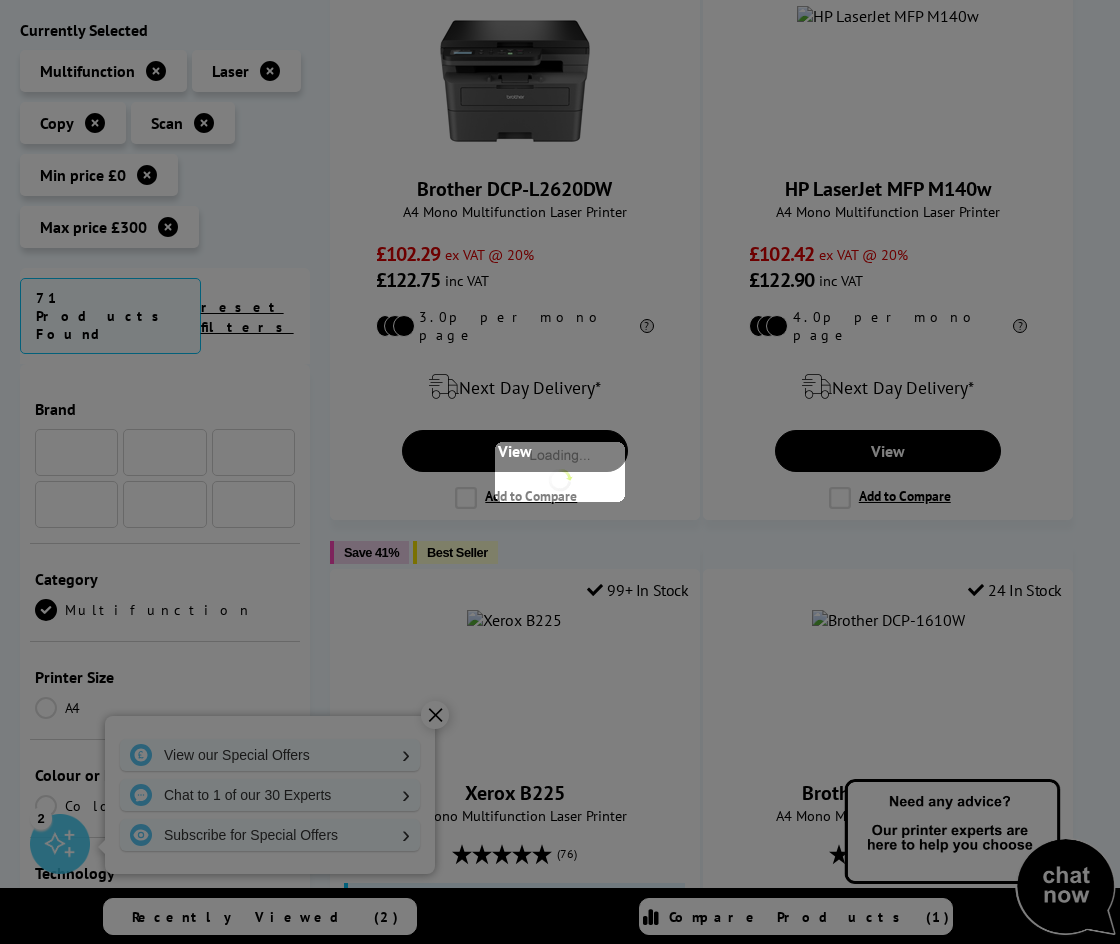 scroll, scrollTop: 798, scrollLeft: 0, axis: vertical 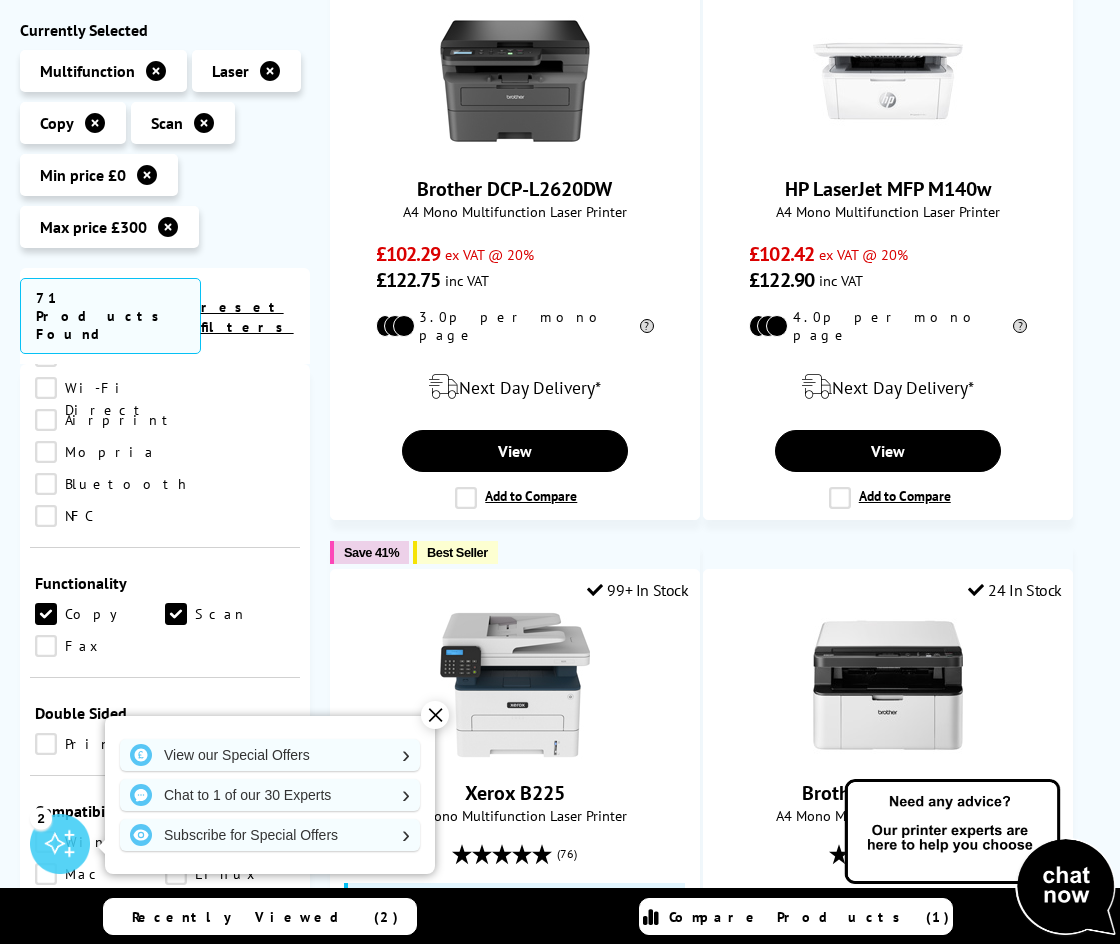 click on "Print" at bounding box center (100, 744) 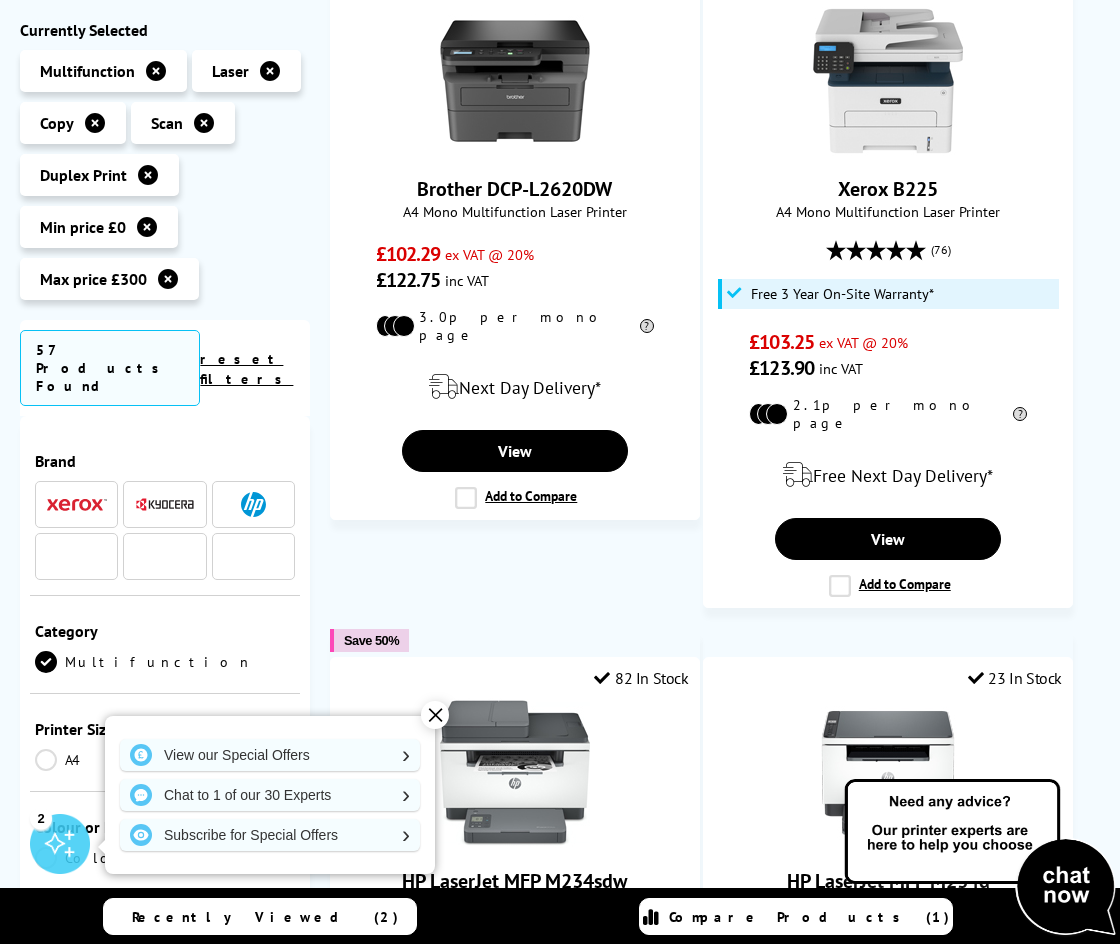 scroll, scrollTop: 798, scrollLeft: 0, axis: vertical 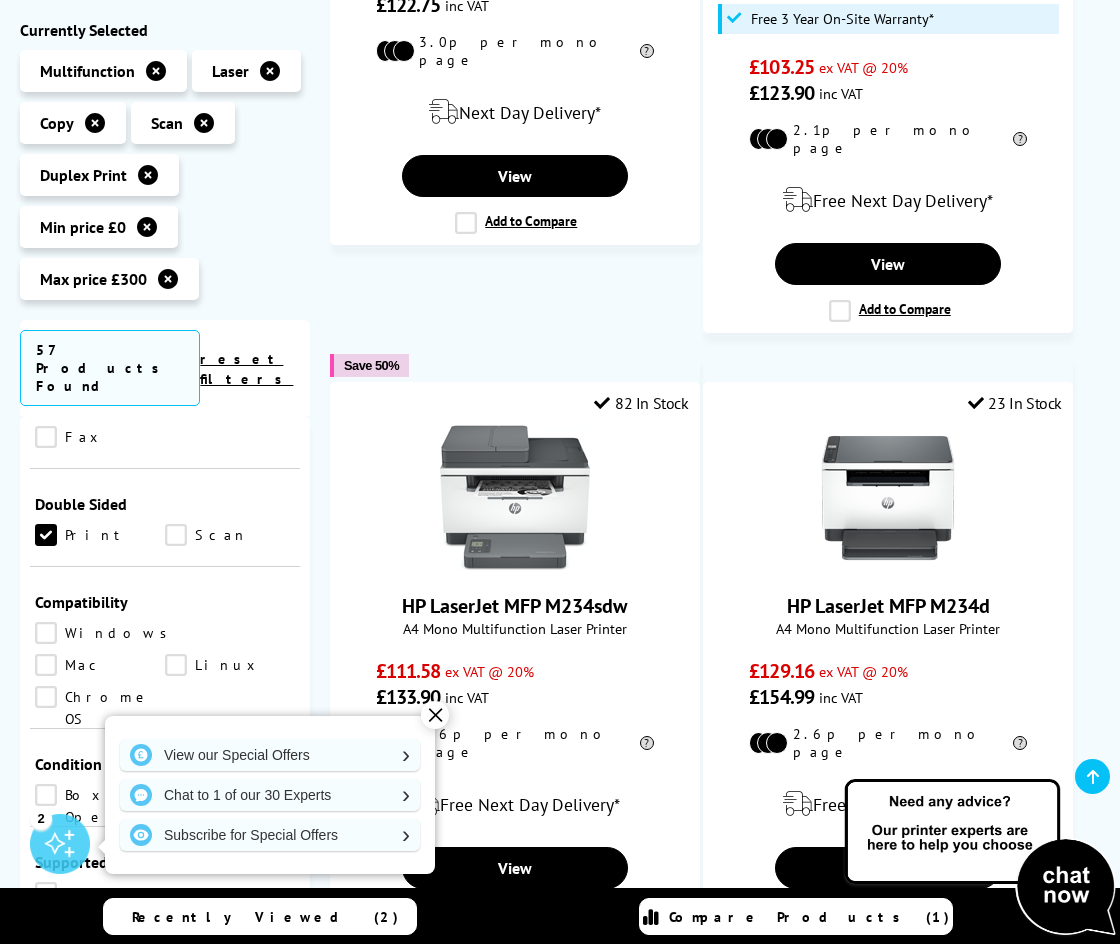 click on "Mac" at bounding box center [100, 665] 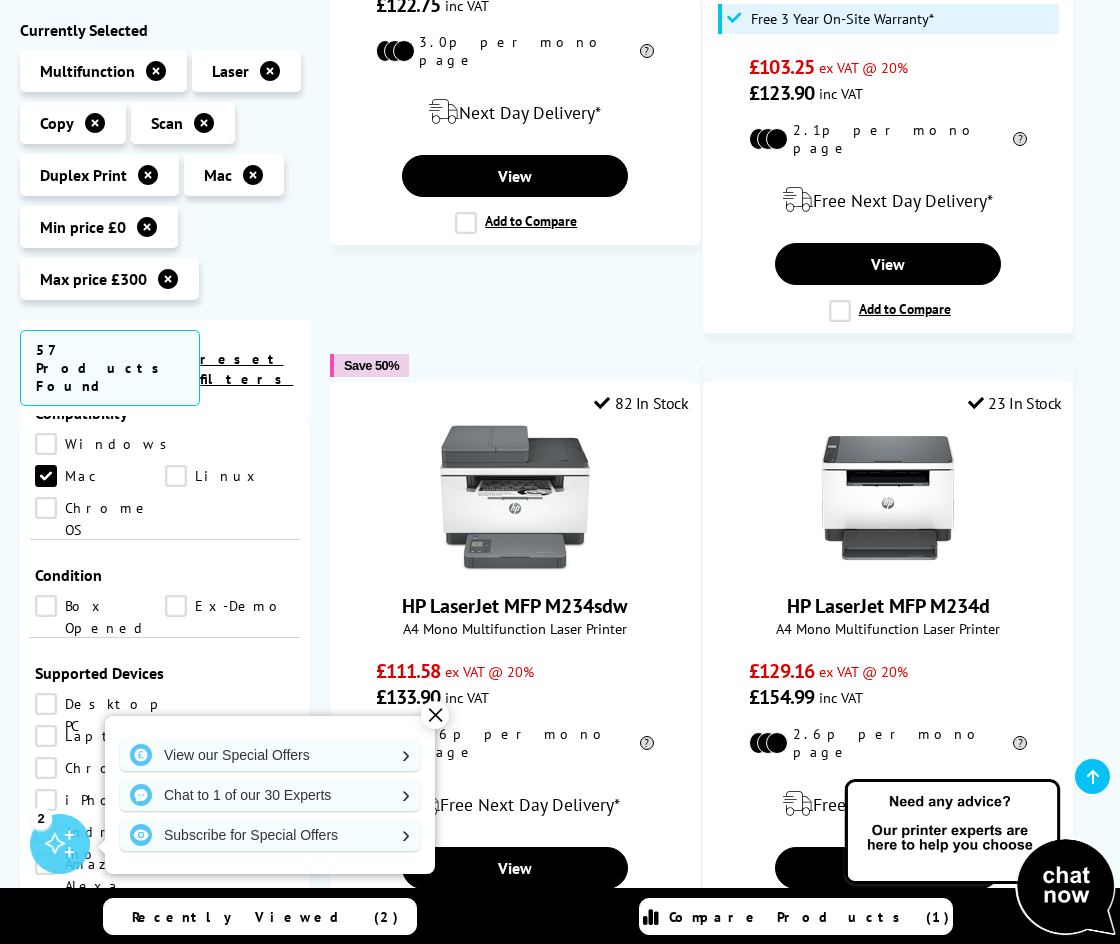 scroll, scrollTop: 1251, scrollLeft: 0, axis: vertical 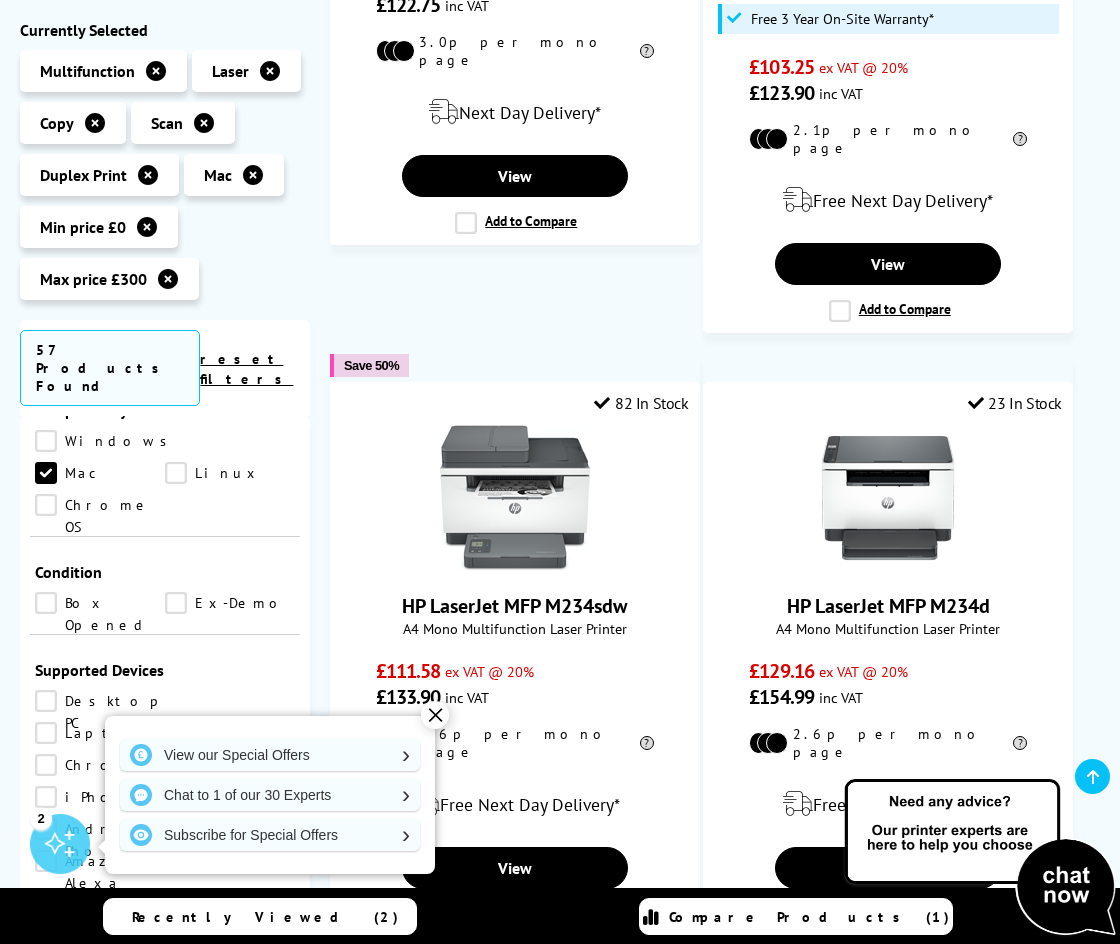 click on "✕" at bounding box center [435, 715] 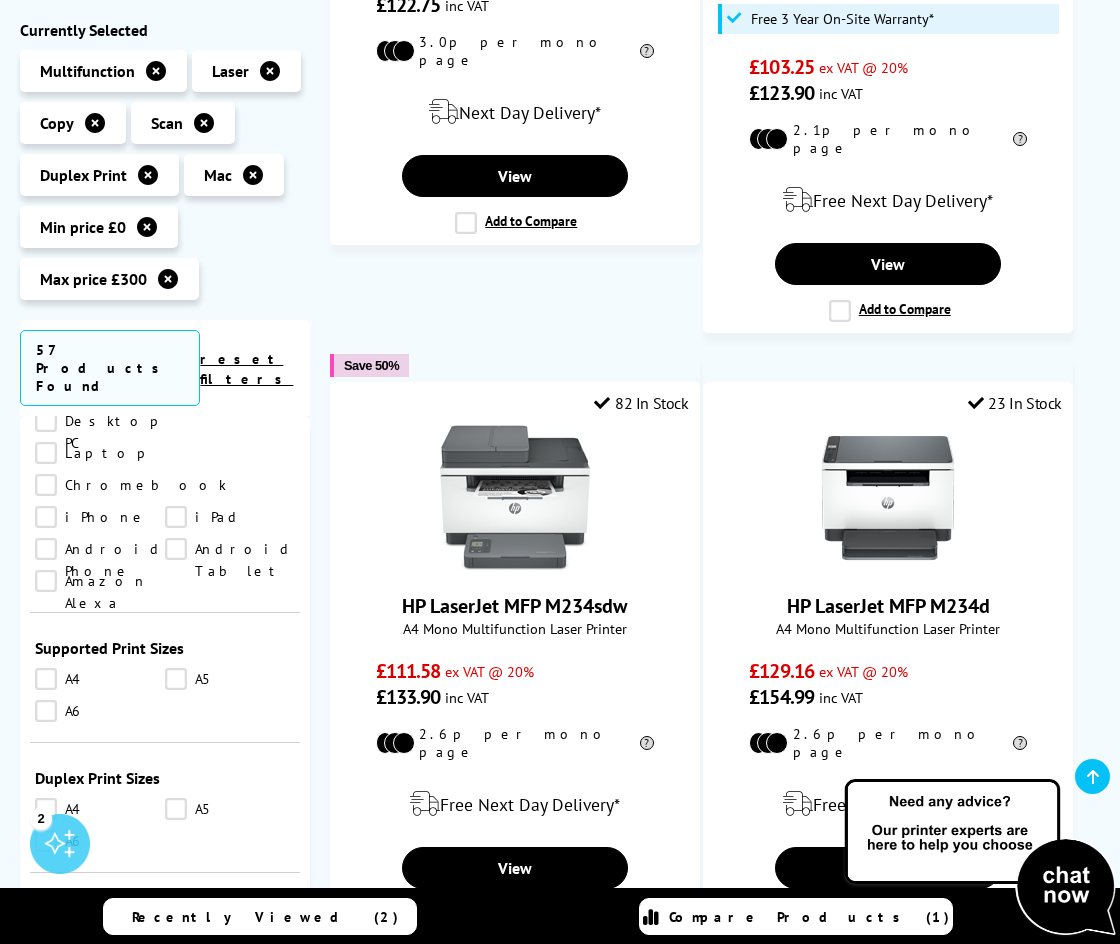 scroll, scrollTop: 1534, scrollLeft: 0, axis: vertical 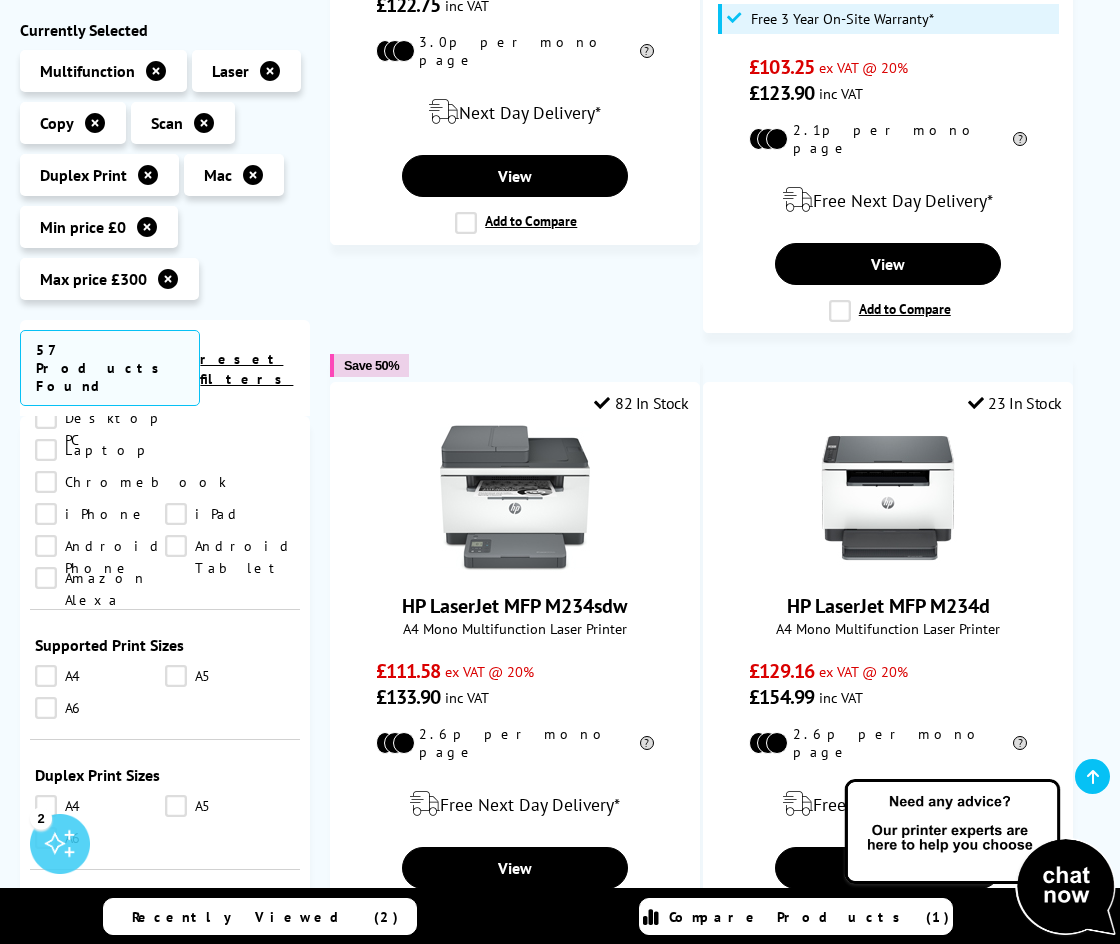 drag, startPoint x: 46, startPoint y: 554, endPoint x: 151, endPoint y: 577, distance: 107.48953 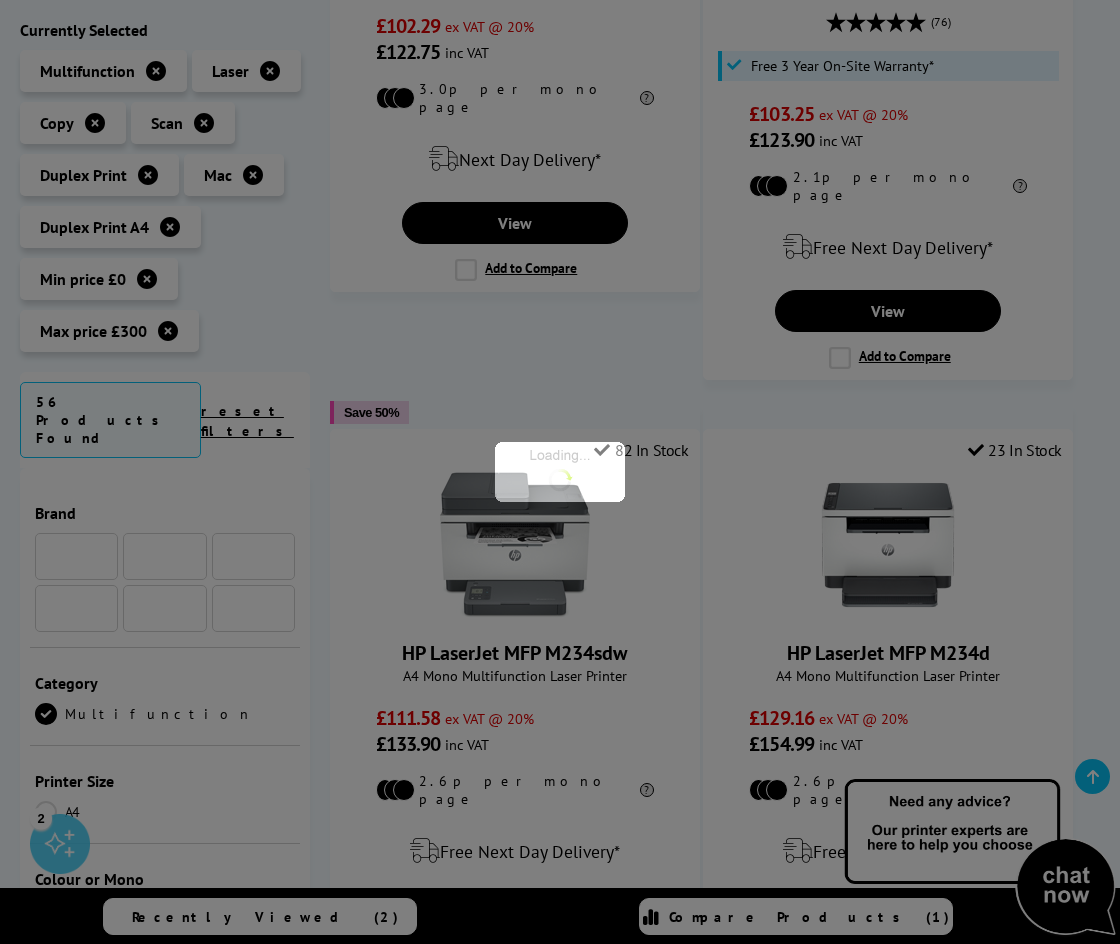 scroll, scrollTop: 1534, scrollLeft: 0, axis: vertical 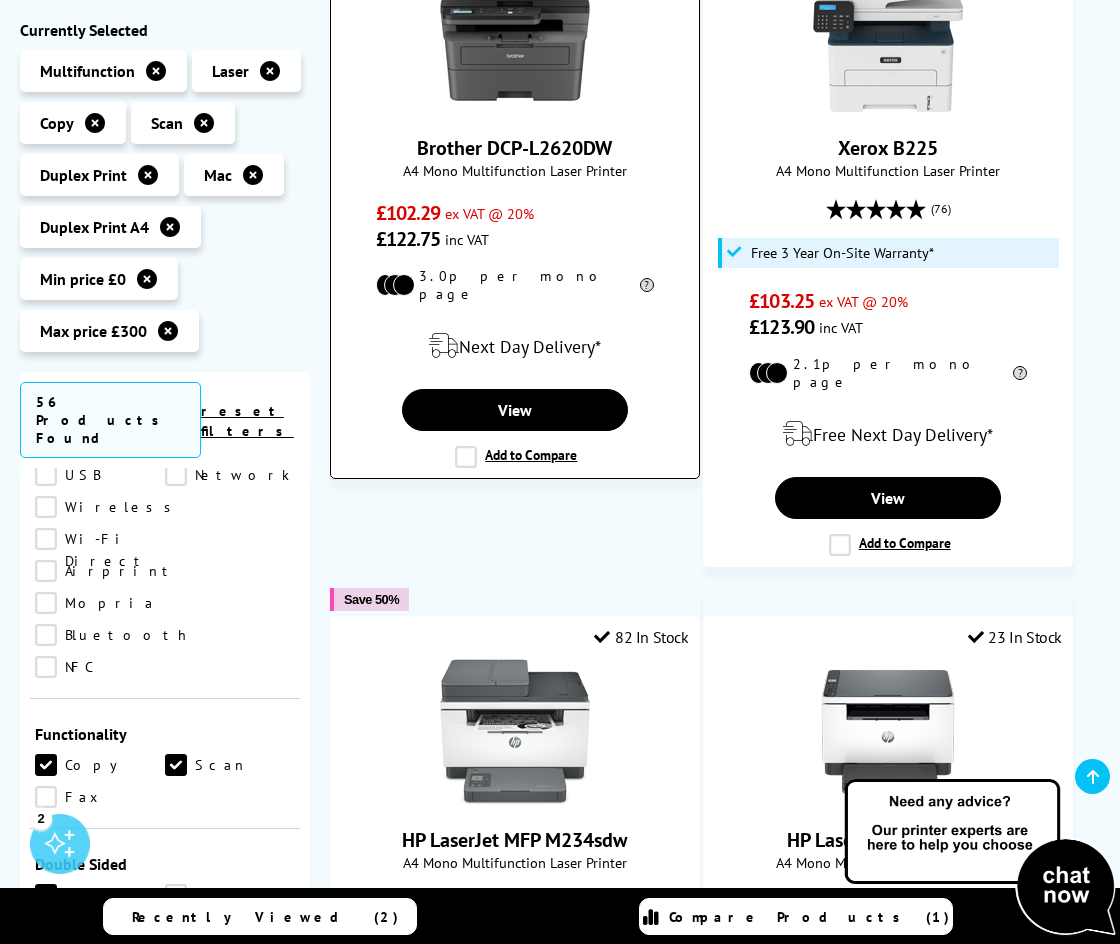 click on "Add to Compare" at bounding box center [516, 457] 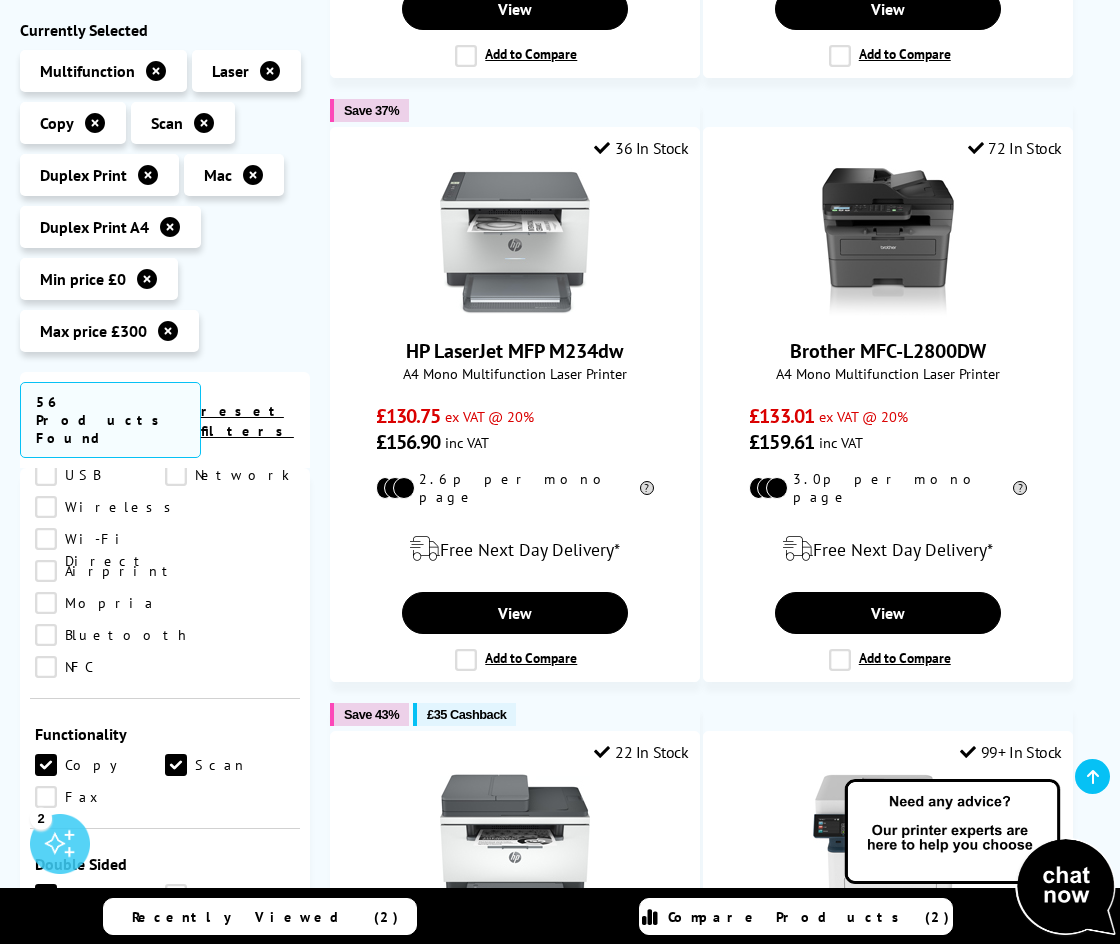scroll, scrollTop: 1695, scrollLeft: 0, axis: vertical 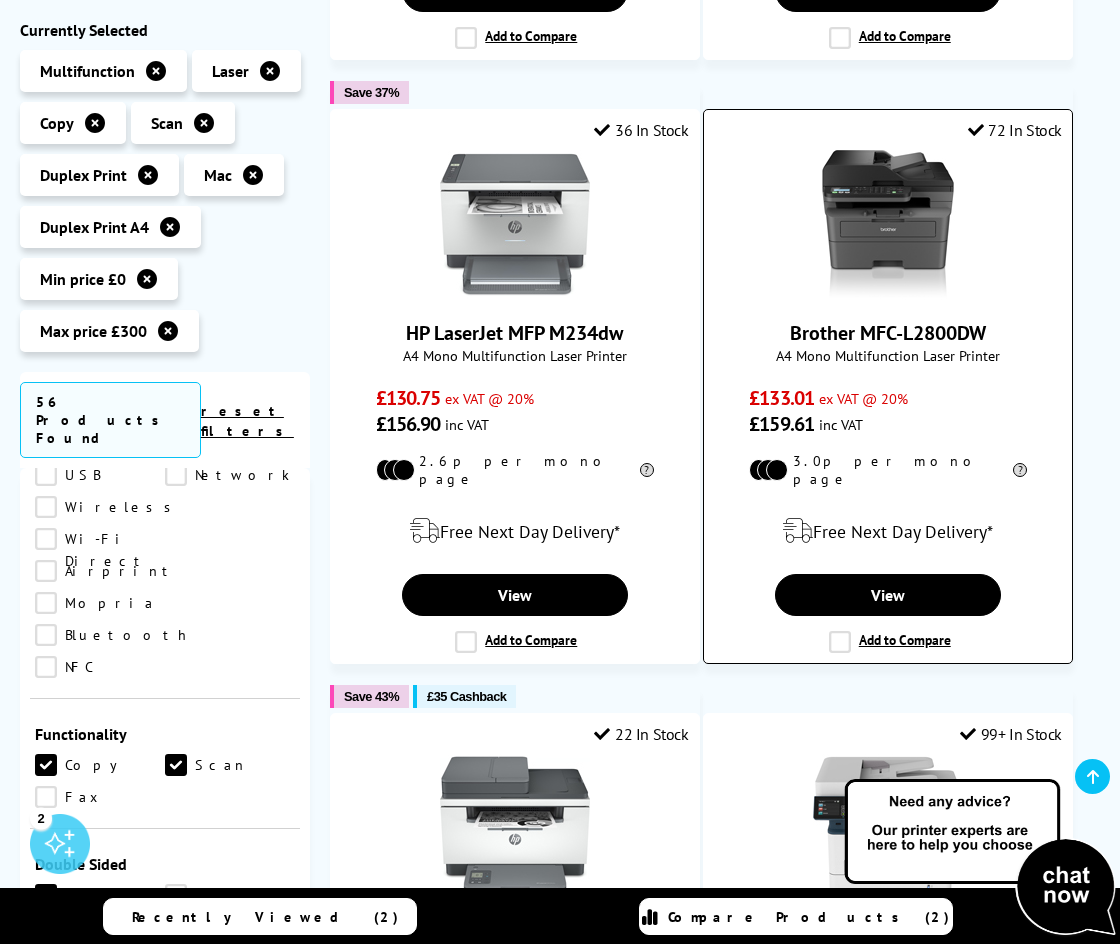 click on "Add to Compare" at bounding box center (890, 642) 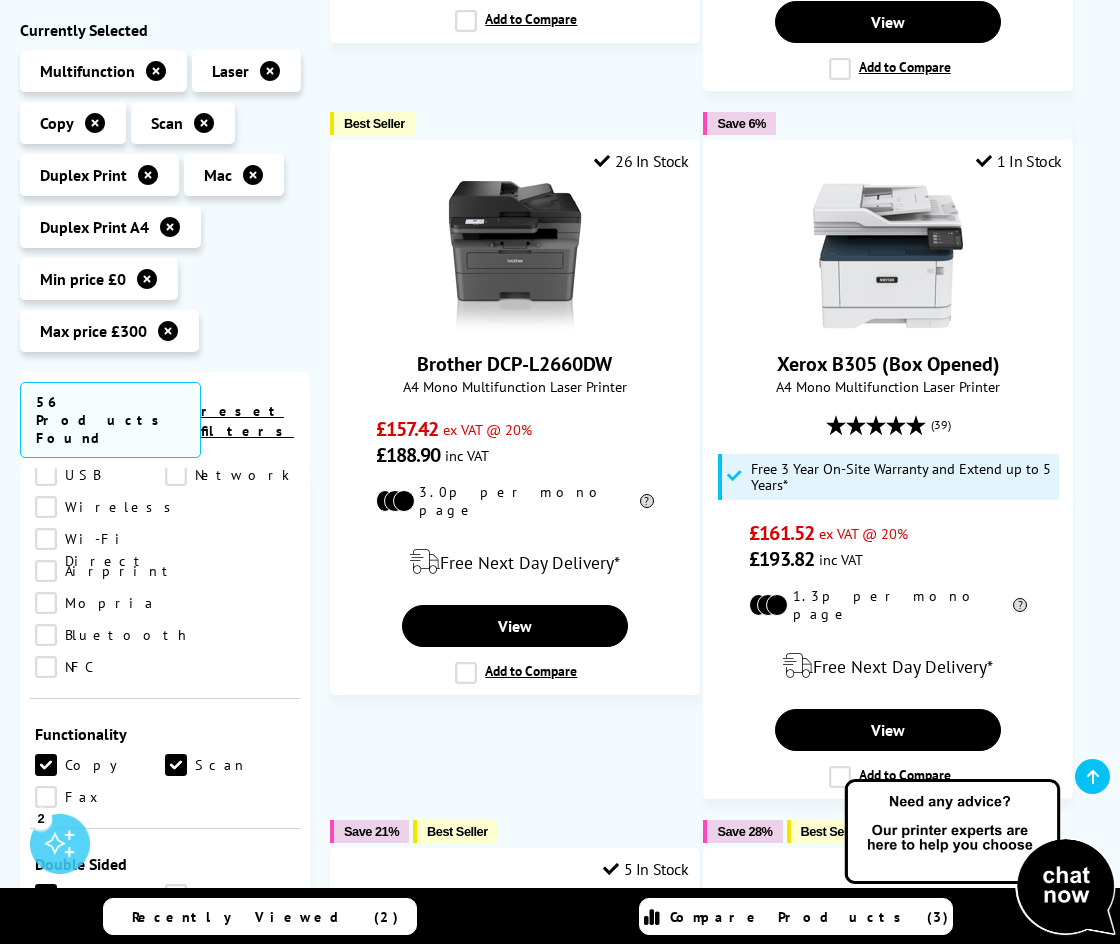 scroll, scrollTop: 3004, scrollLeft: 0, axis: vertical 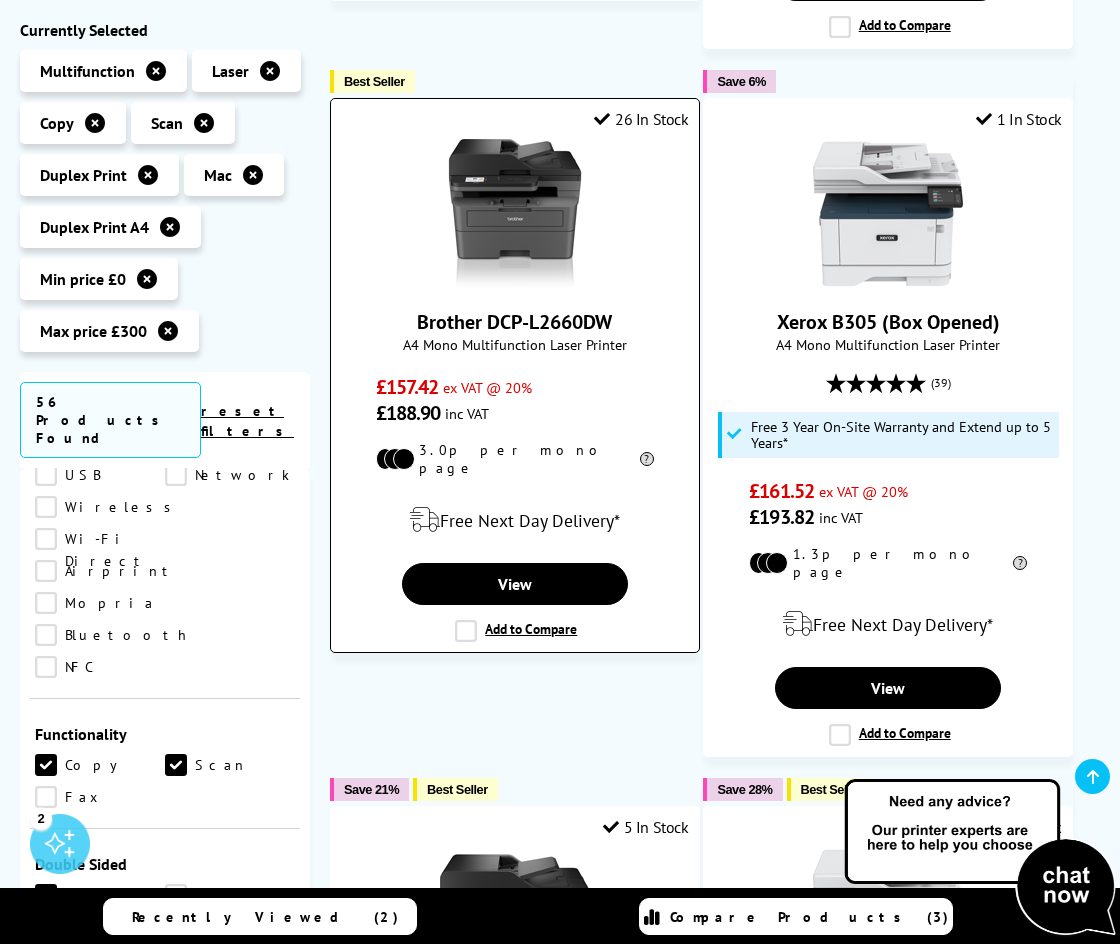 click on "Add to Compare" at bounding box center [516, 631] 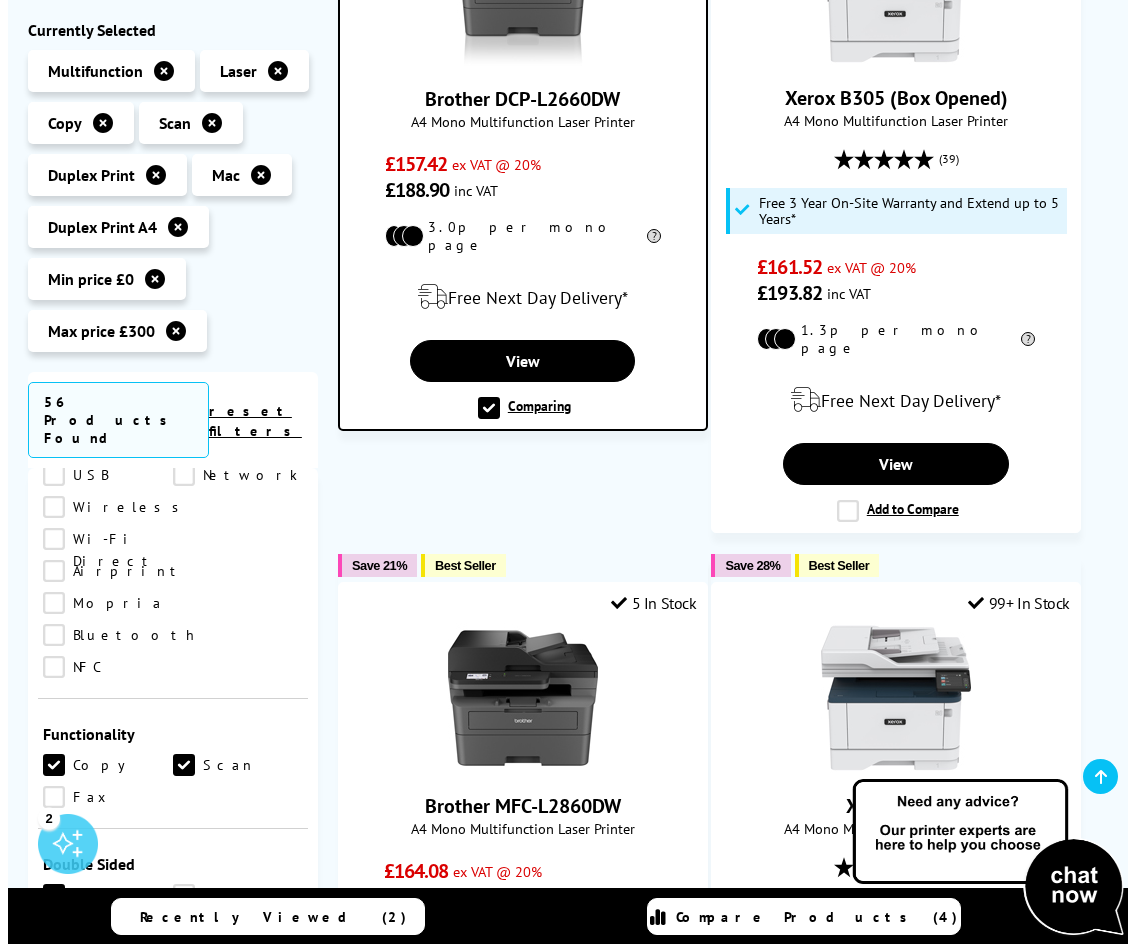 scroll, scrollTop: 3367, scrollLeft: 0, axis: vertical 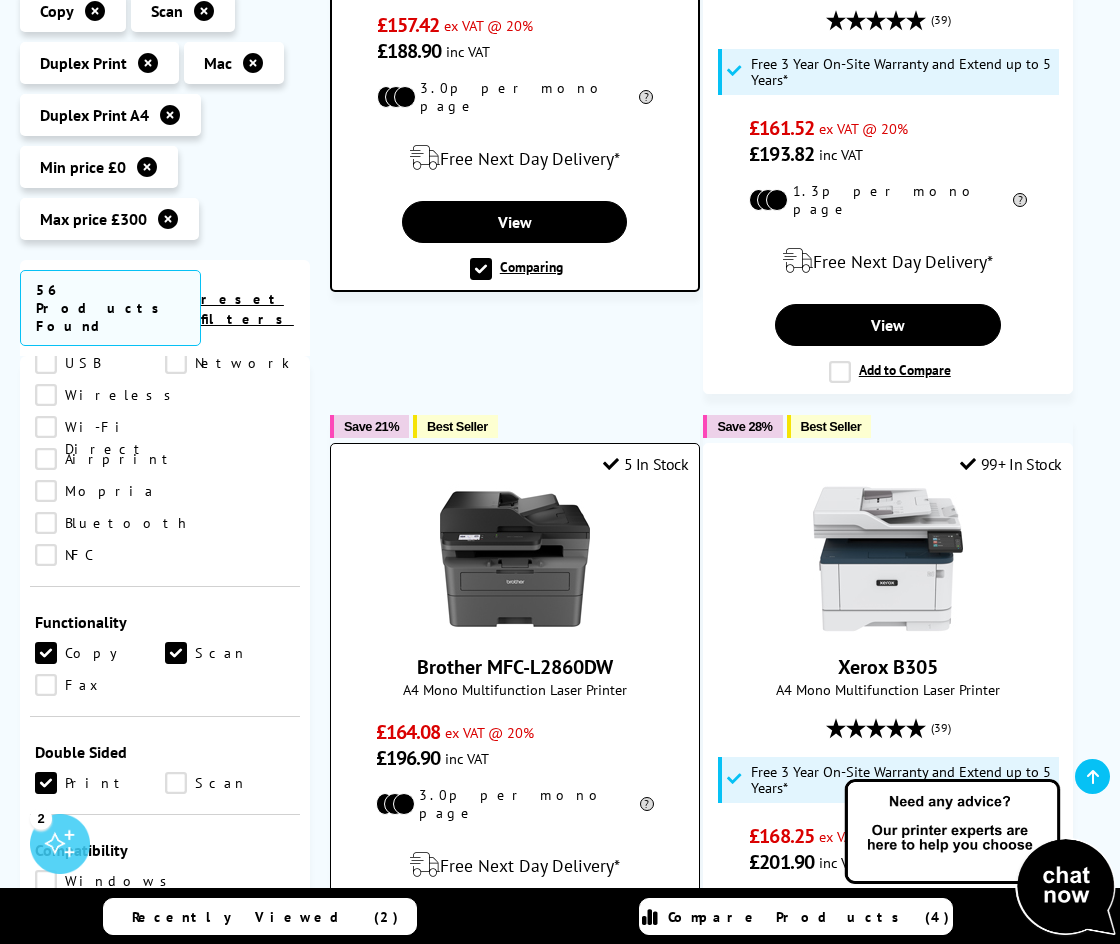 click on "Add to Compare" at bounding box center (516, 976) 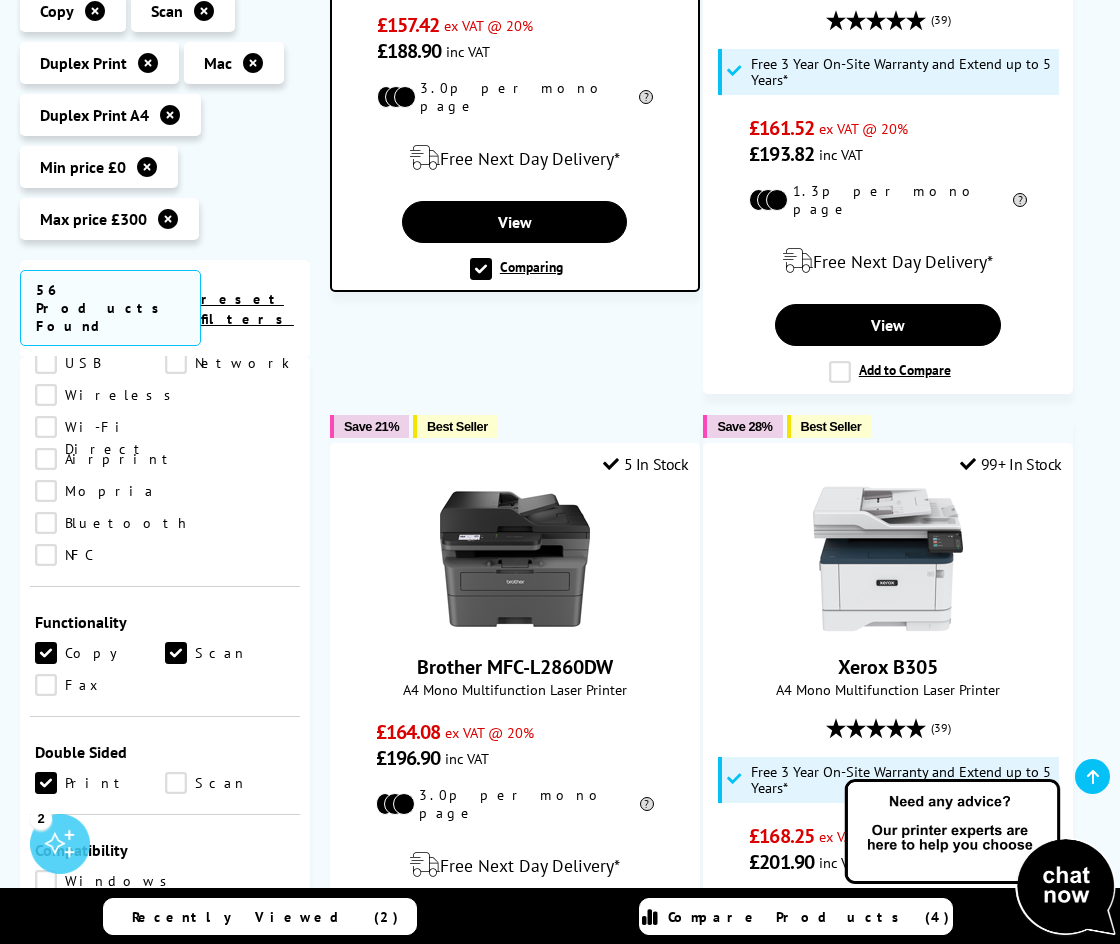 click on "Compare Products (4)" at bounding box center [809, 917] 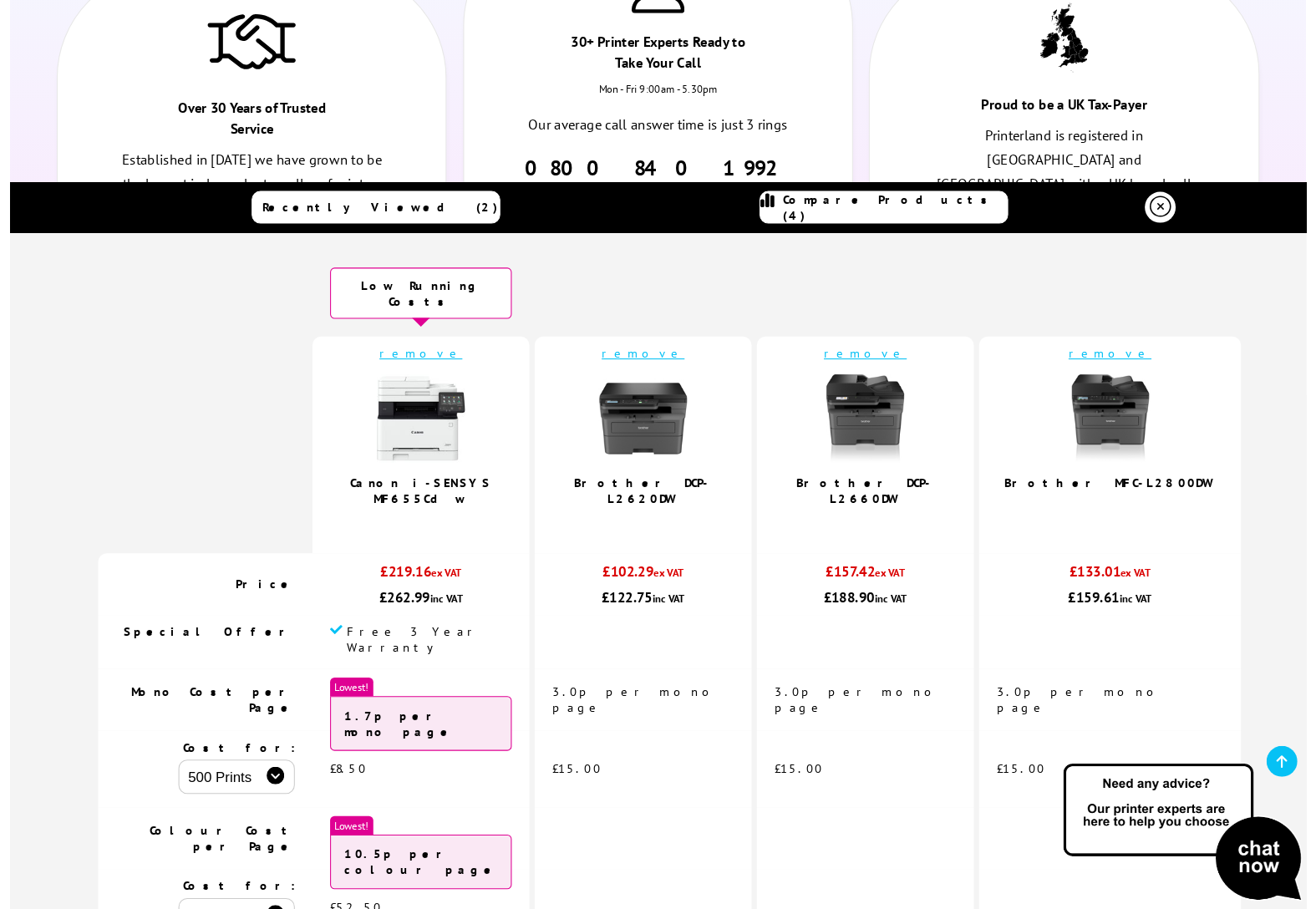 scroll, scrollTop: 2237, scrollLeft: 0, axis: vertical 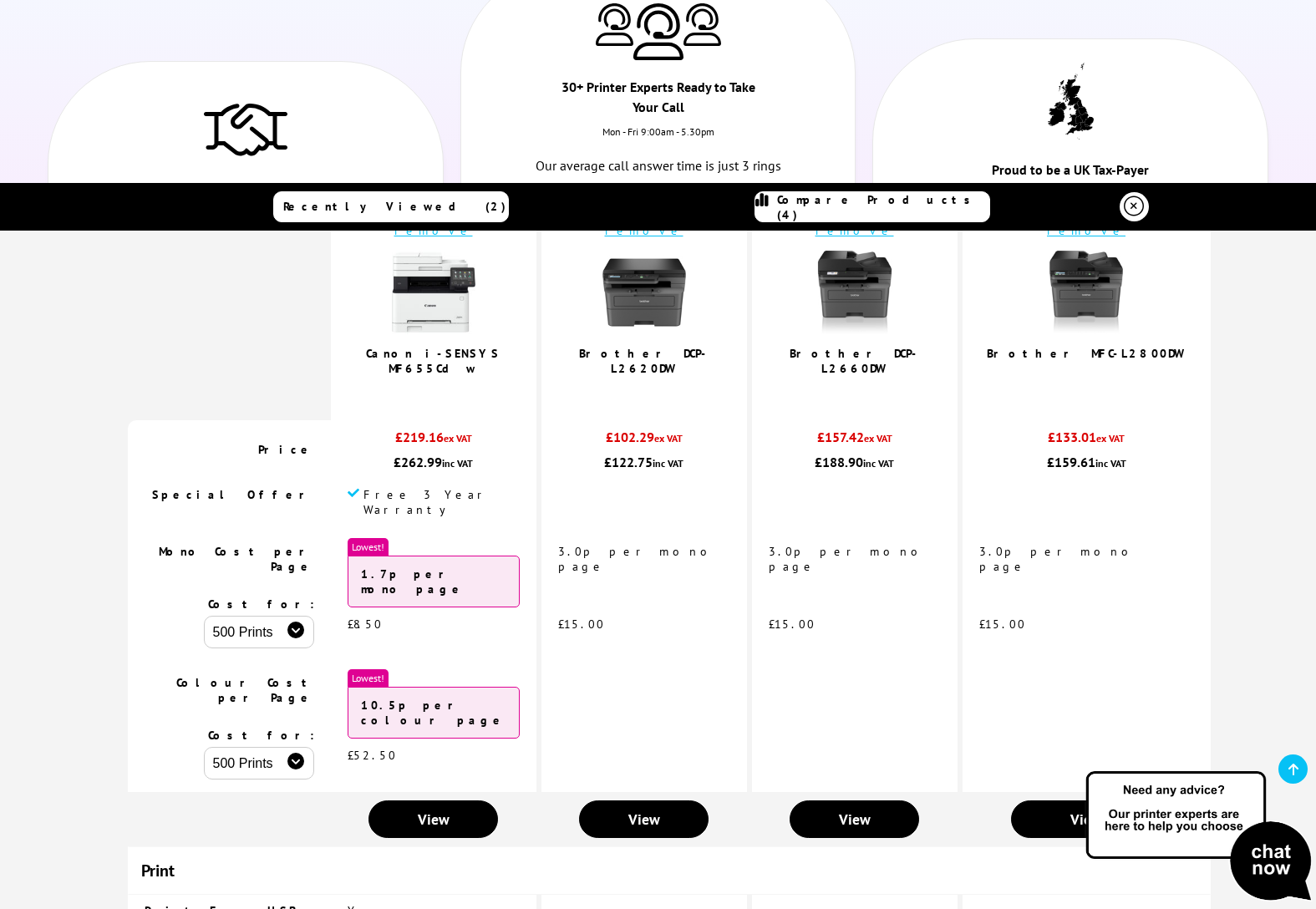 click on "500 Prints
1000 Prints
2000 Prints" at bounding box center [259, 632] 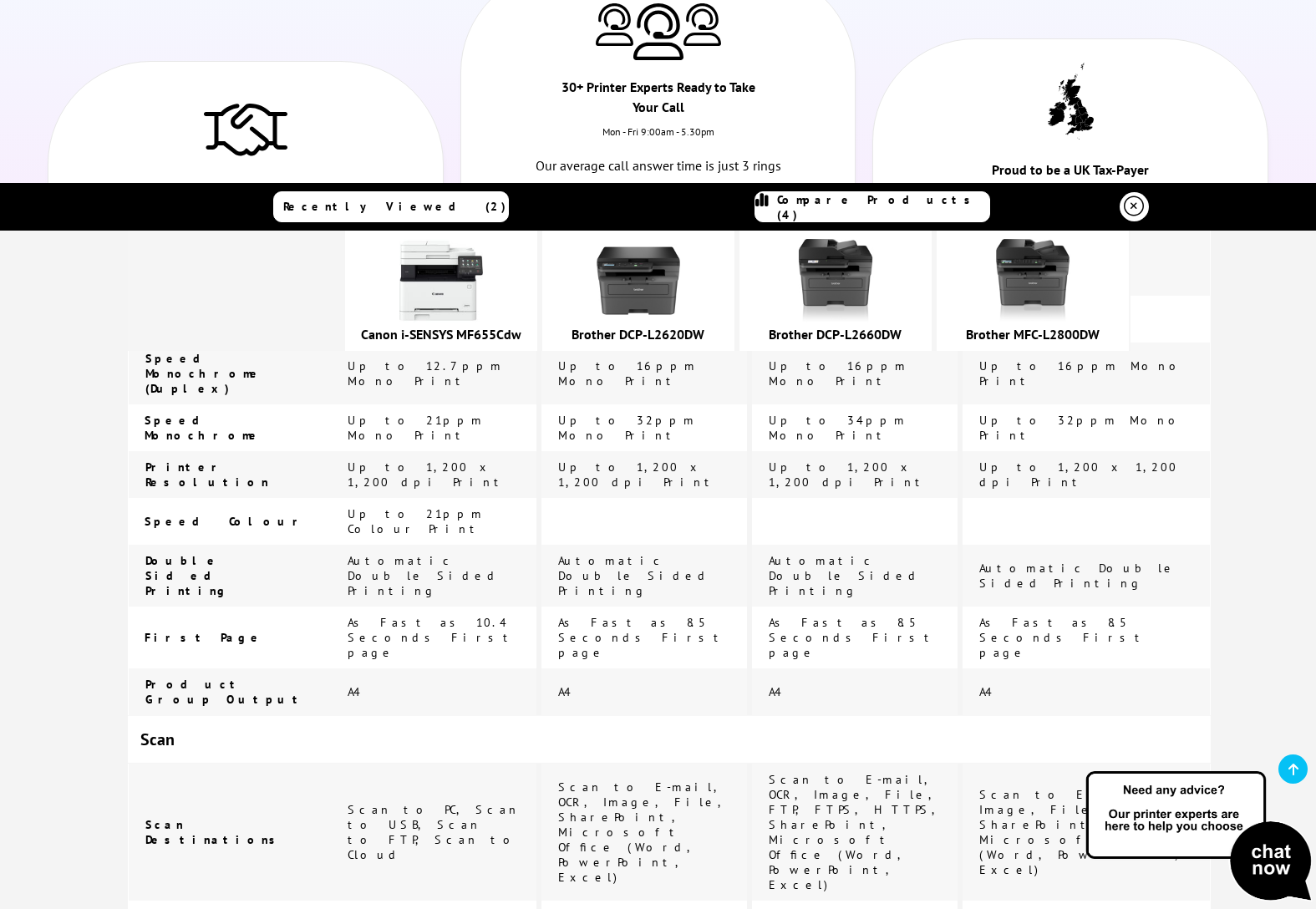 scroll, scrollTop: 852, scrollLeft: 0, axis: vertical 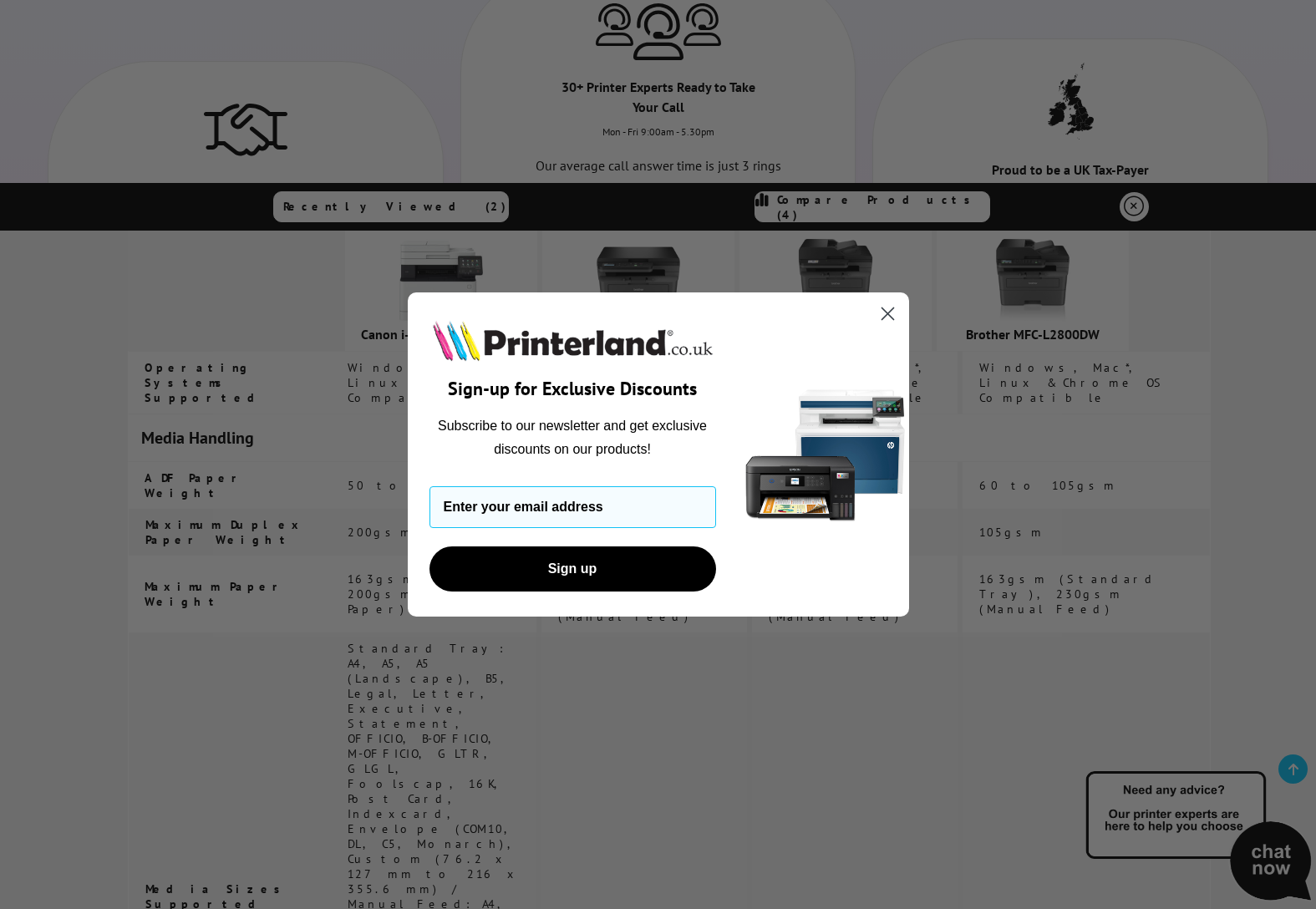 click 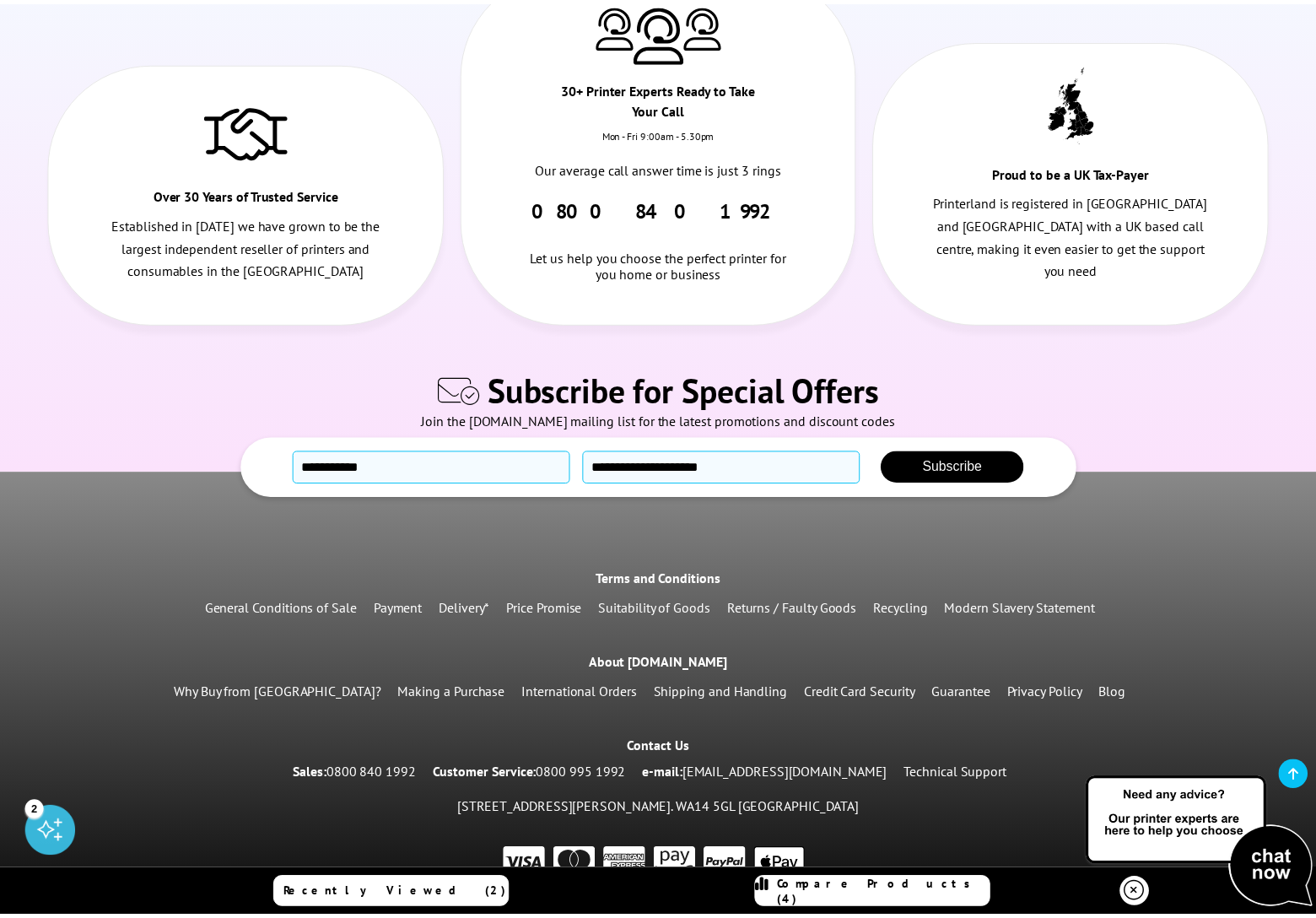 scroll, scrollTop: 0, scrollLeft: 0, axis: both 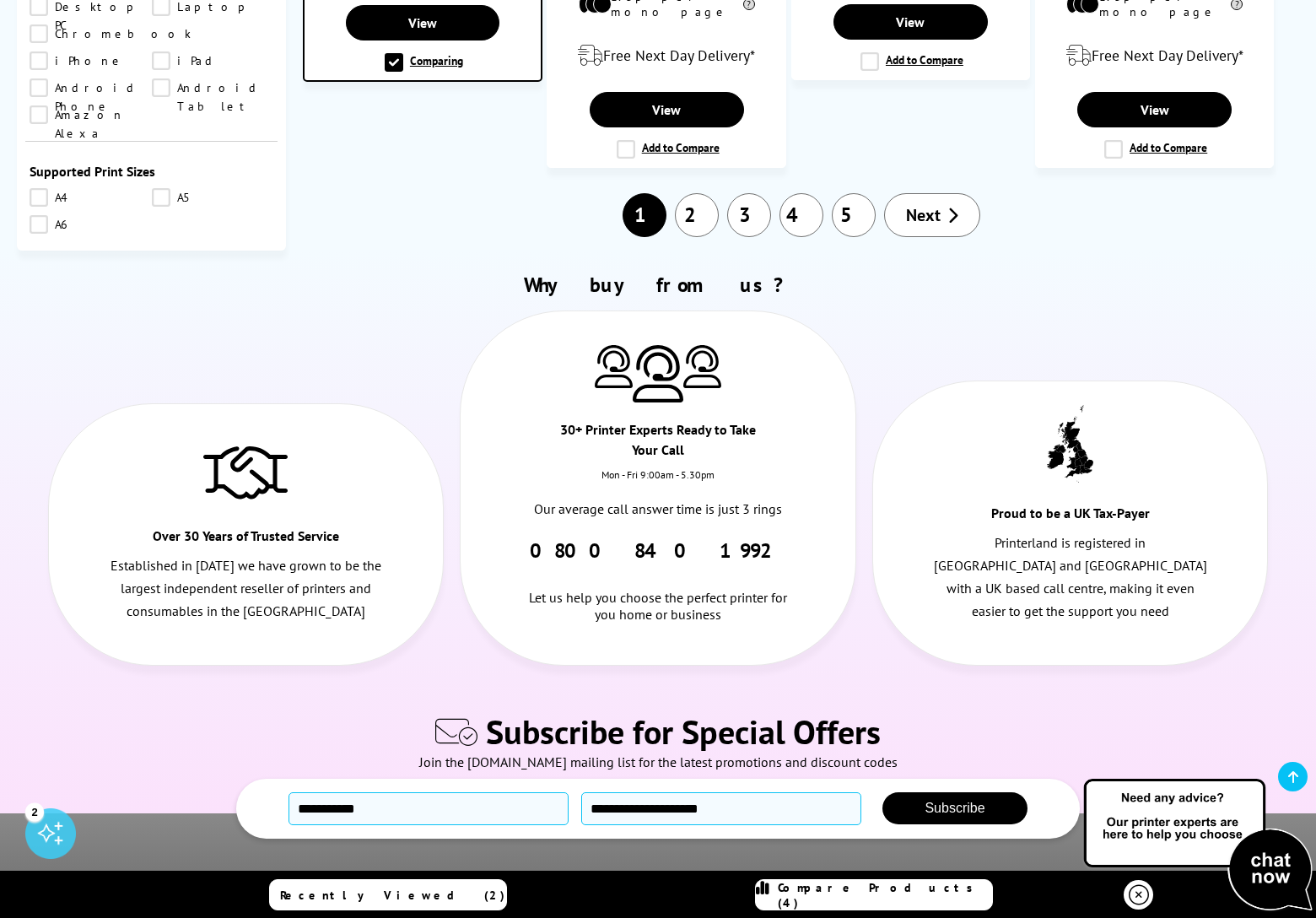 click on "Compare Products (4)" at bounding box center (874, 894) 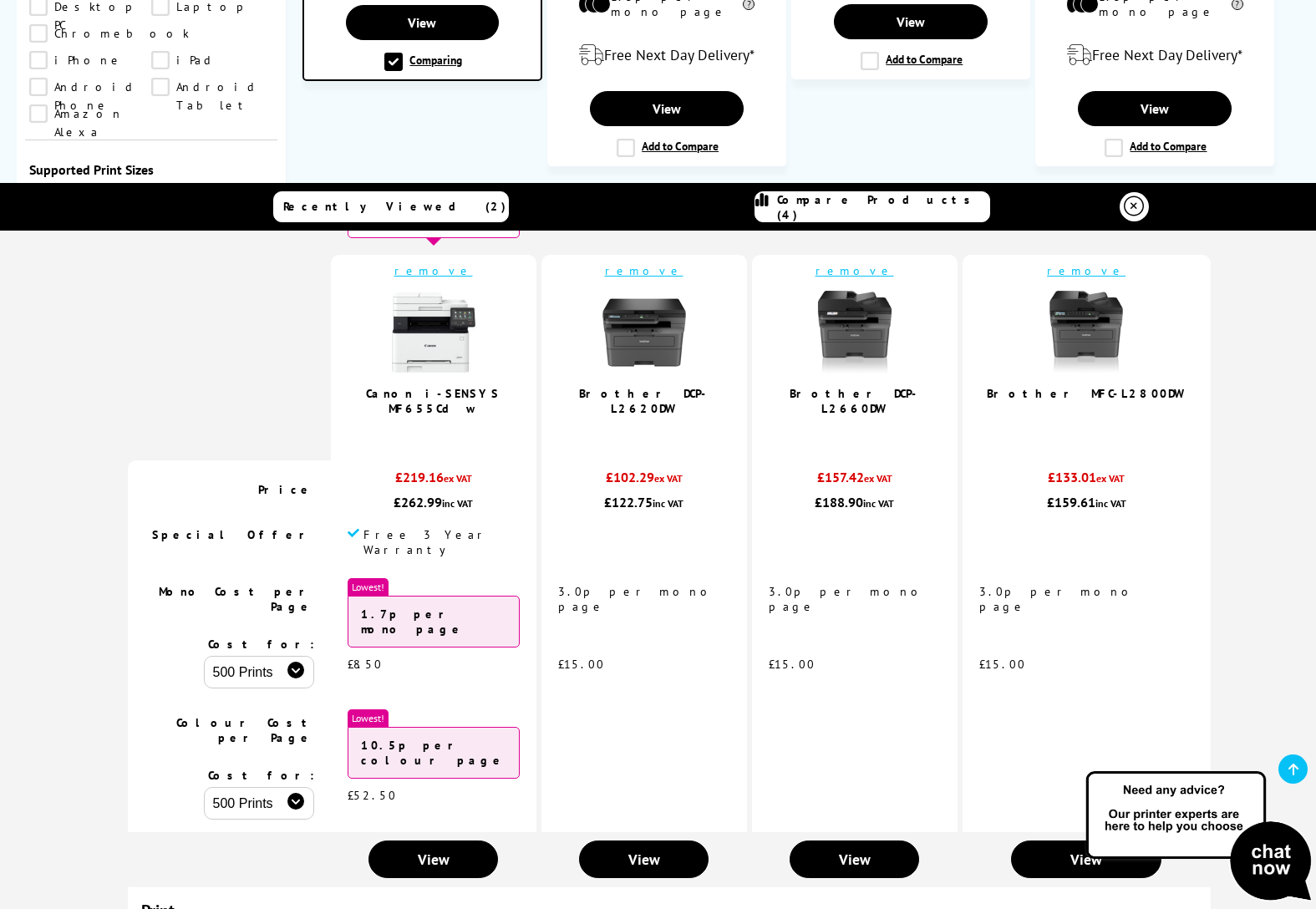 scroll, scrollTop: 84, scrollLeft: 0, axis: vertical 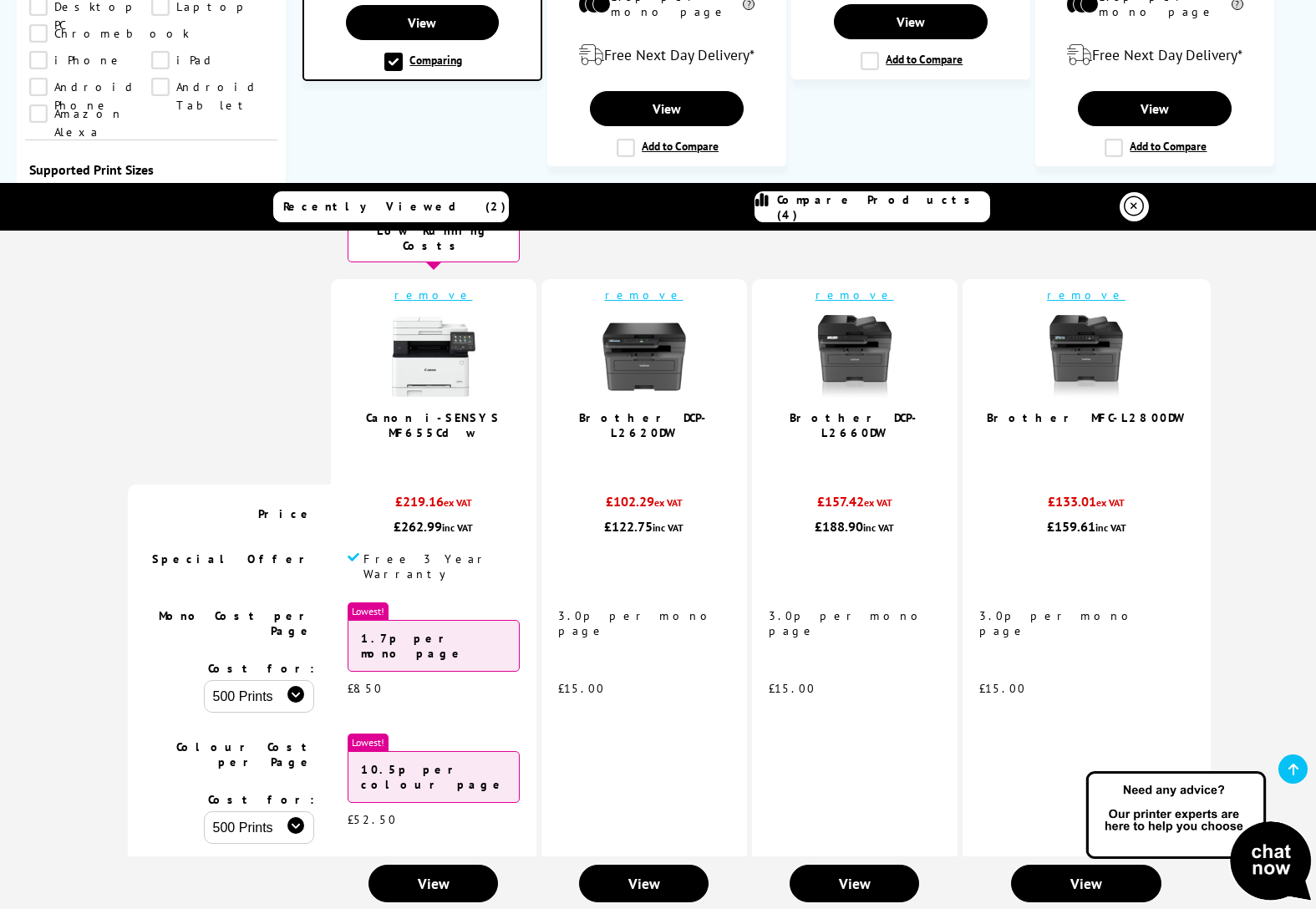 click on "3.0p per mono page" at bounding box center (855, 623) 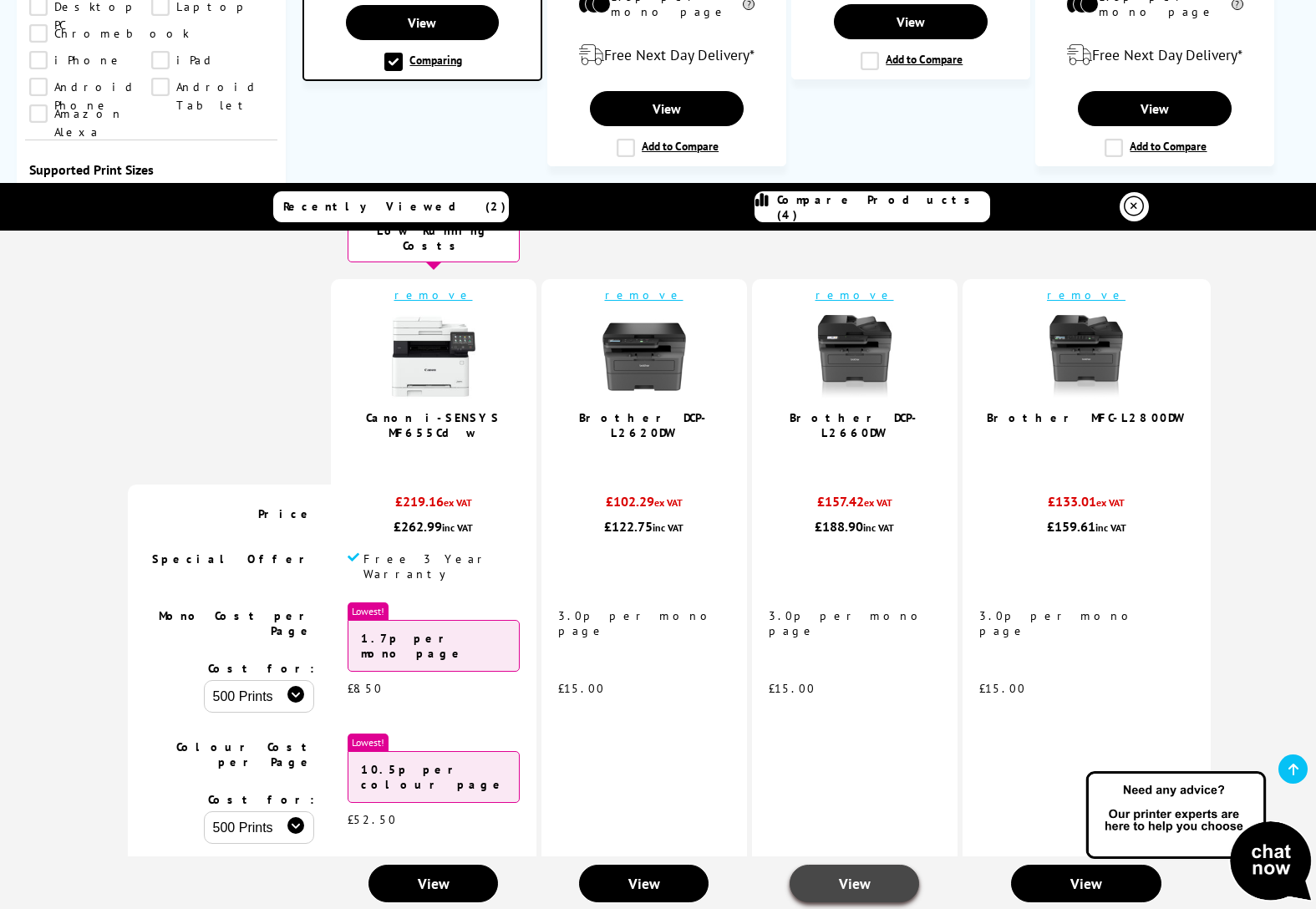 click on "View" at bounding box center (854, 883) 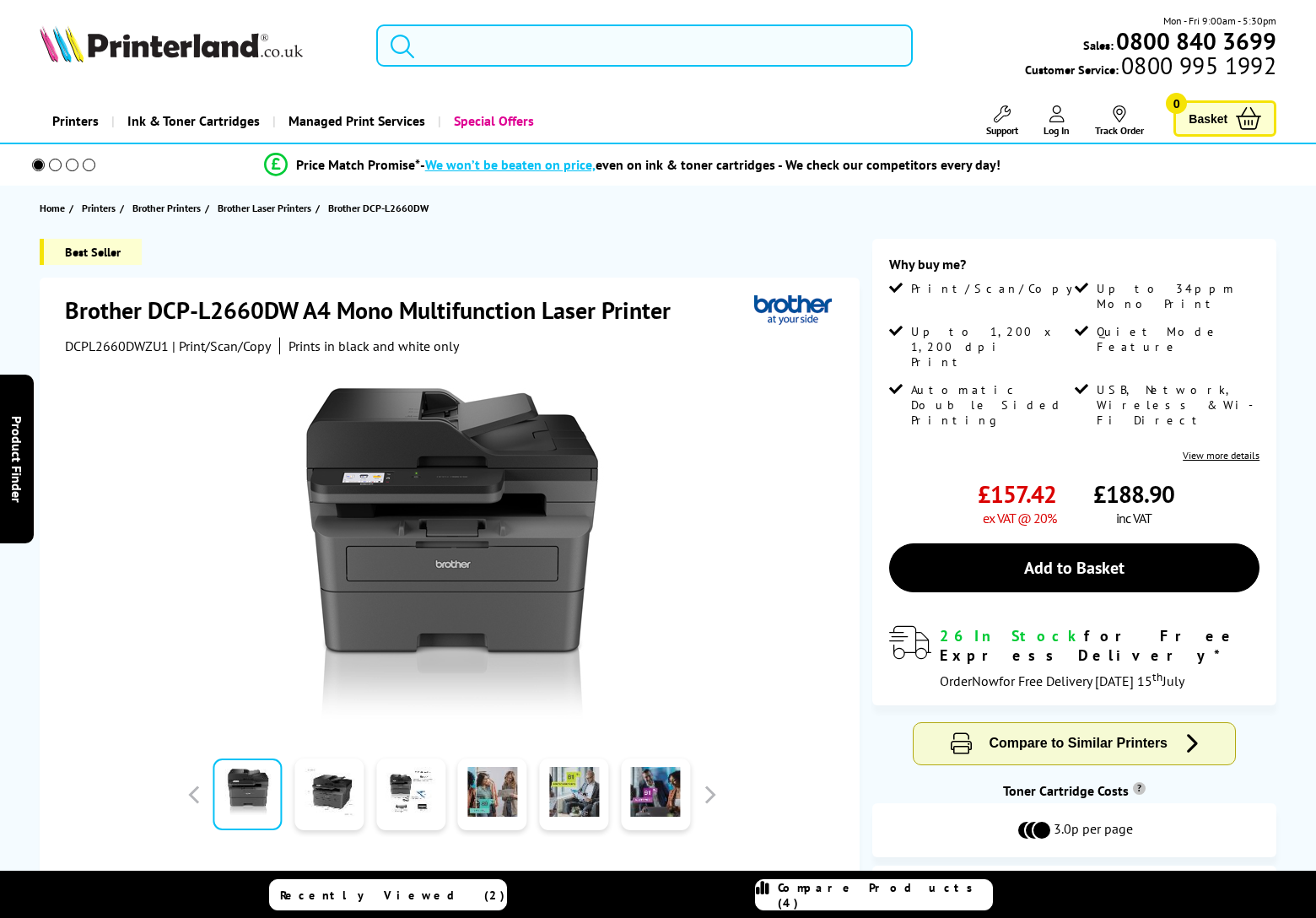 scroll, scrollTop: 0, scrollLeft: 0, axis: both 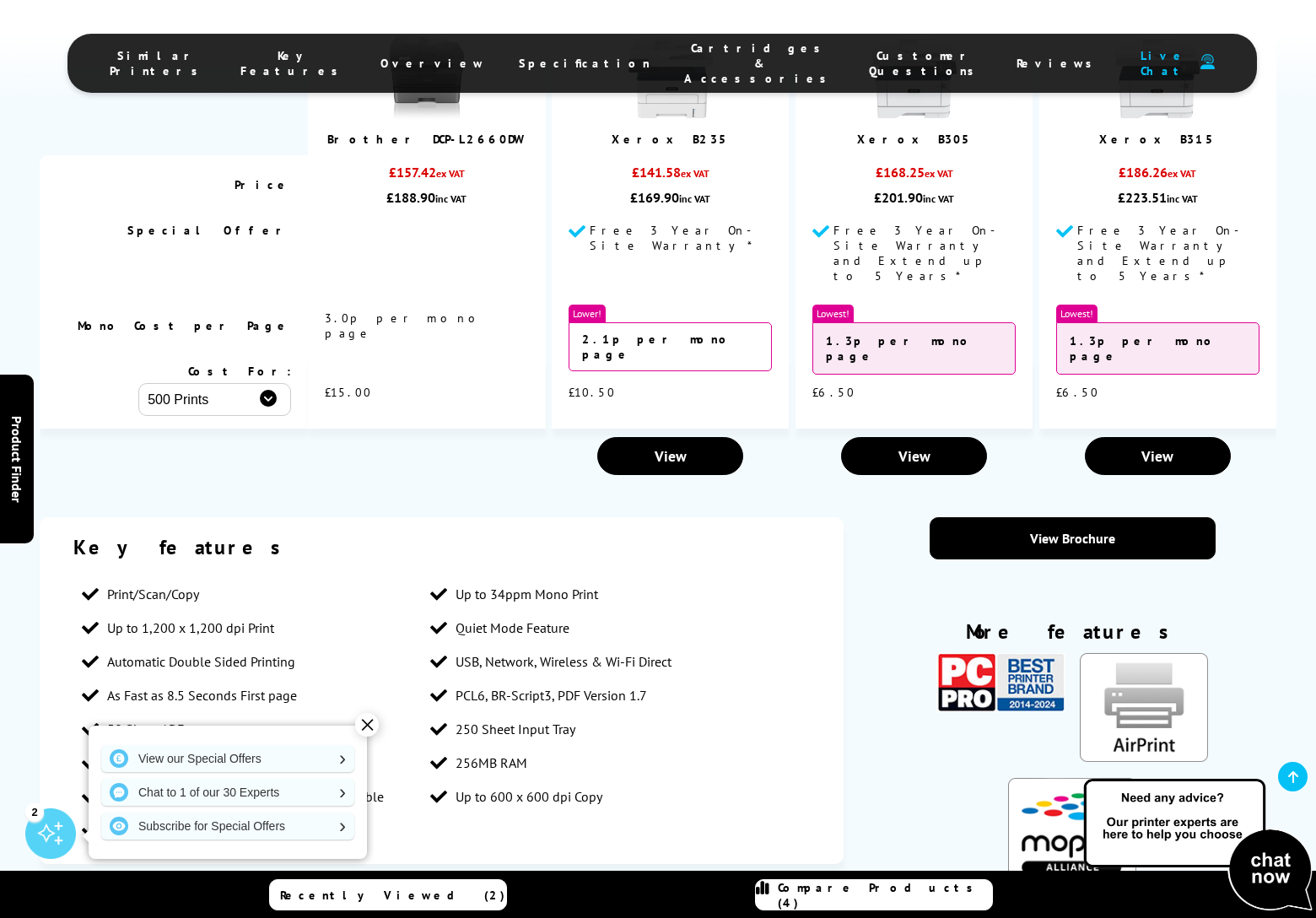 click on "See how much you can save…
Compare against similar printers
Currently Viewing" at bounding box center [658, 187] 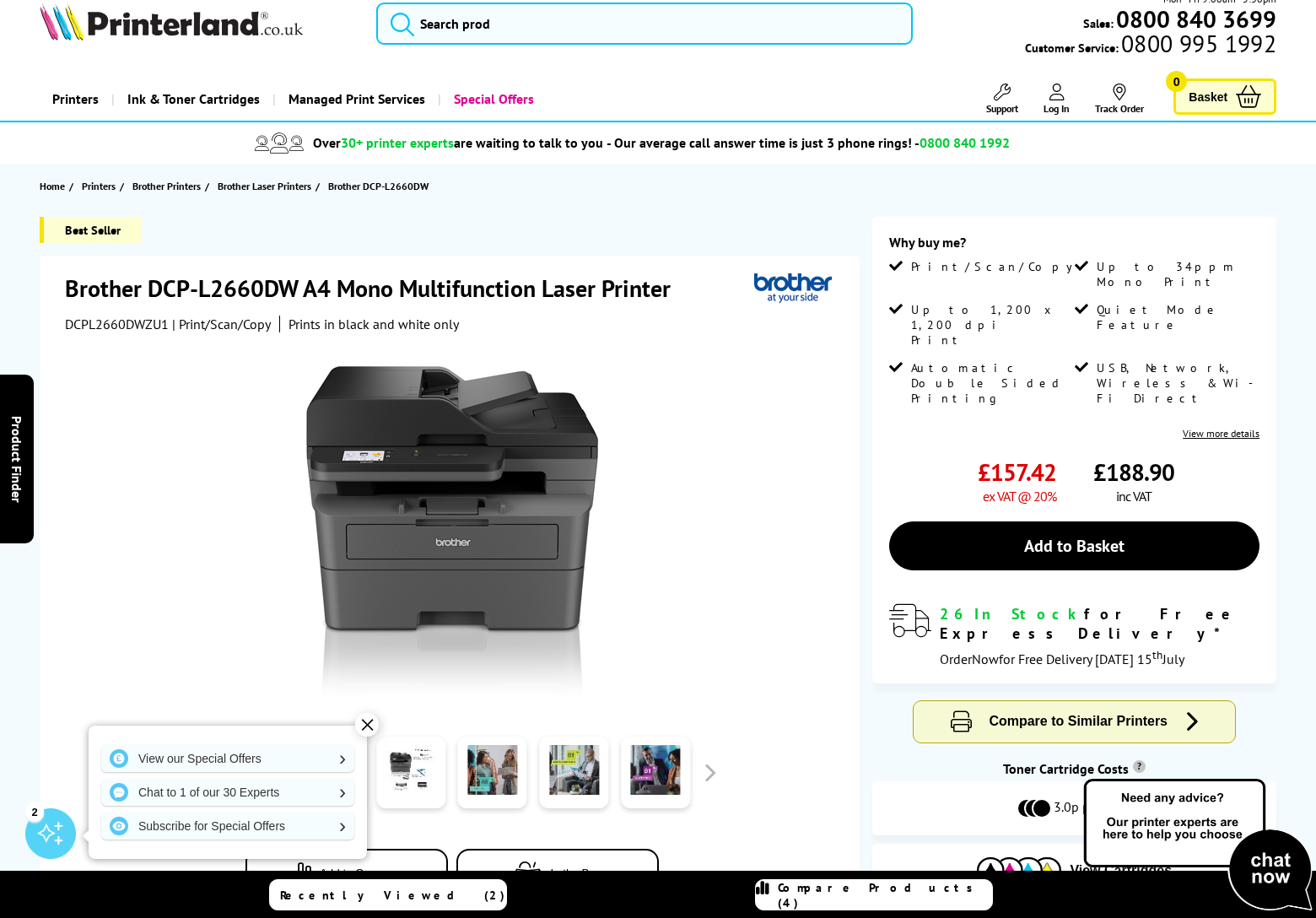 scroll, scrollTop: 0, scrollLeft: 0, axis: both 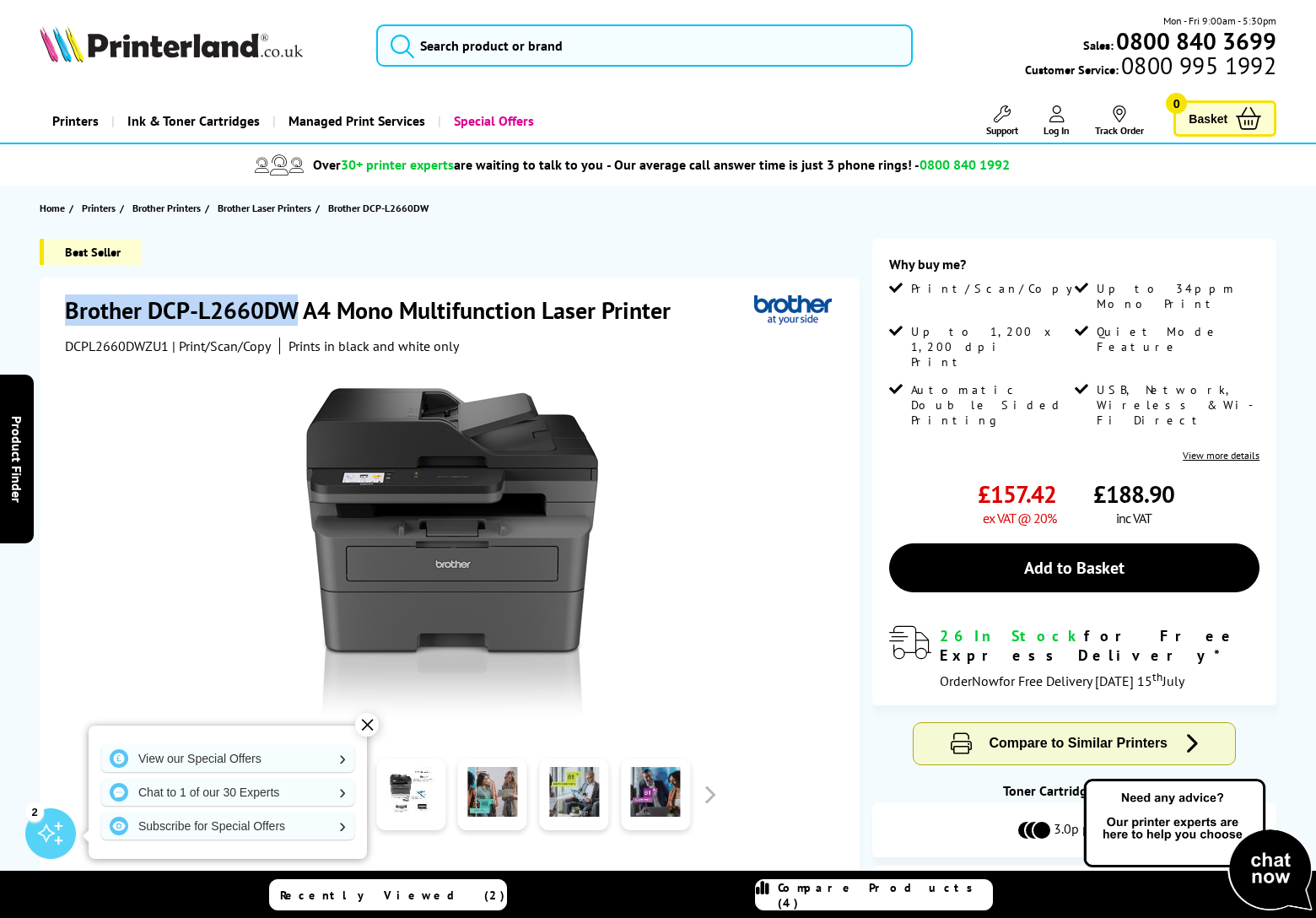 drag, startPoint x: 298, startPoint y: 311, endPoint x: 2, endPoint y: 312, distance: 296.00169 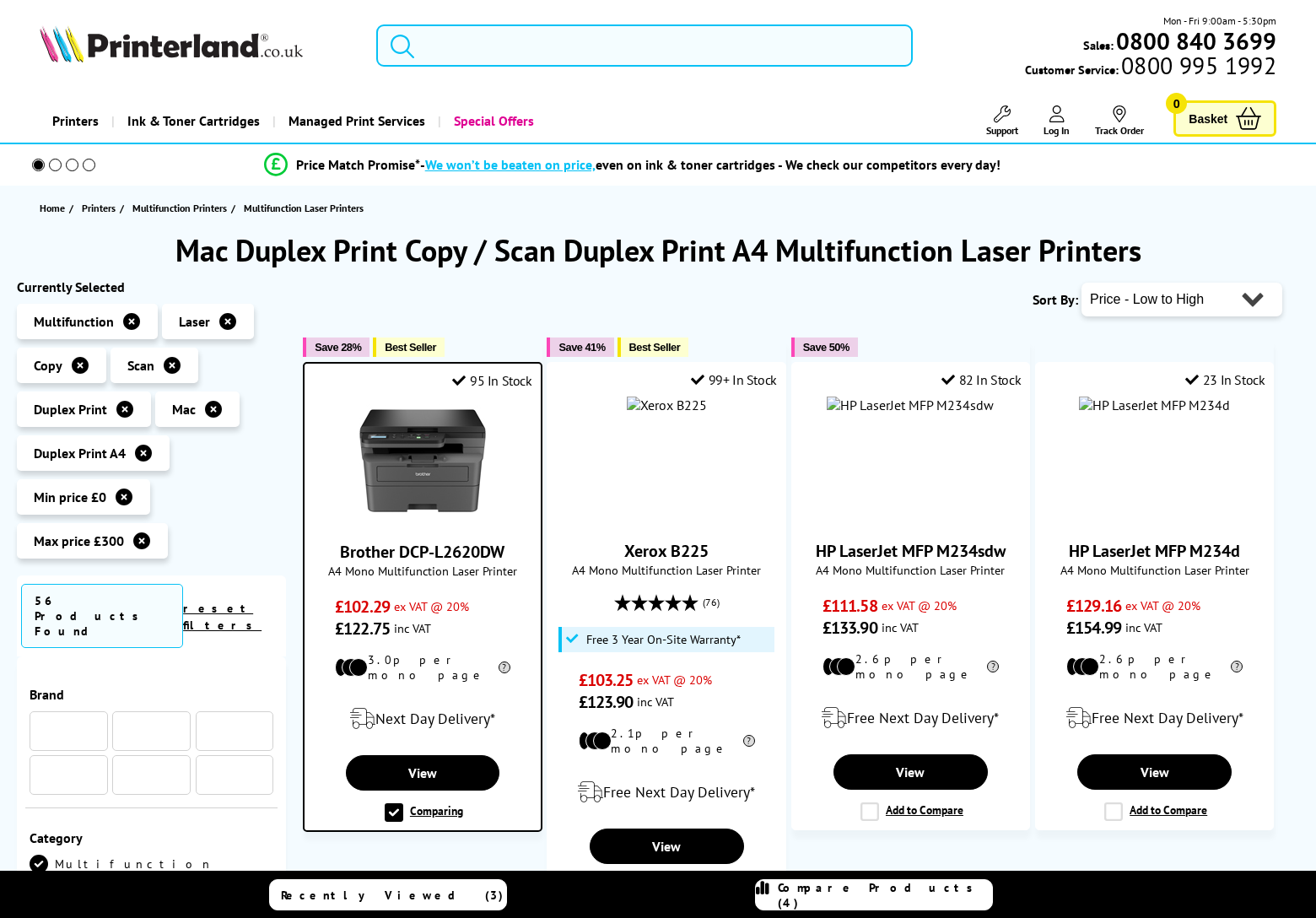 scroll, scrollTop: 1918, scrollLeft: 0, axis: vertical 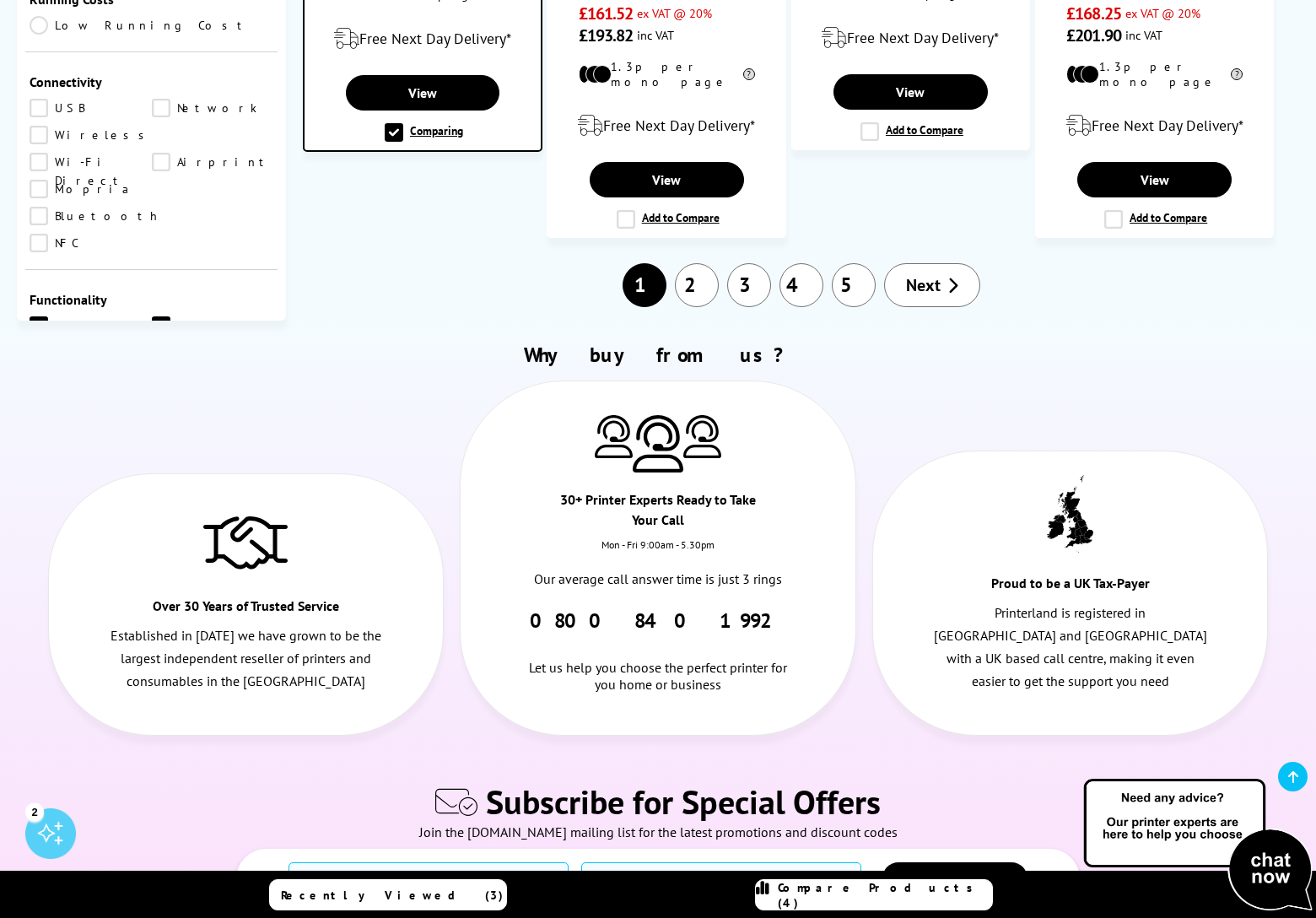 click on "Compare Products (4)" at bounding box center (885, 895) 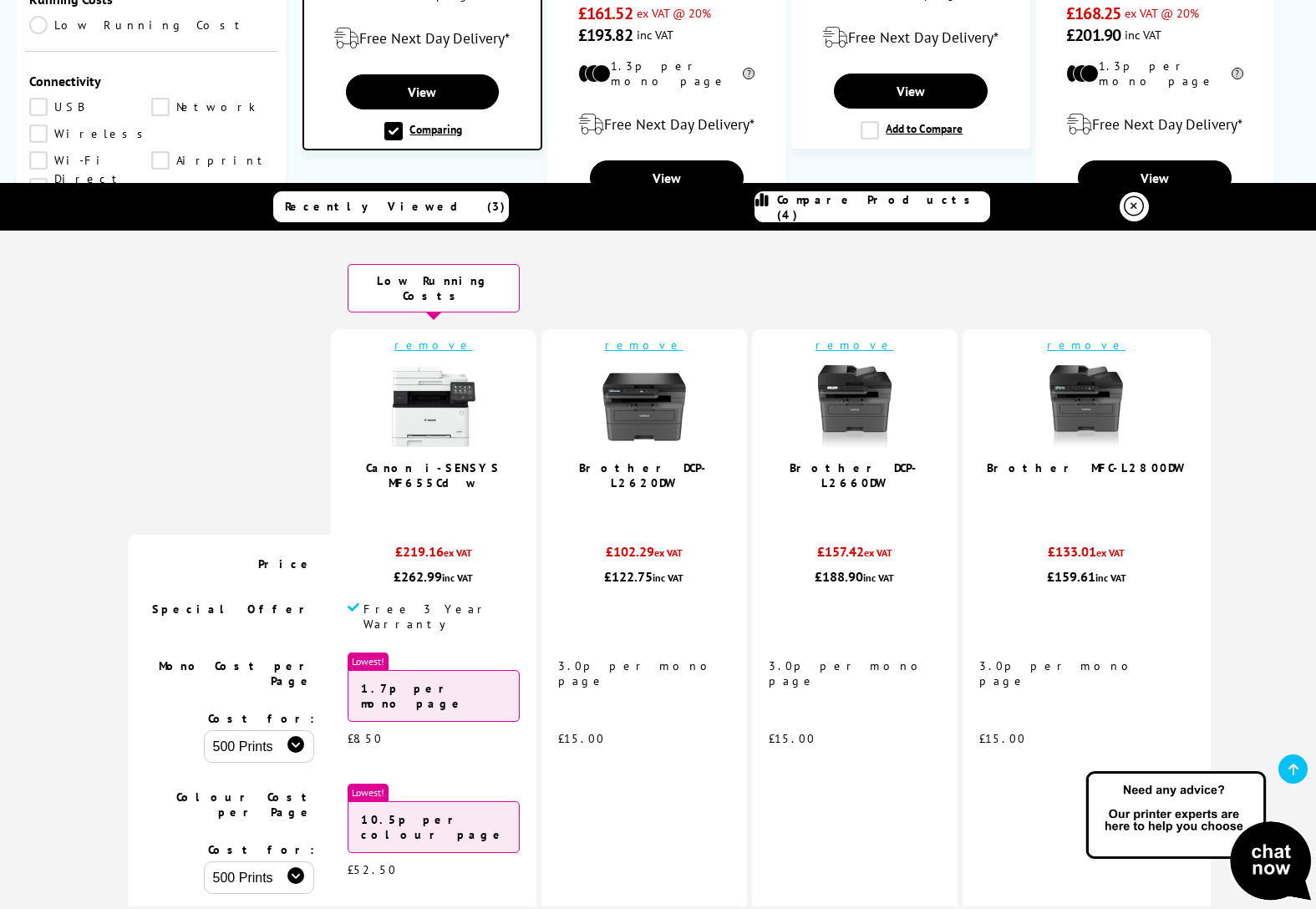 click on "remove" at bounding box center [644, 345] 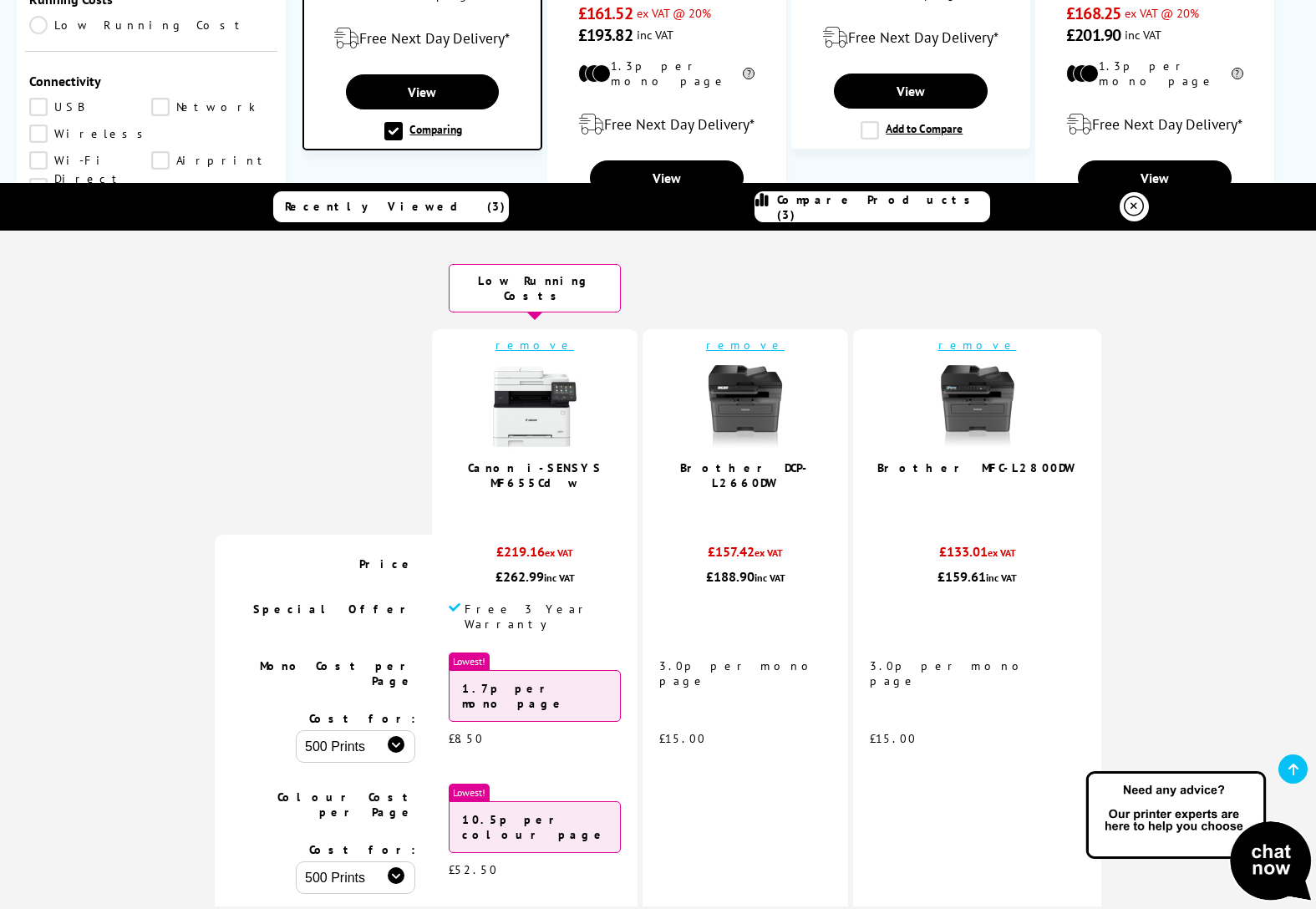 scroll, scrollTop: 0, scrollLeft: 0, axis: both 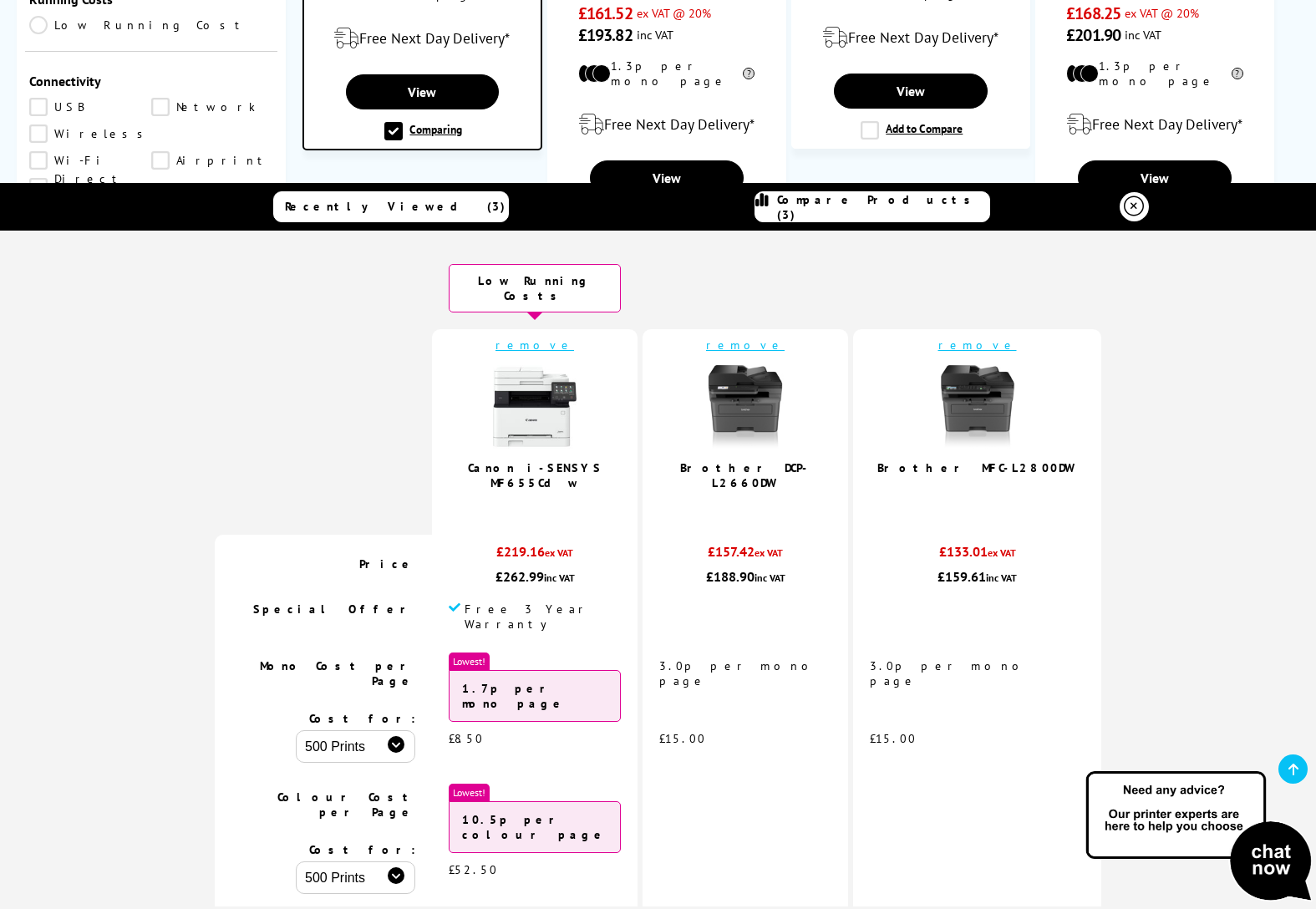 click on "Recently Viewed (3)
Compare Products (3)" at bounding box center (658, 206) 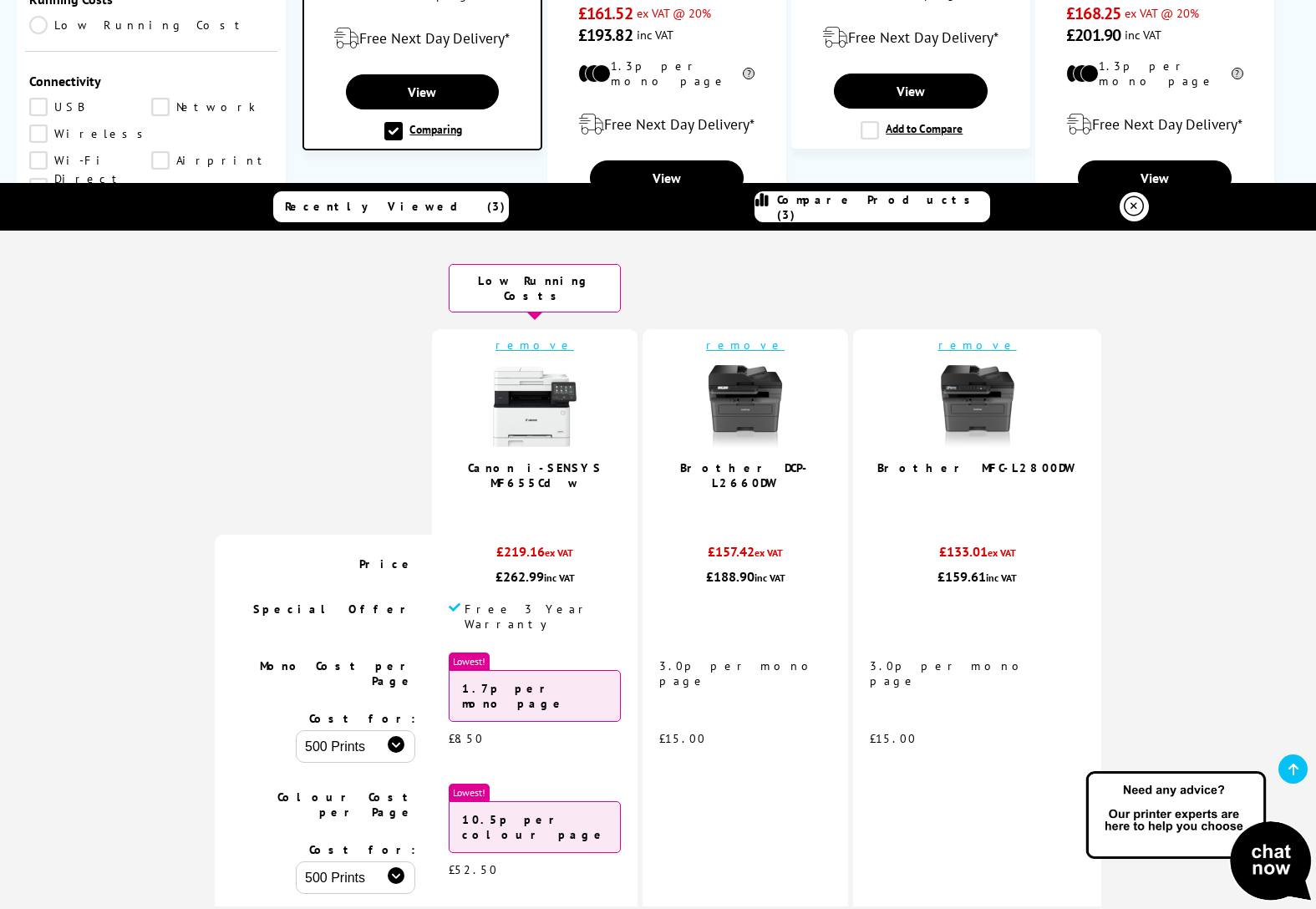 click on "USB
Network
Wireless
Wi-Fi Direct
Airprint
Mopria
Bluetooth
NFC" at bounding box center (151, 178) 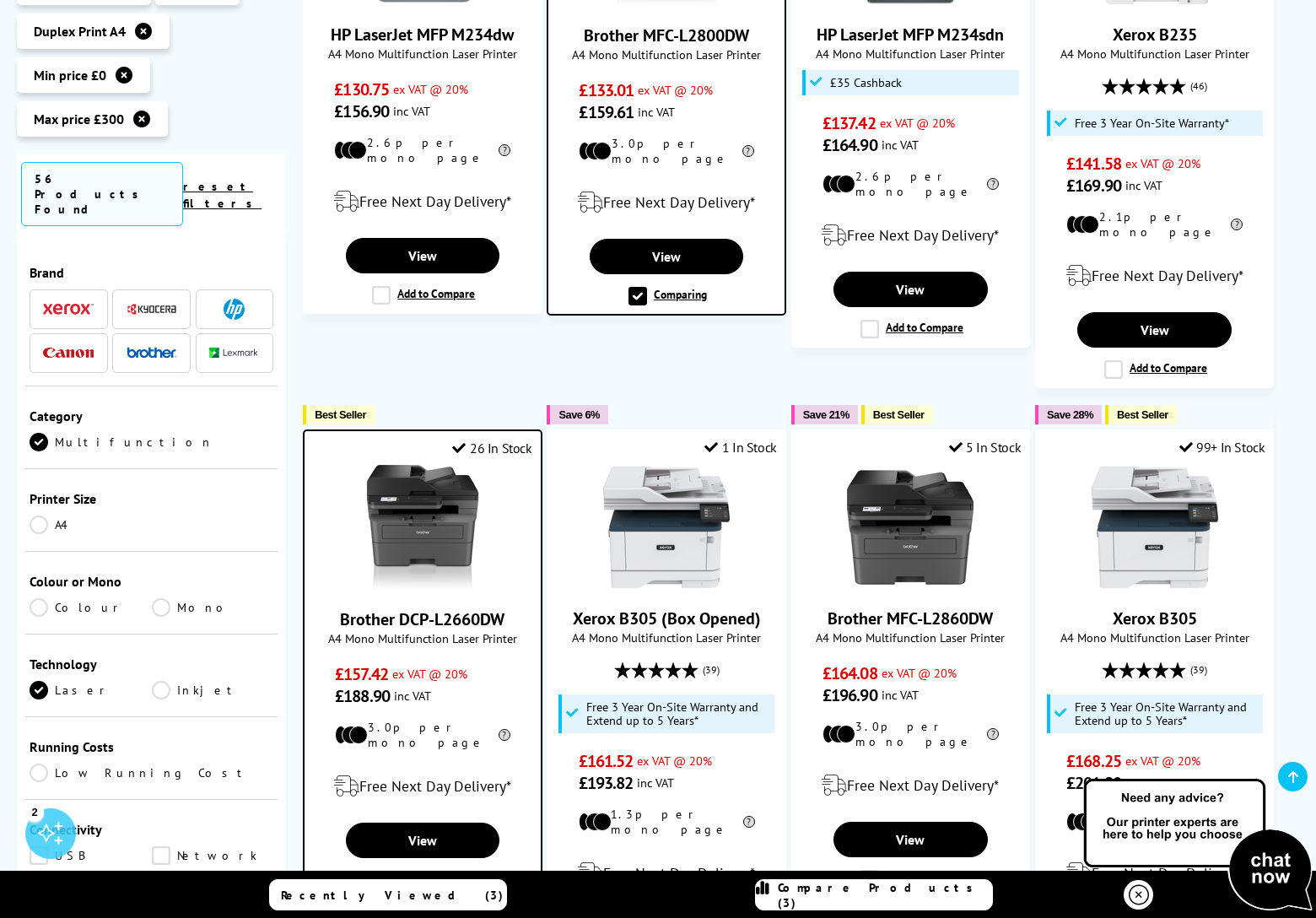 scroll, scrollTop: 1092, scrollLeft: 0, axis: vertical 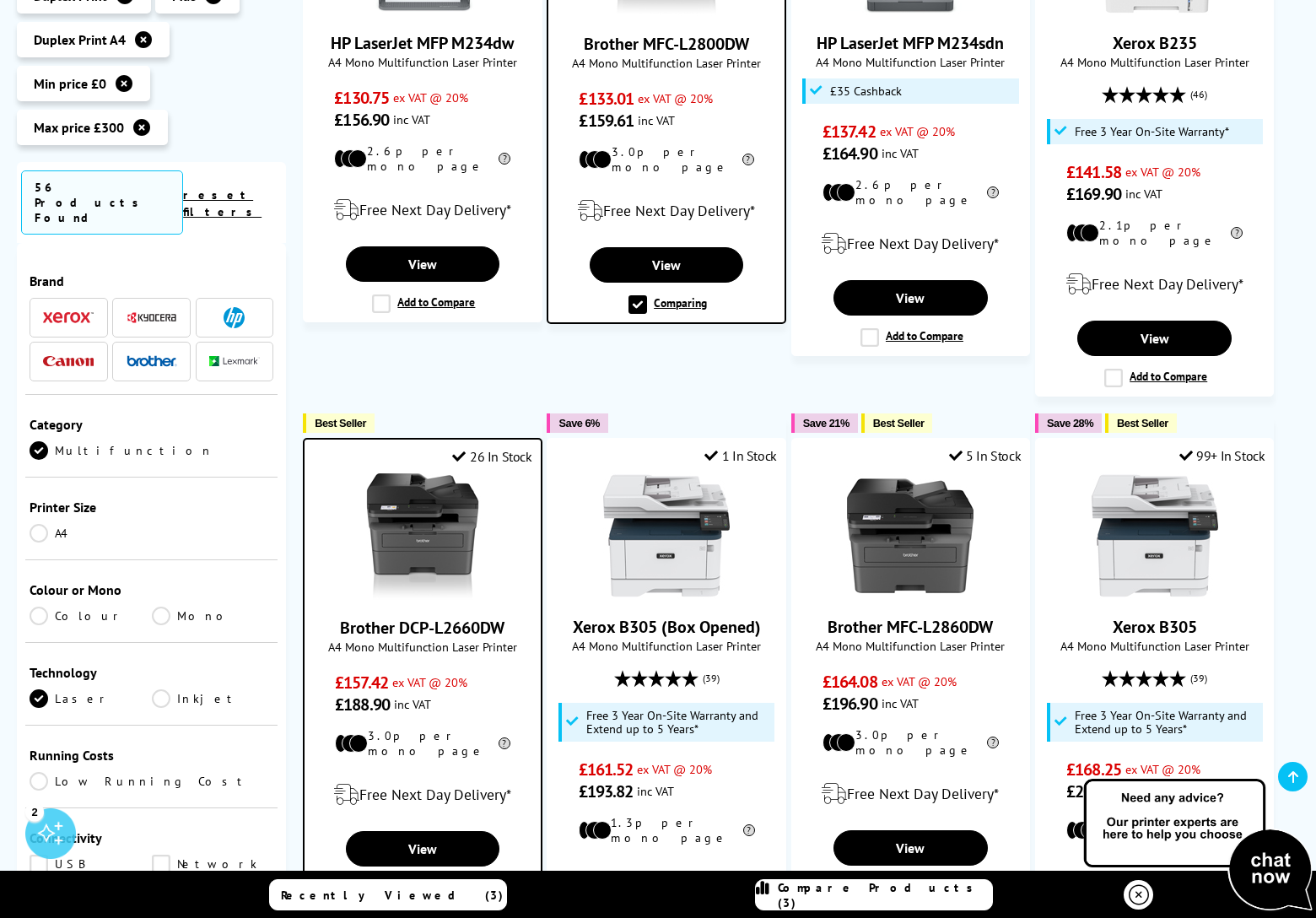 click on "Colour" at bounding box center (90, 616) 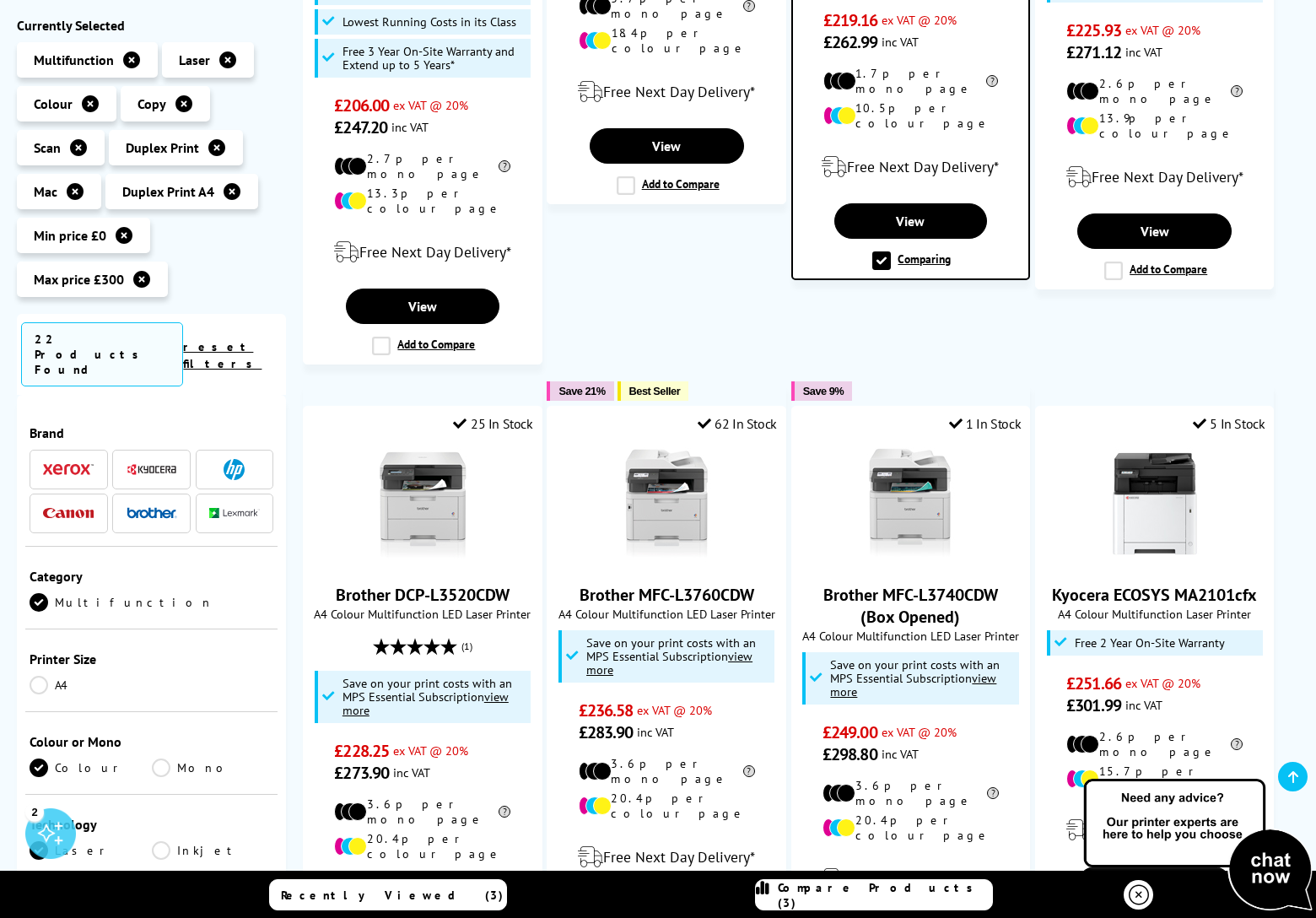 scroll, scrollTop: 705, scrollLeft: 0, axis: vertical 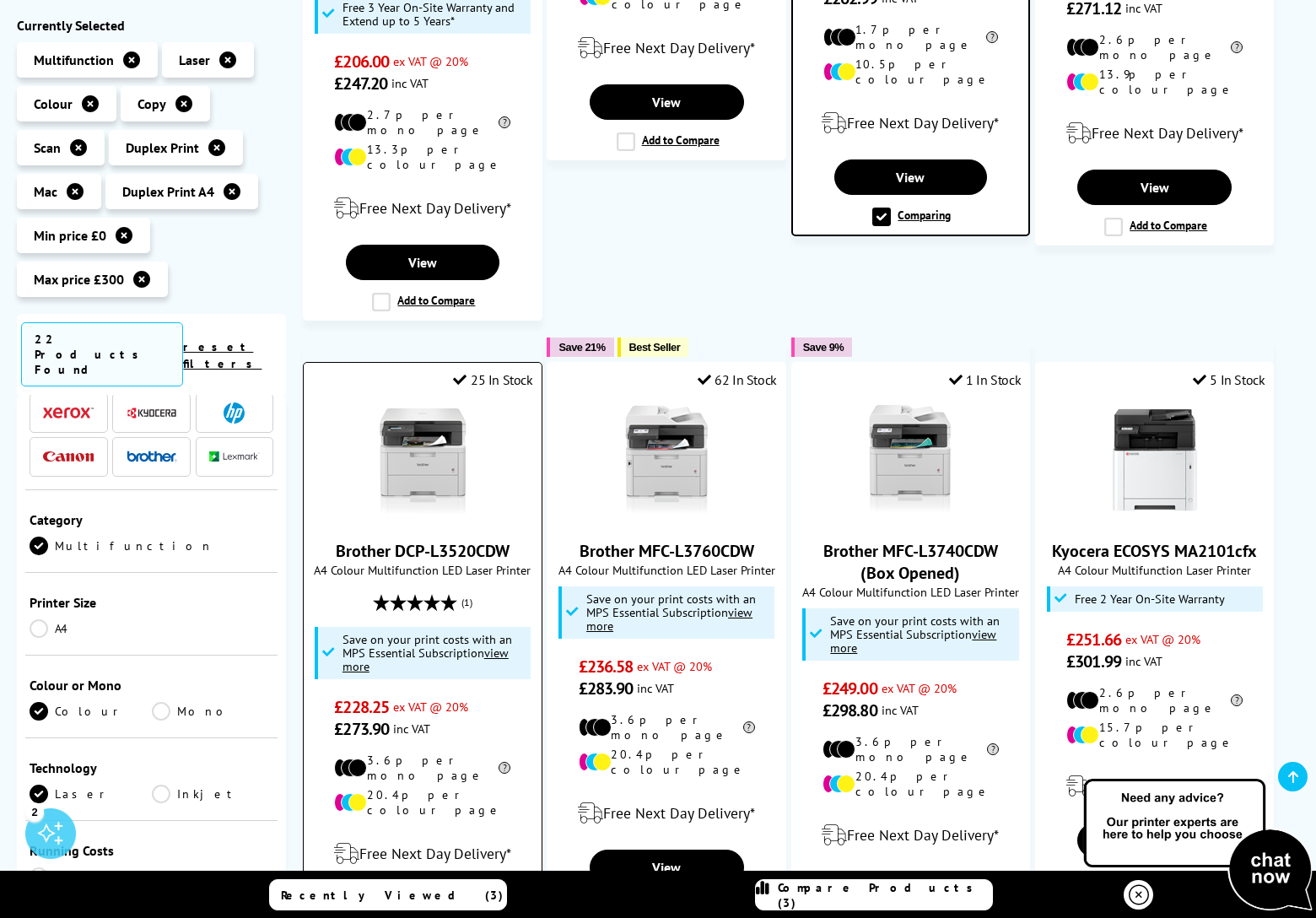 click at bounding box center [423, 460] 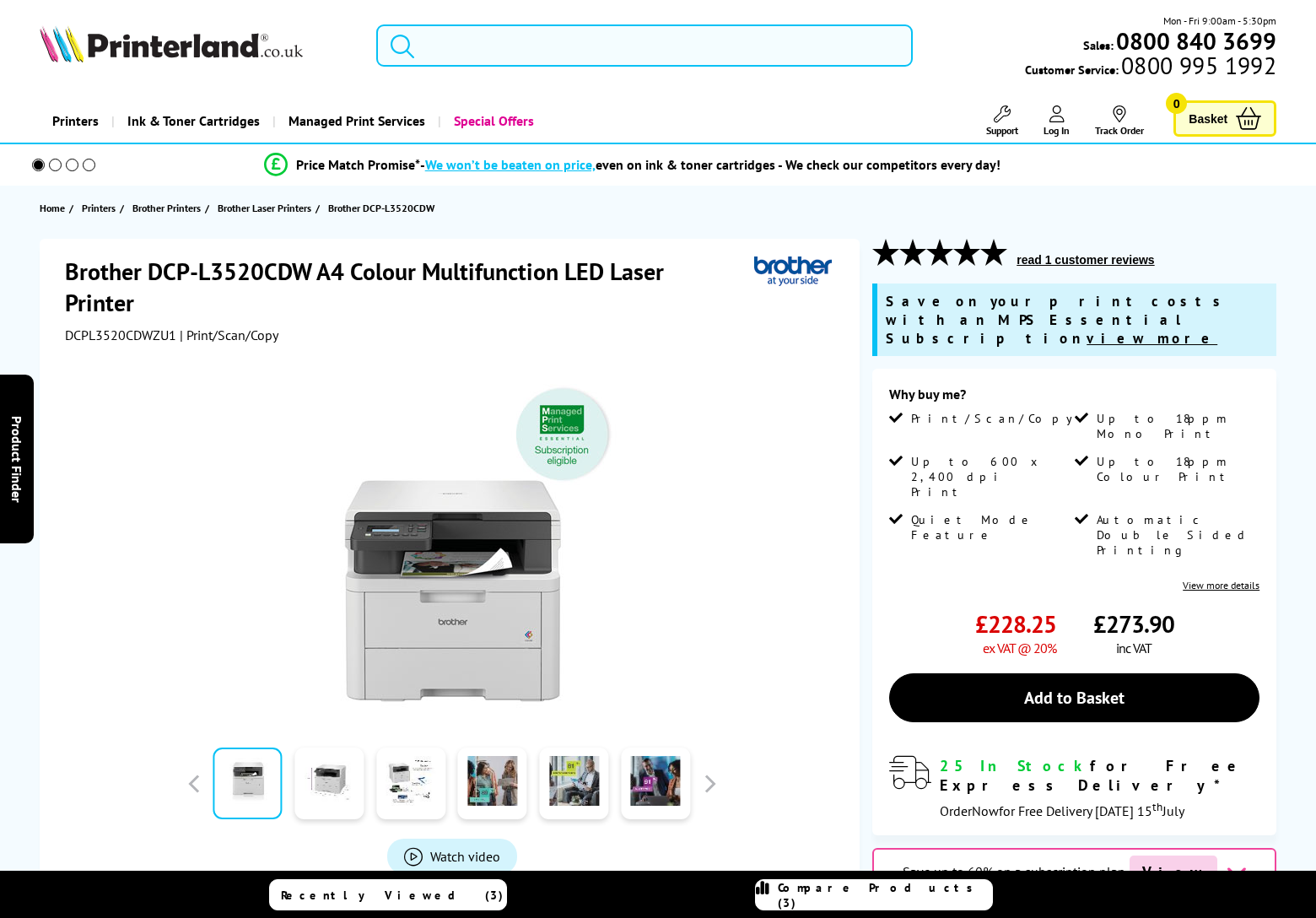 scroll, scrollTop: 0, scrollLeft: 0, axis: both 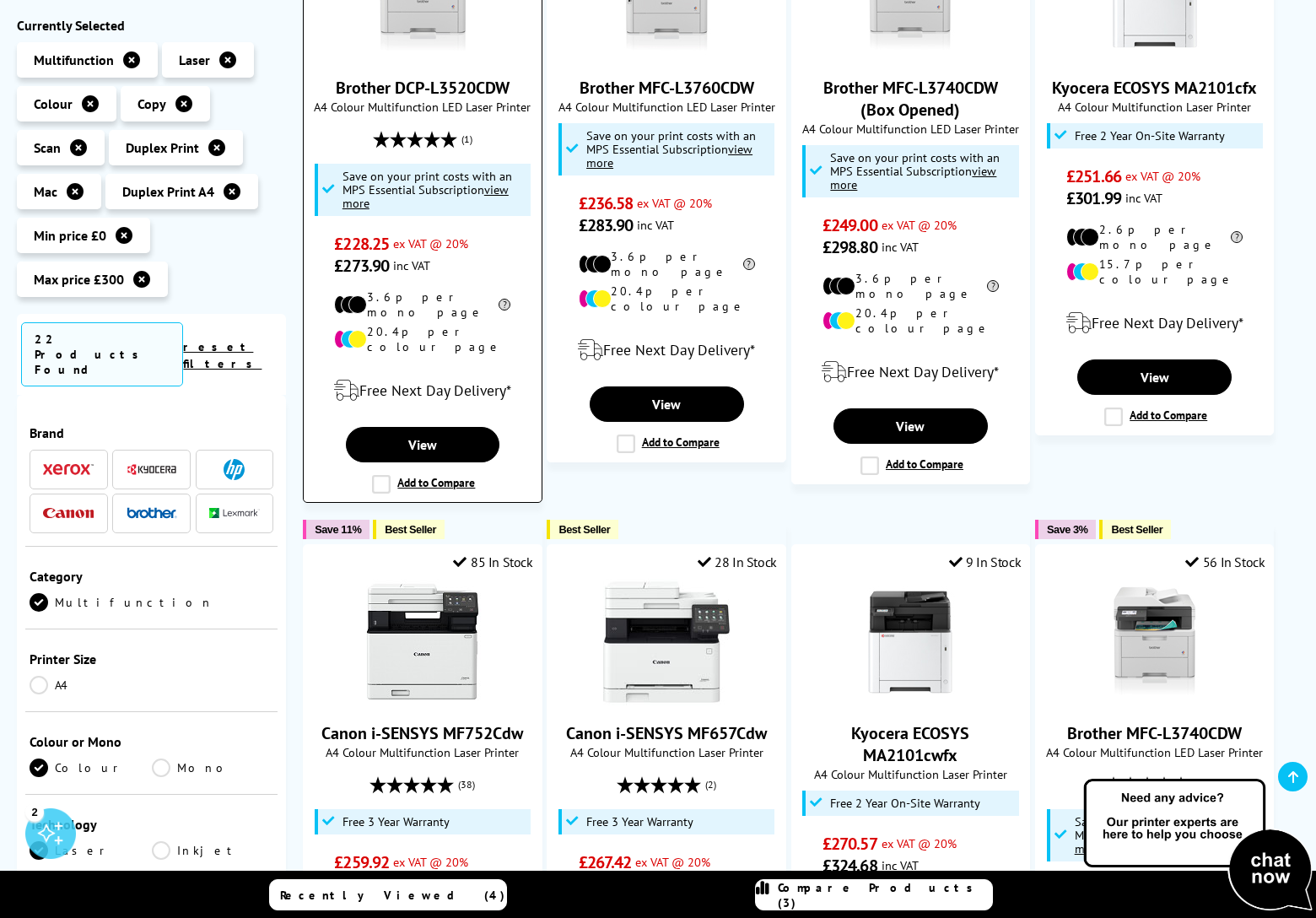 click on "Add to Compare" at bounding box center [423, 484] 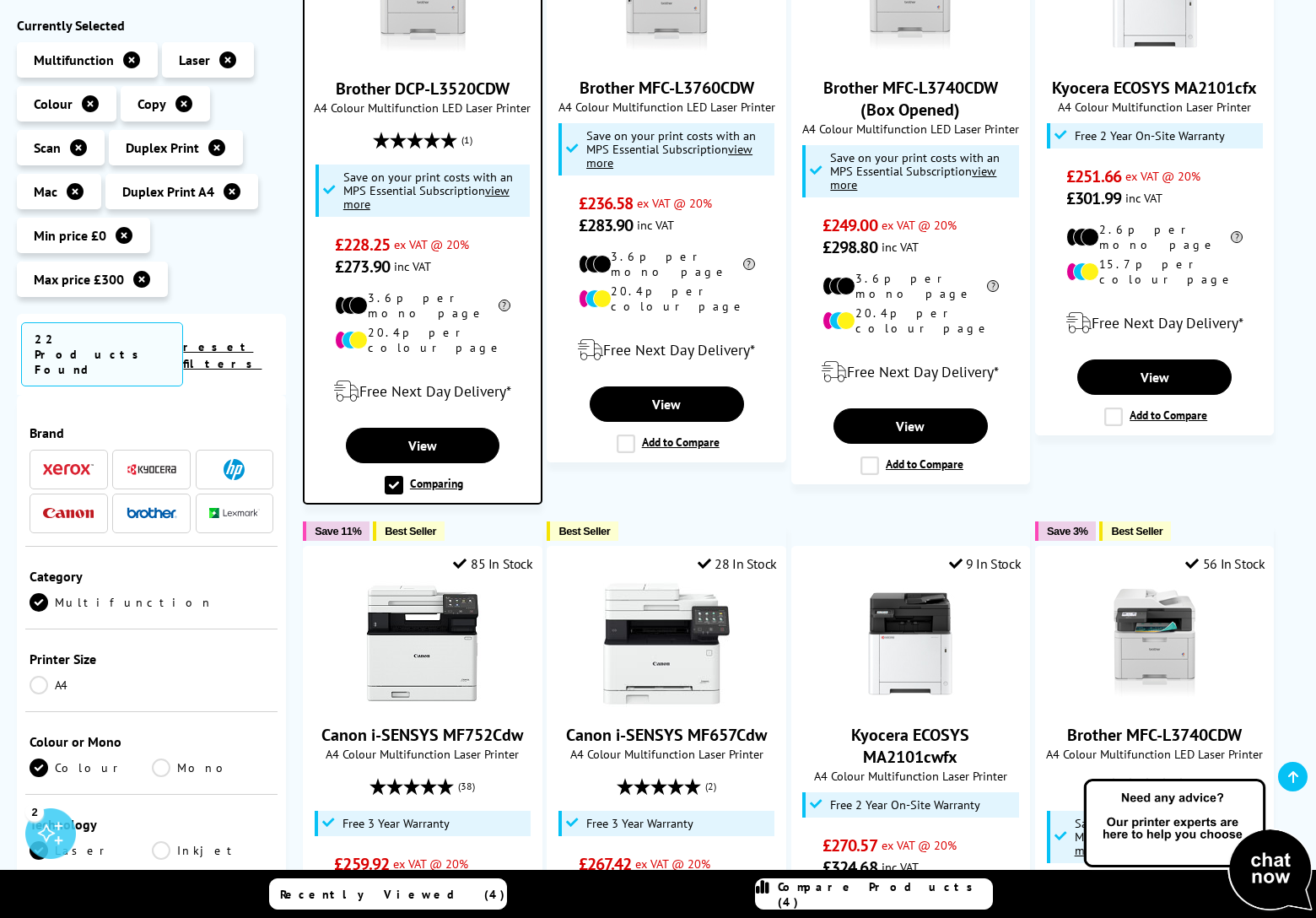 scroll, scrollTop: 1169, scrollLeft: 0, axis: vertical 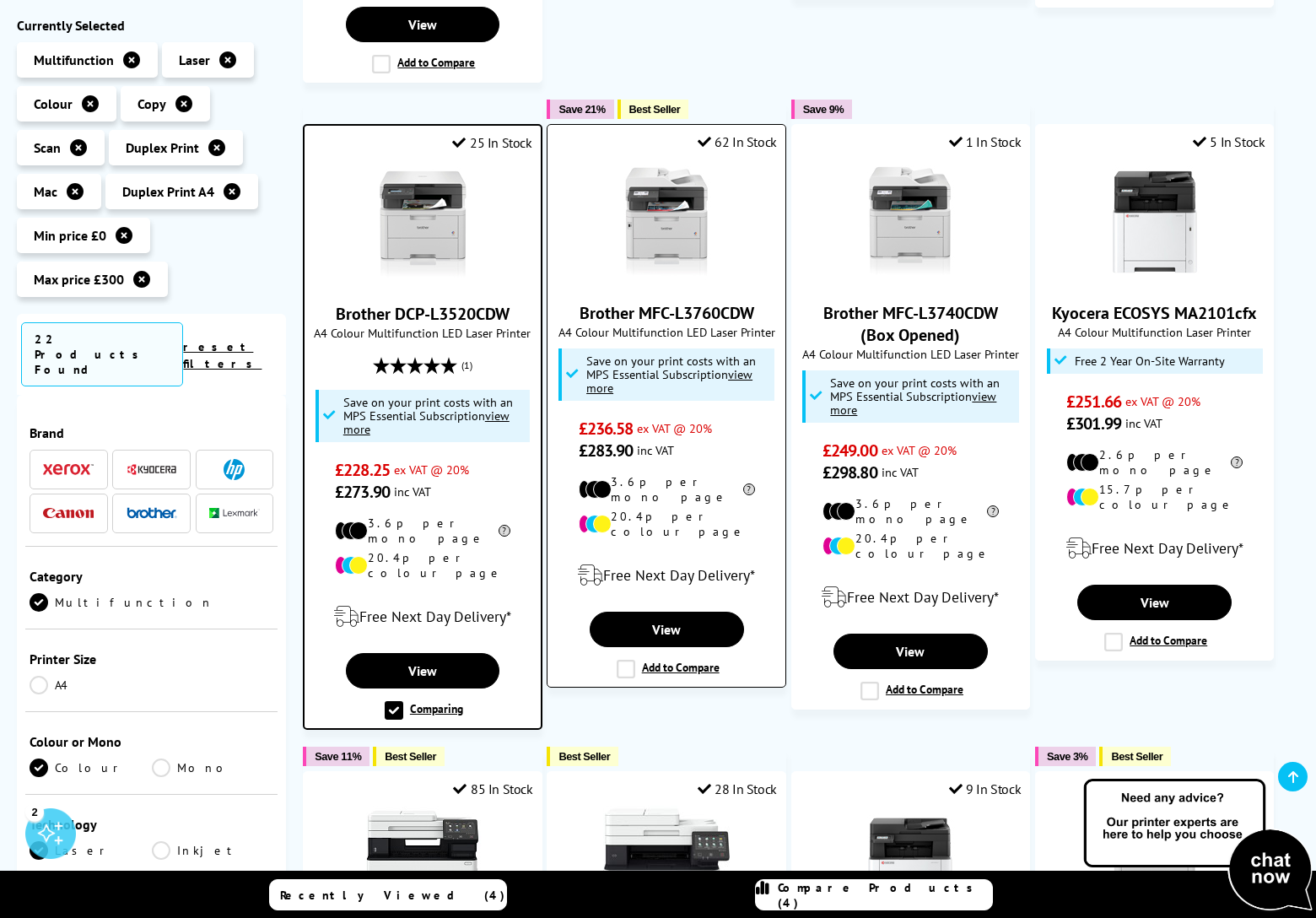 click on "Add to Compare" at bounding box center (668, 669) 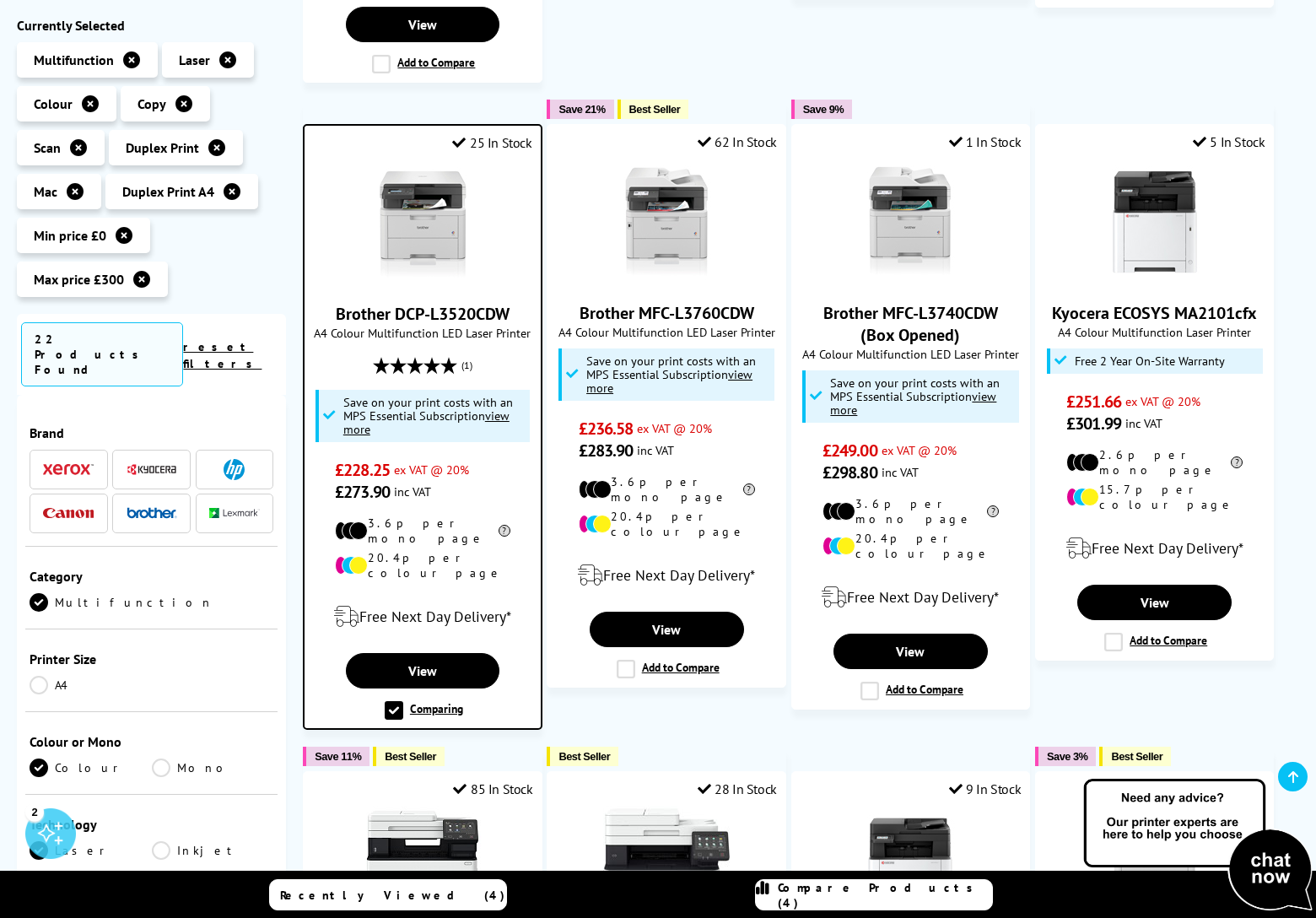 click on "Compare Products (4)" at bounding box center [874, 894] 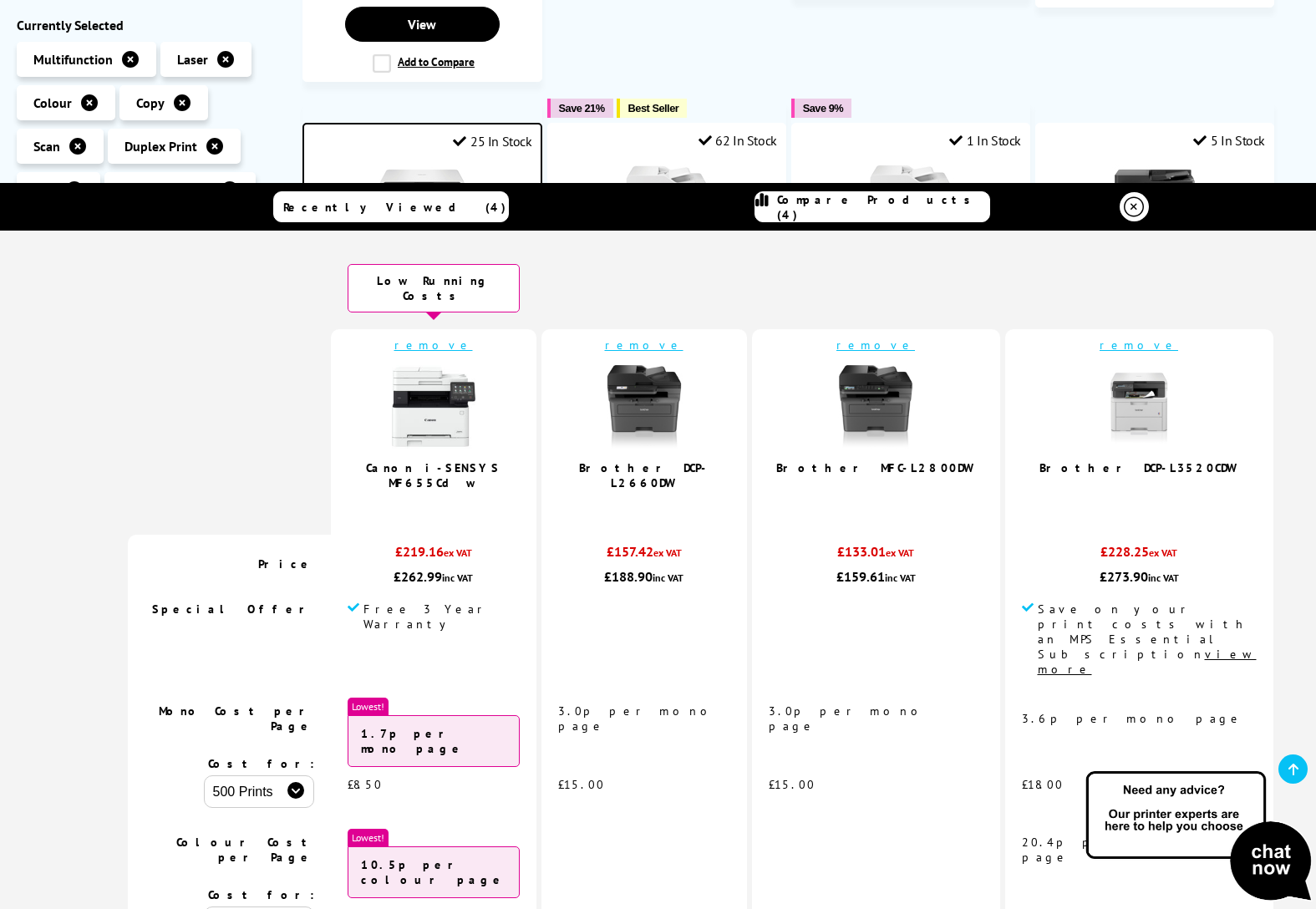 click on "Save 14%
Best Seller
99+ In Stock
Xerox C235
A4 Colour Multifunction Laser Printer
(56)" at bounding box center (800, 373) 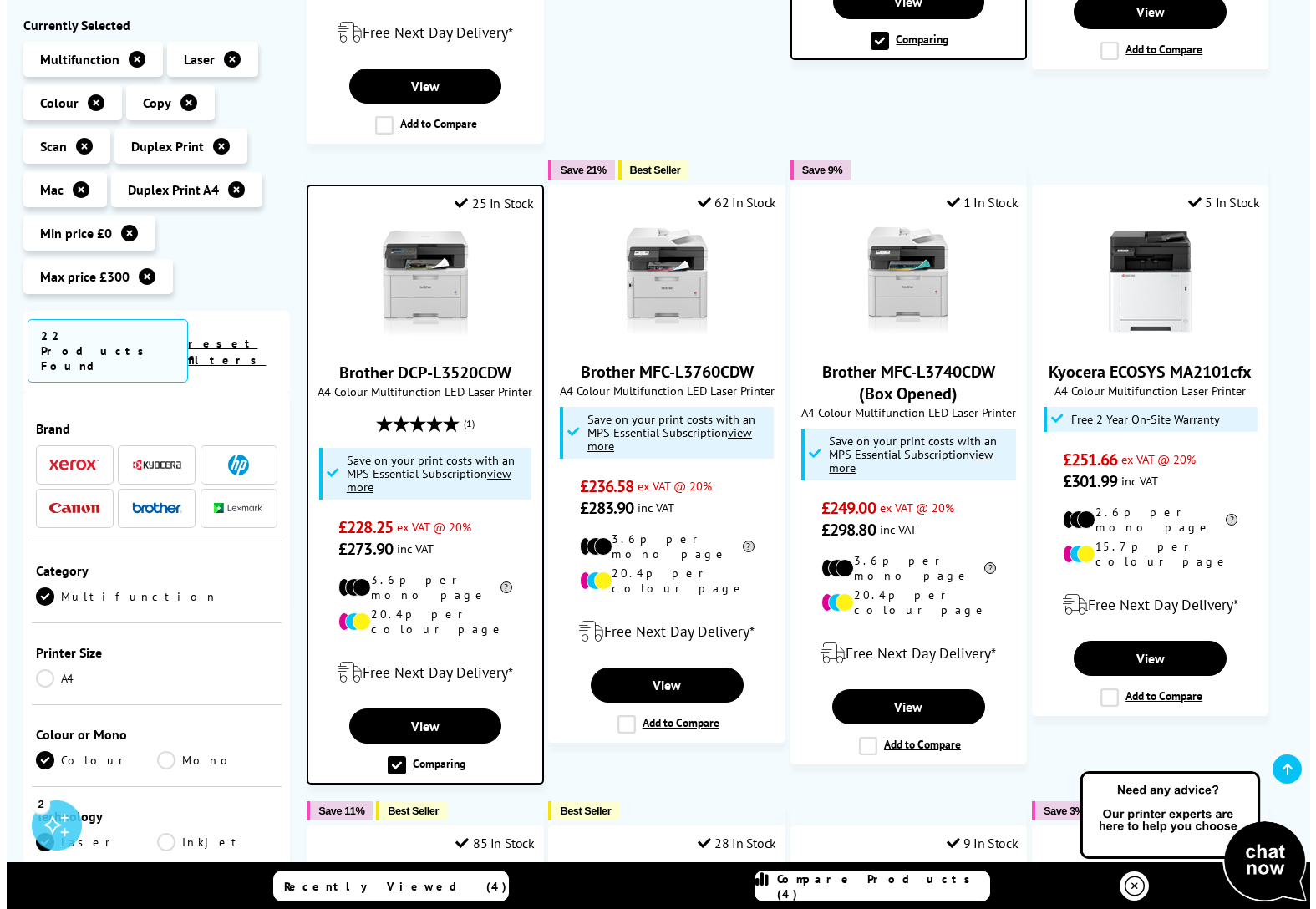 scroll, scrollTop: 851, scrollLeft: 0, axis: vertical 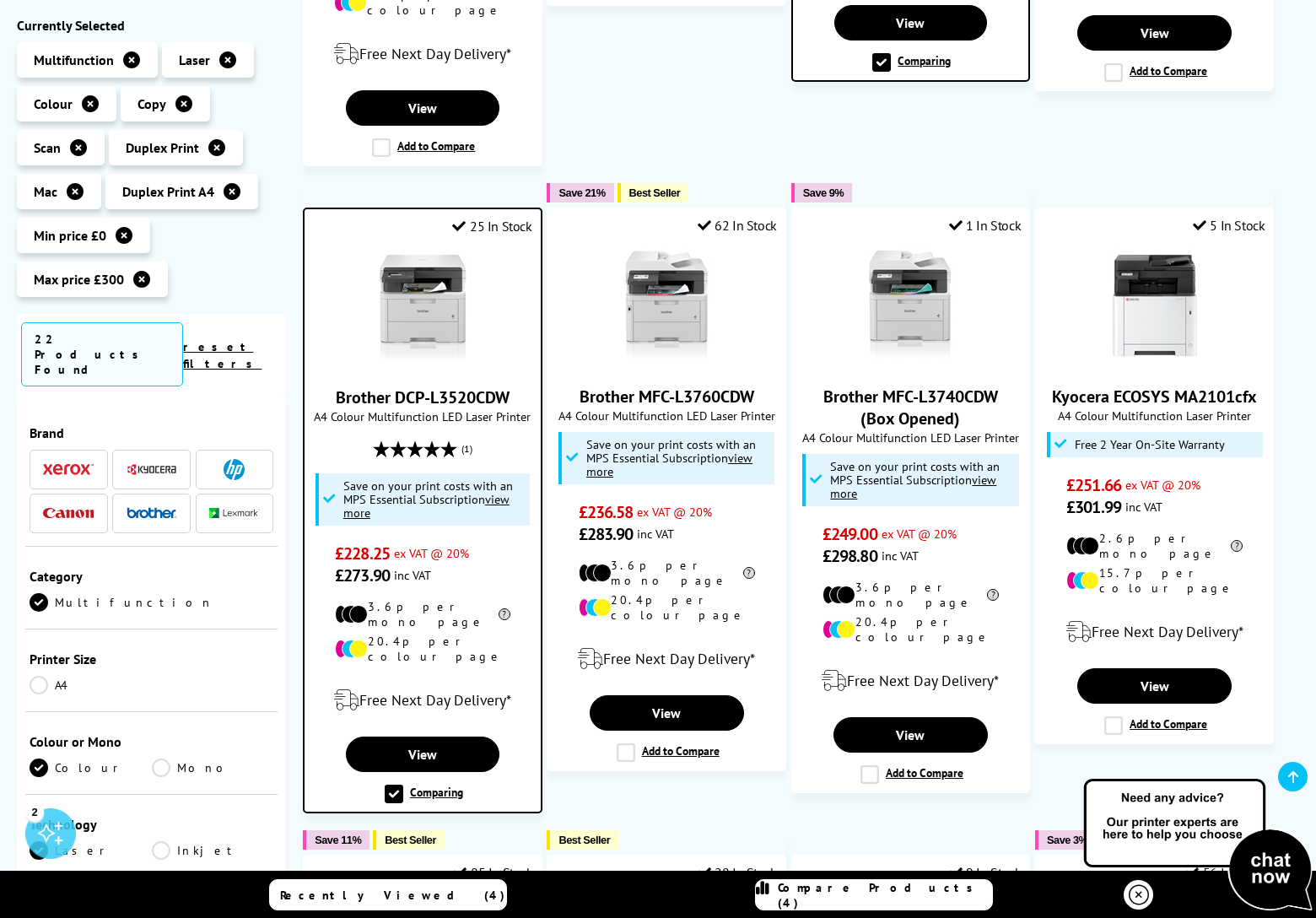click on "Comparing" at bounding box center (423, 794) 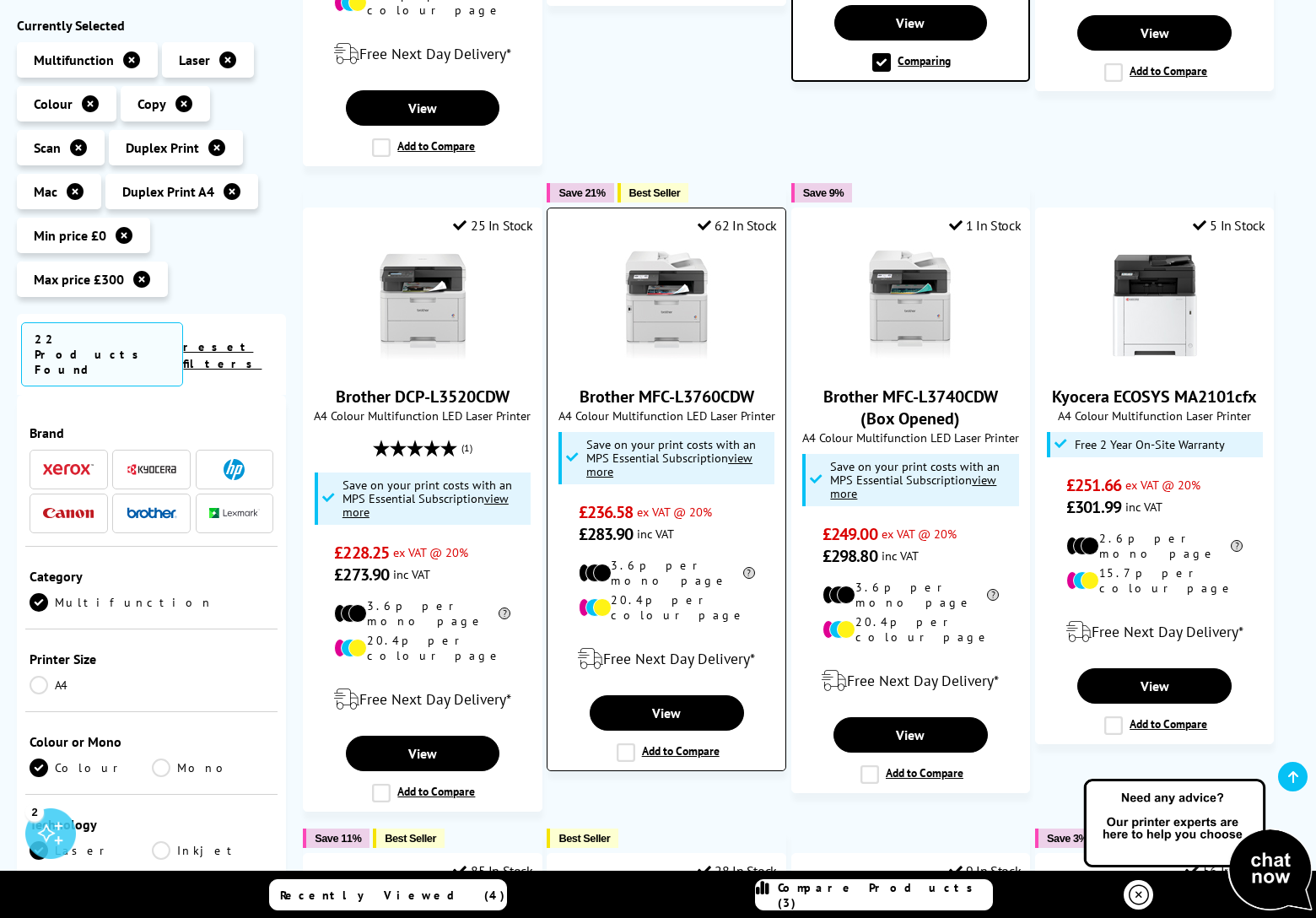 click on "Add to Compare" at bounding box center [668, 753] 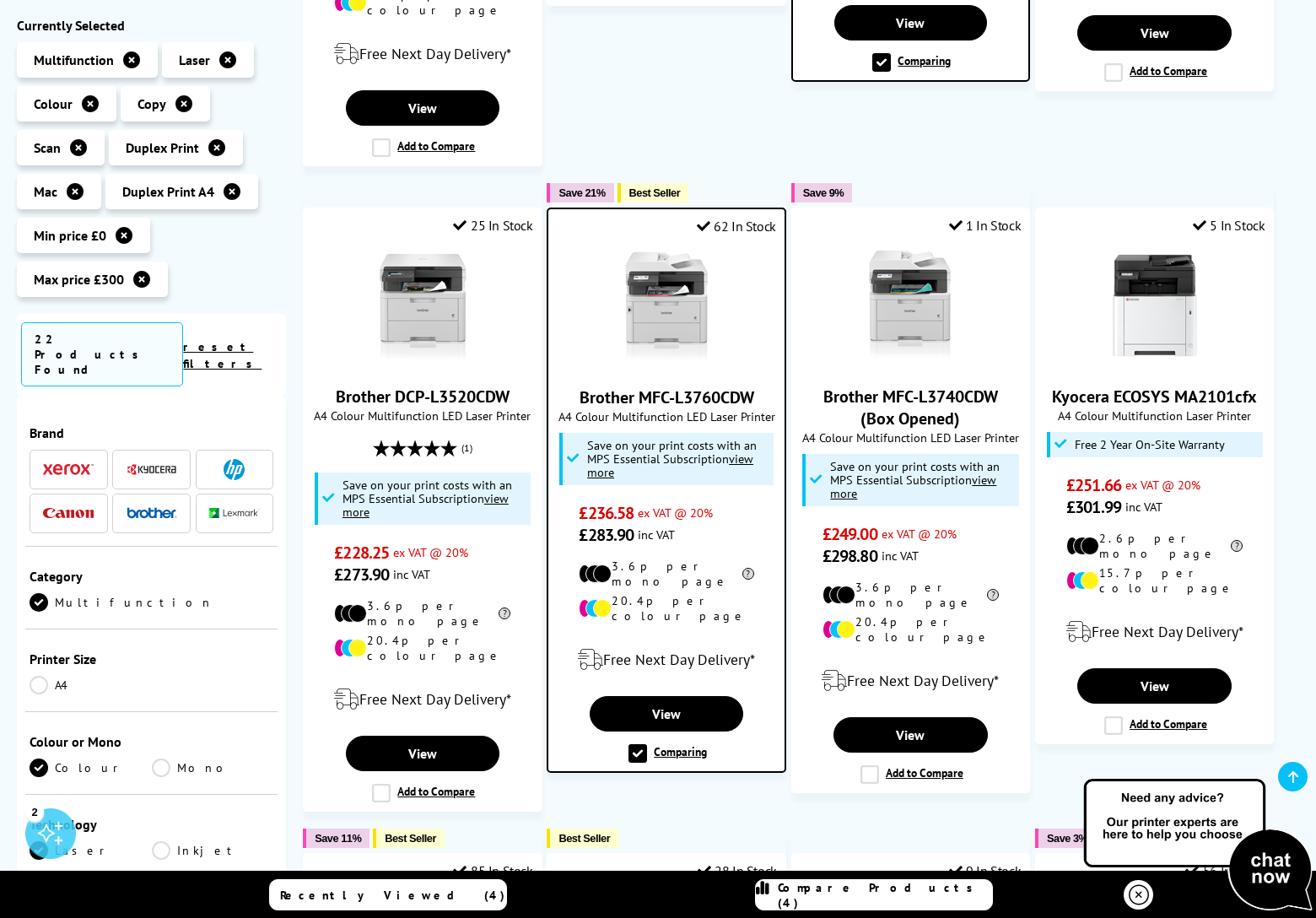 click on "Compare Products (4)" at bounding box center (874, 894) 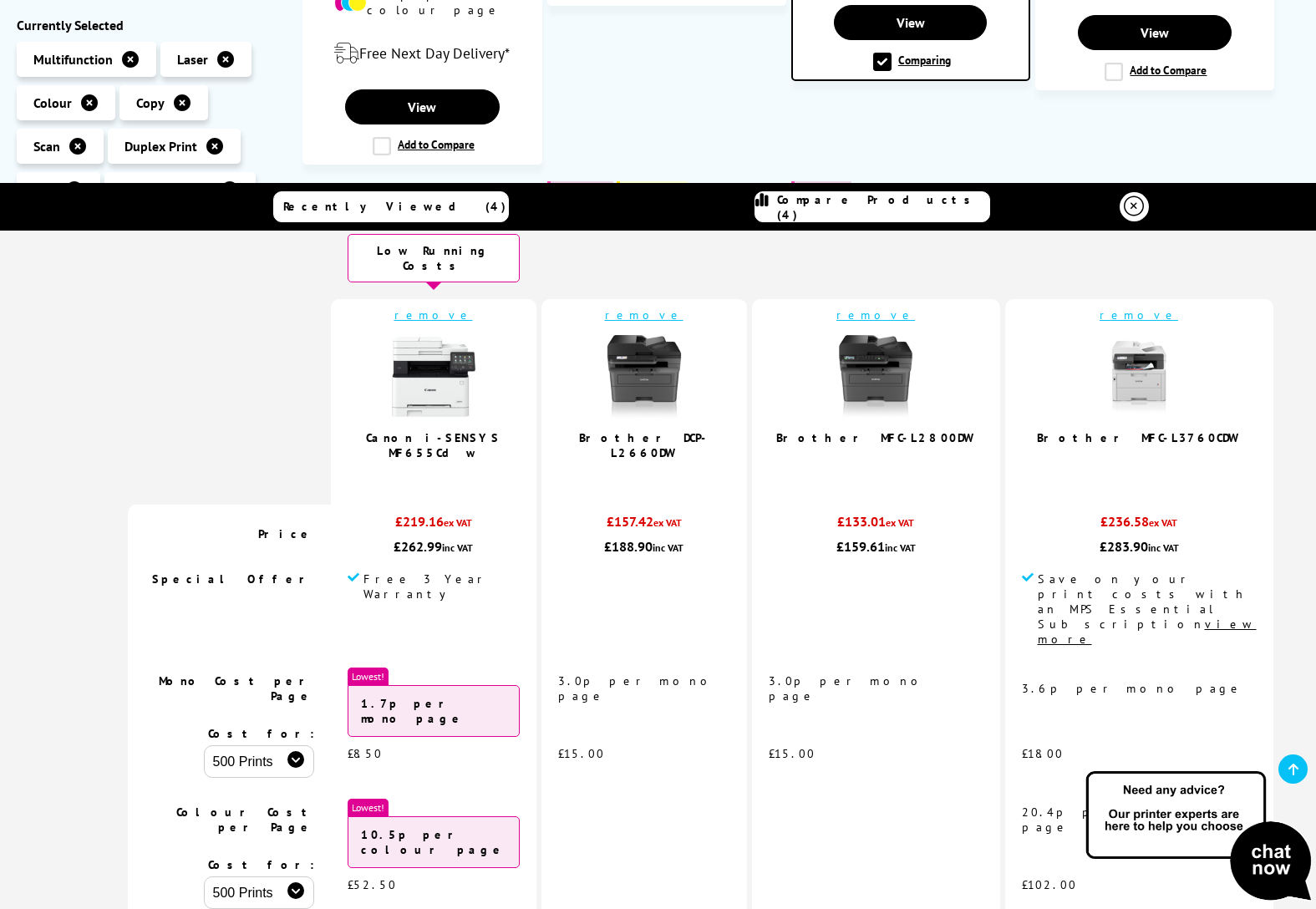 scroll, scrollTop: 0, scrollLeft: 0, axis: both 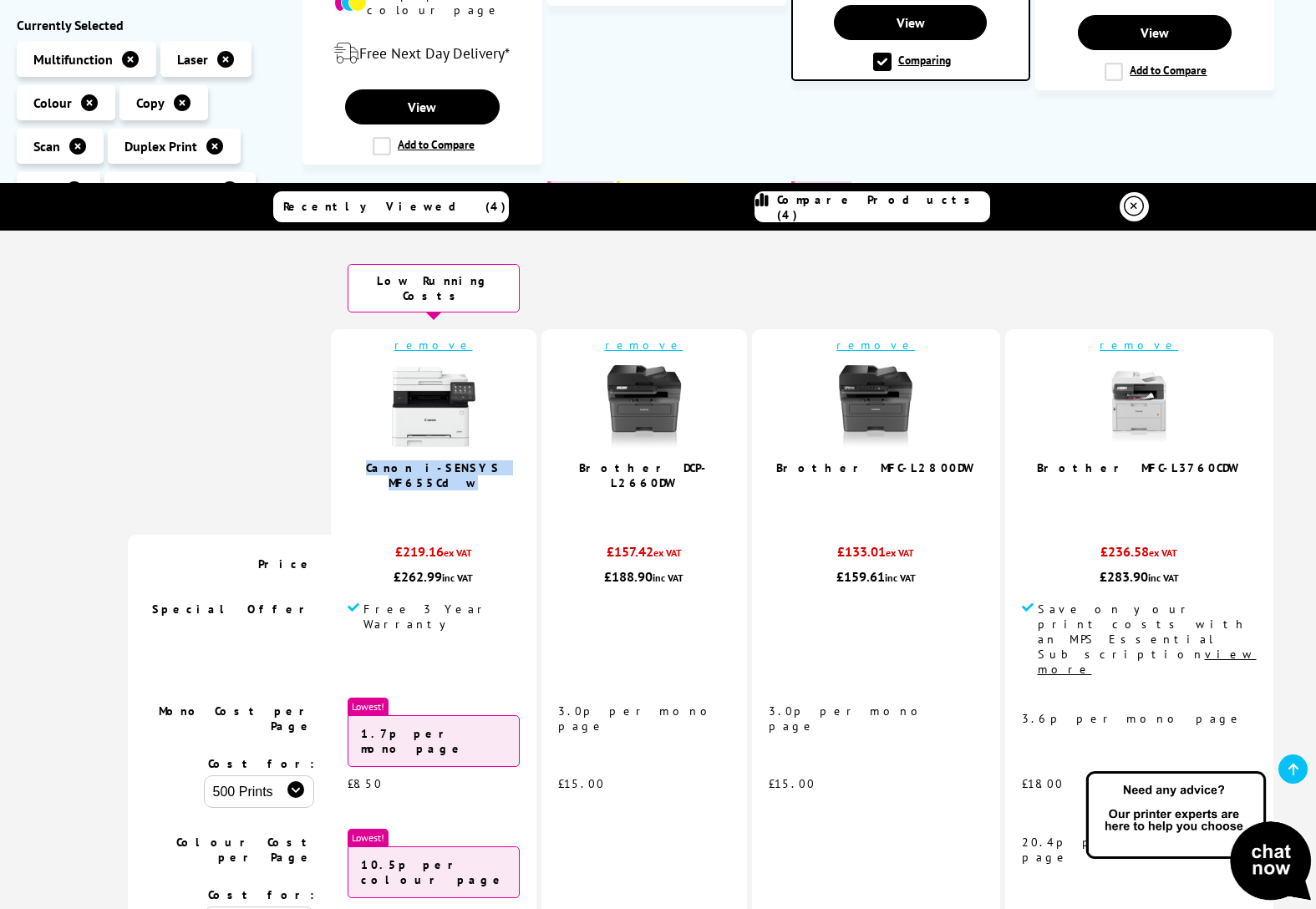 drag, startPoint x: 393, startPoint y: 450, endPoint x: 543, endPoint y: 452, distance: 150.01333 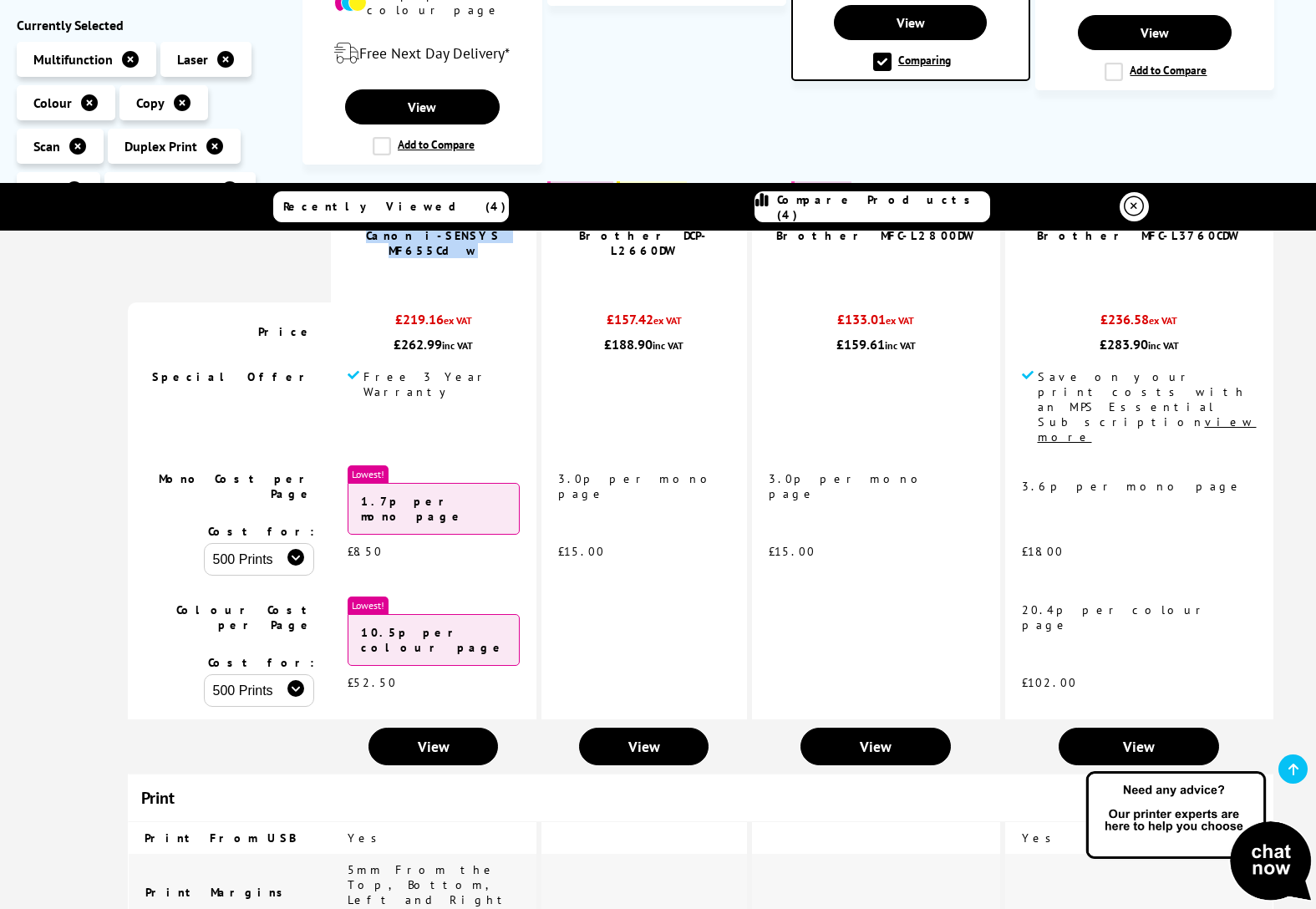 scroll, scrollTop: 0, scrollLeft: 0, axis: both 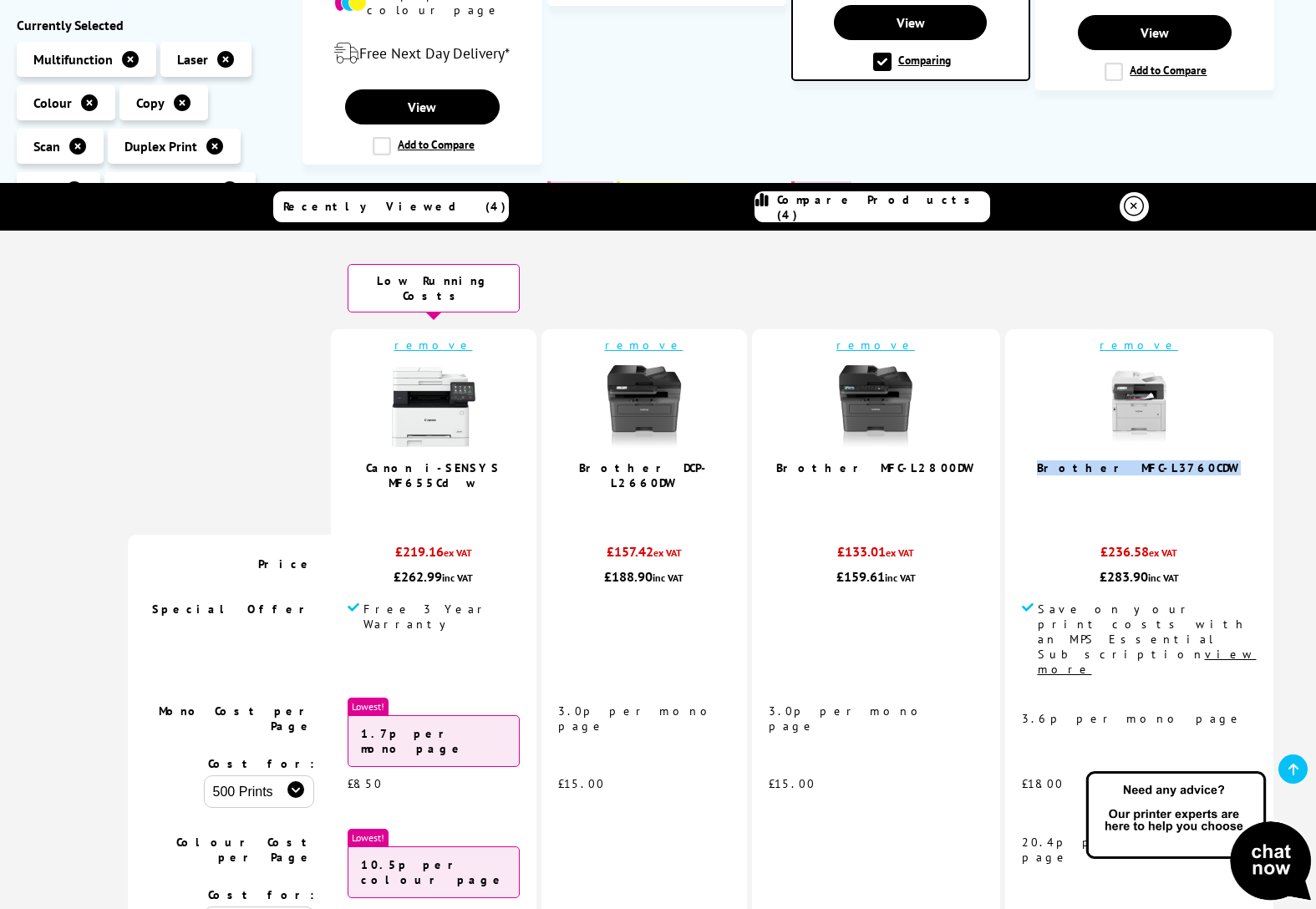 drag, startPoint x: 992, startPoint y: 450, endPoint x: 1120, endPoint y: 460, distance: 128.39003 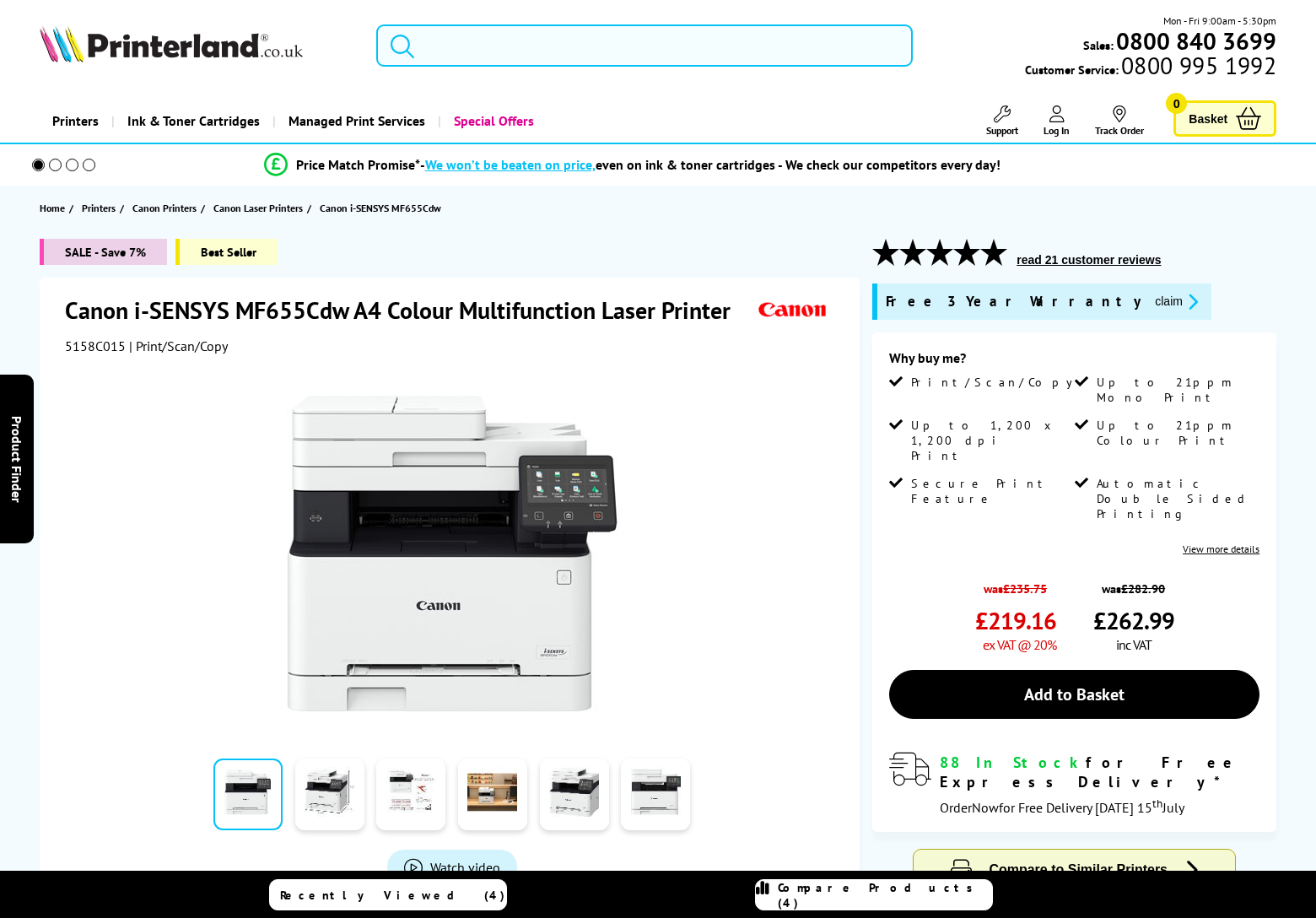 scroll, scrollTop: 0, scrollLeft: 0, axis: both 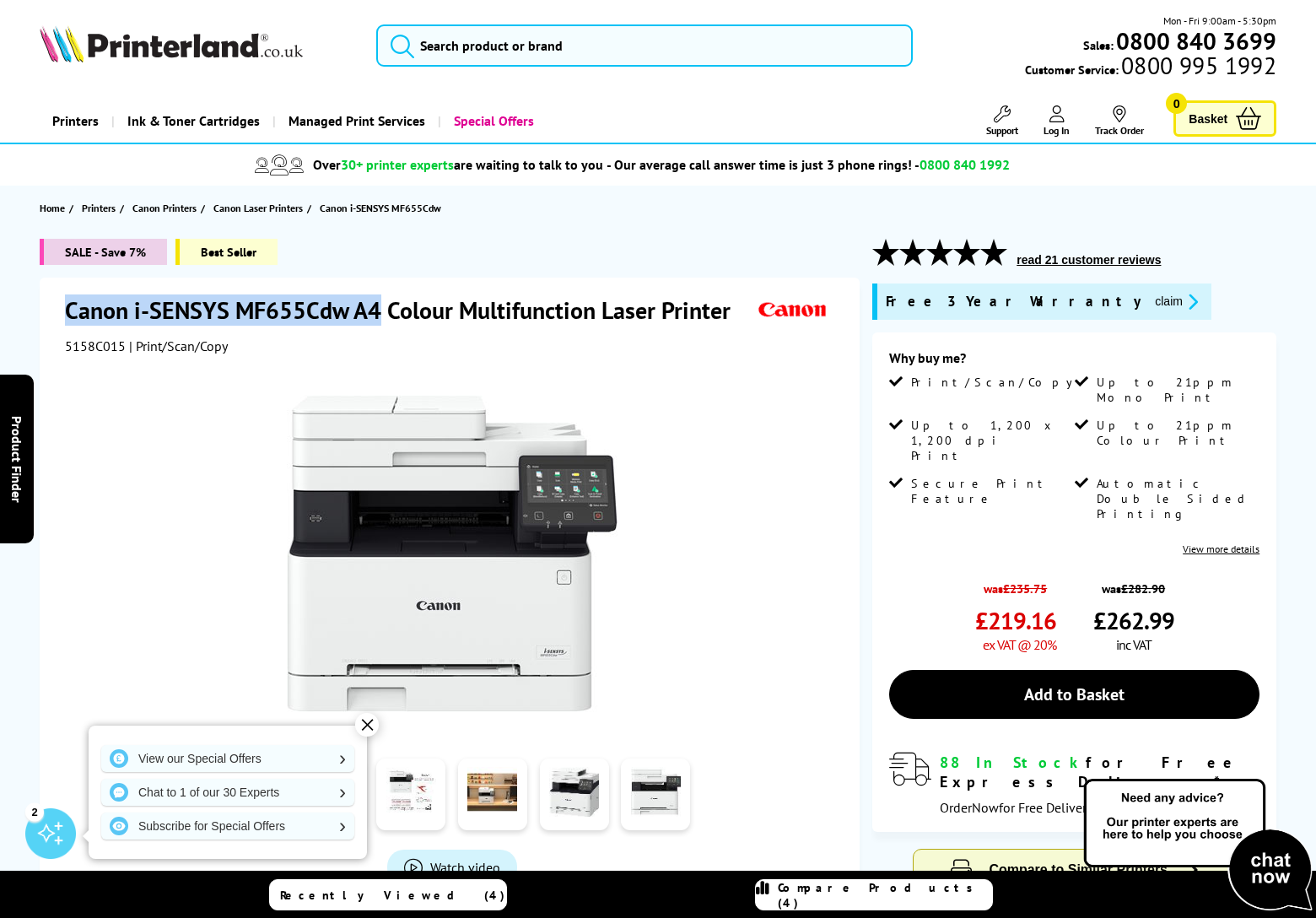 drag, startPoint x: 91, startPoint y: 310, endPoint x: 382, endPoint y: 319, distance: 291.1391 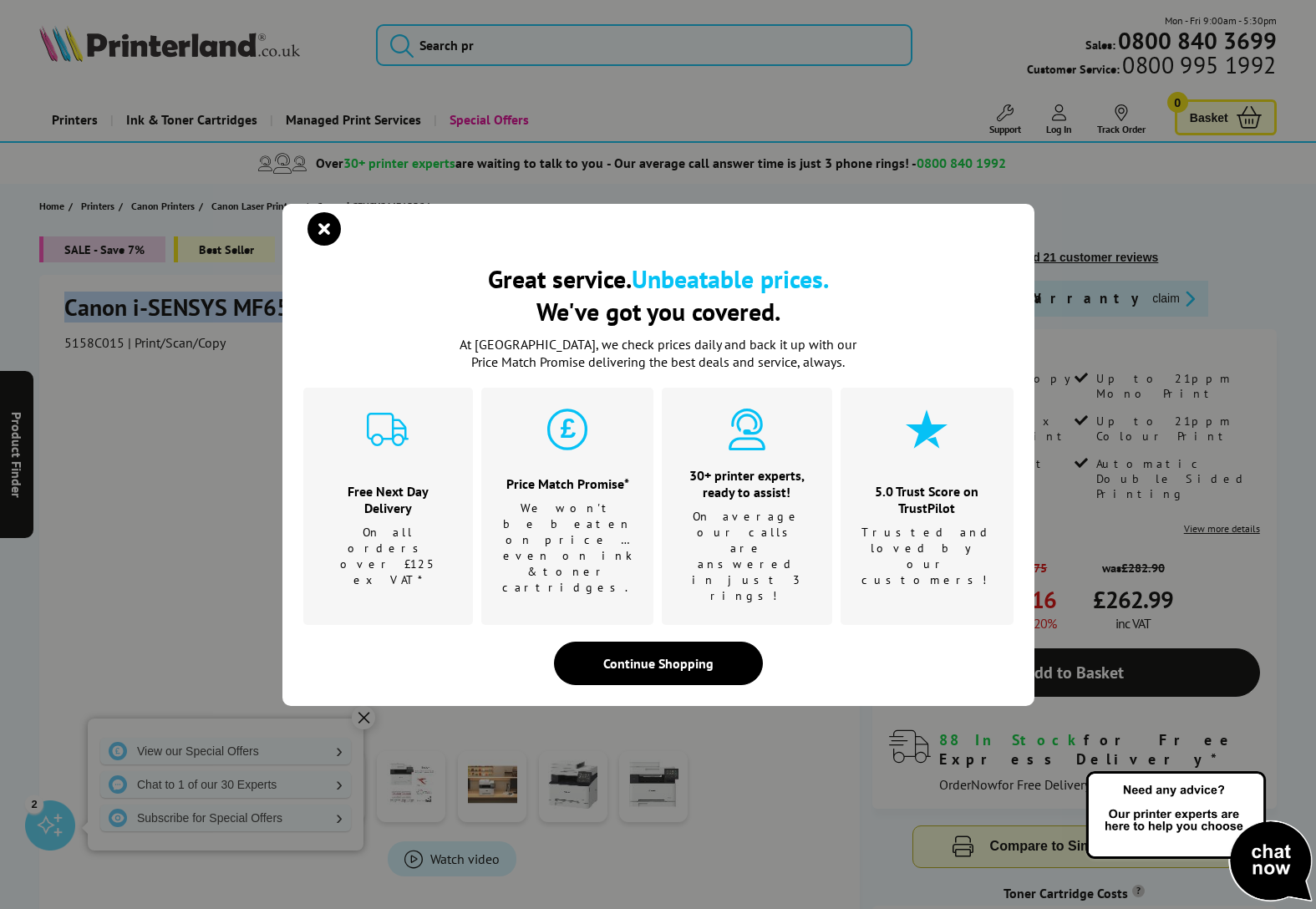 copy on "Canon i-SENSYS MF655Cdw A4" 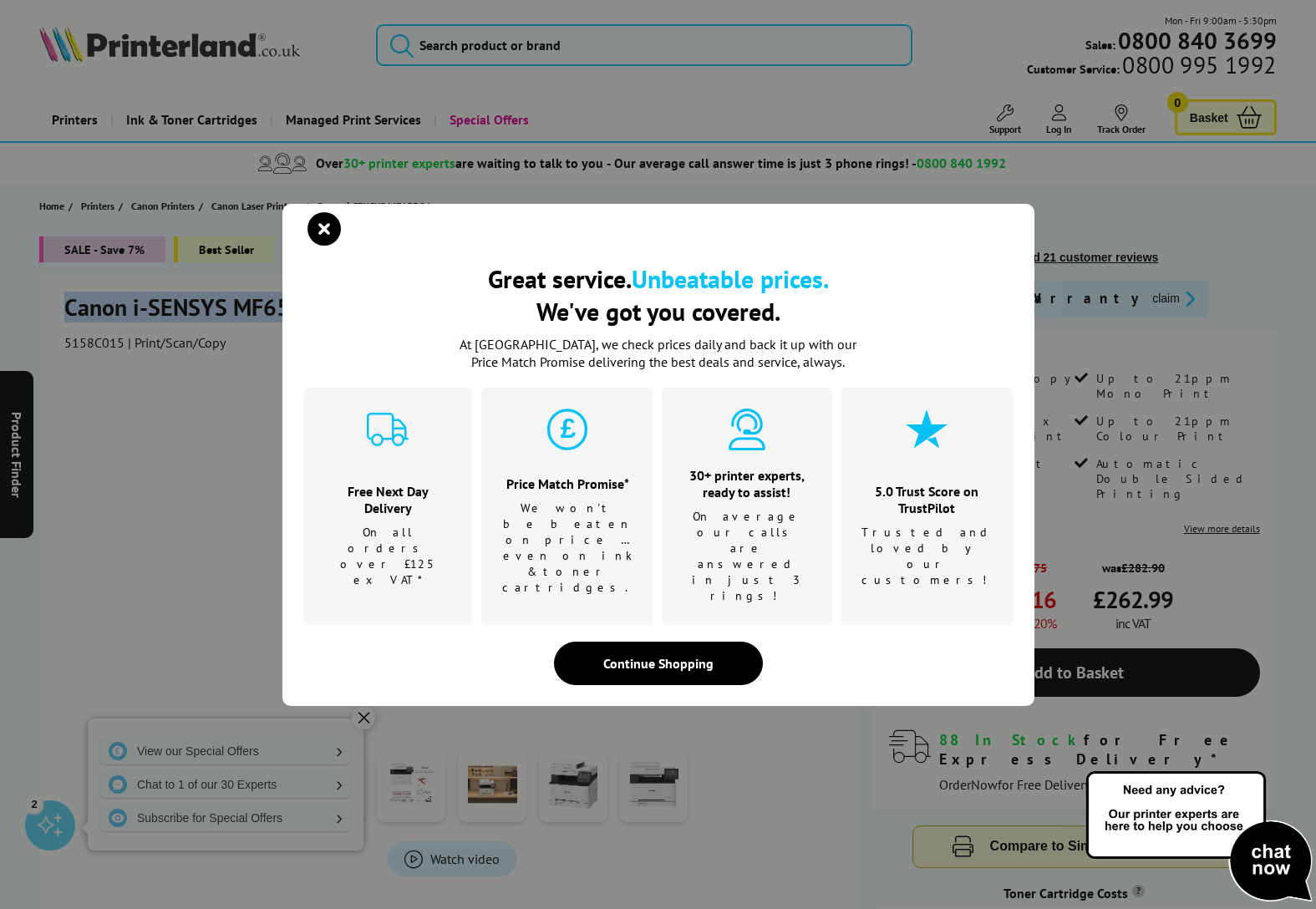 click at bounding box center [324, 229] 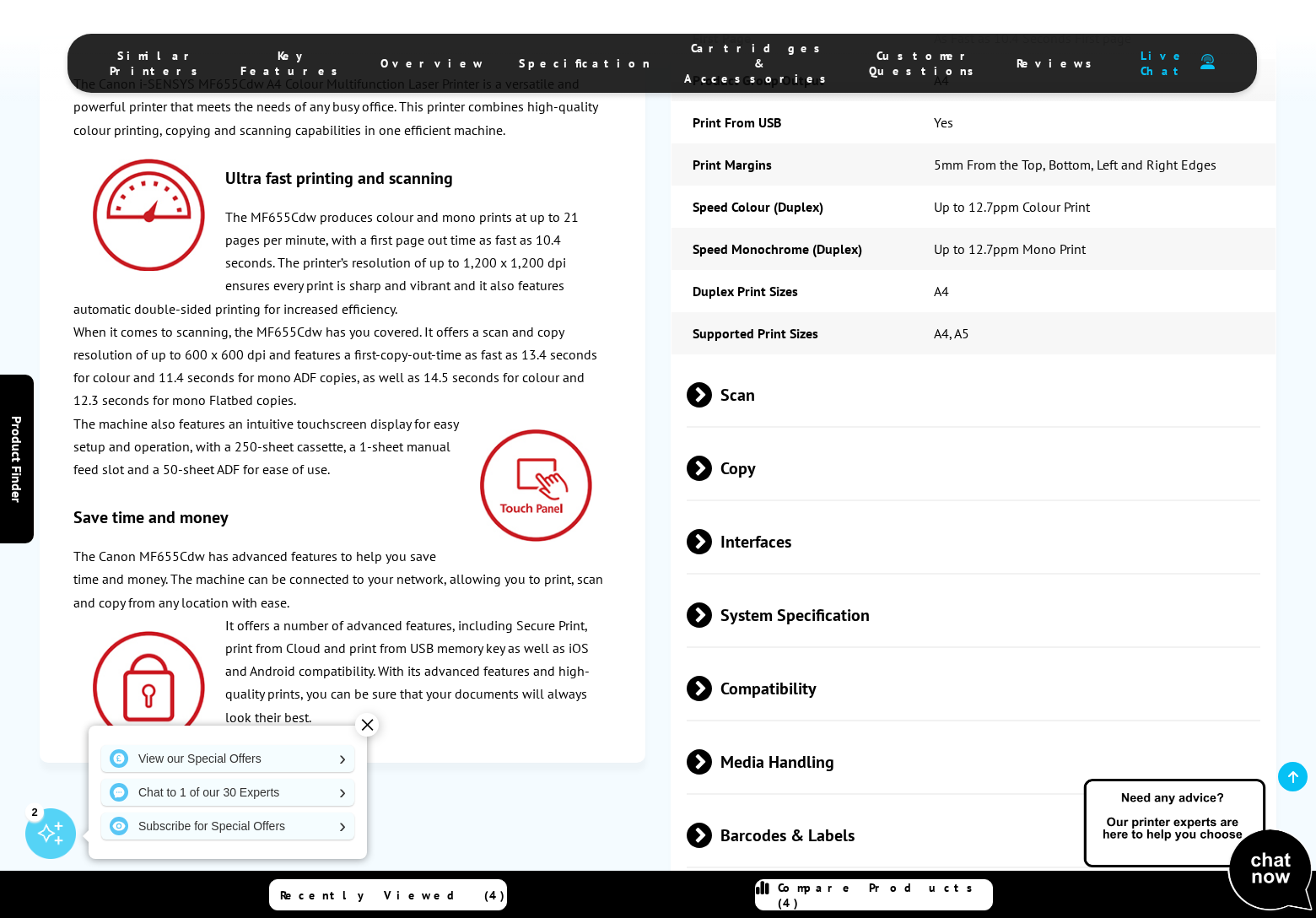 scroll, scrollTop: 3726, scrollLeft: 0, axis: vertical 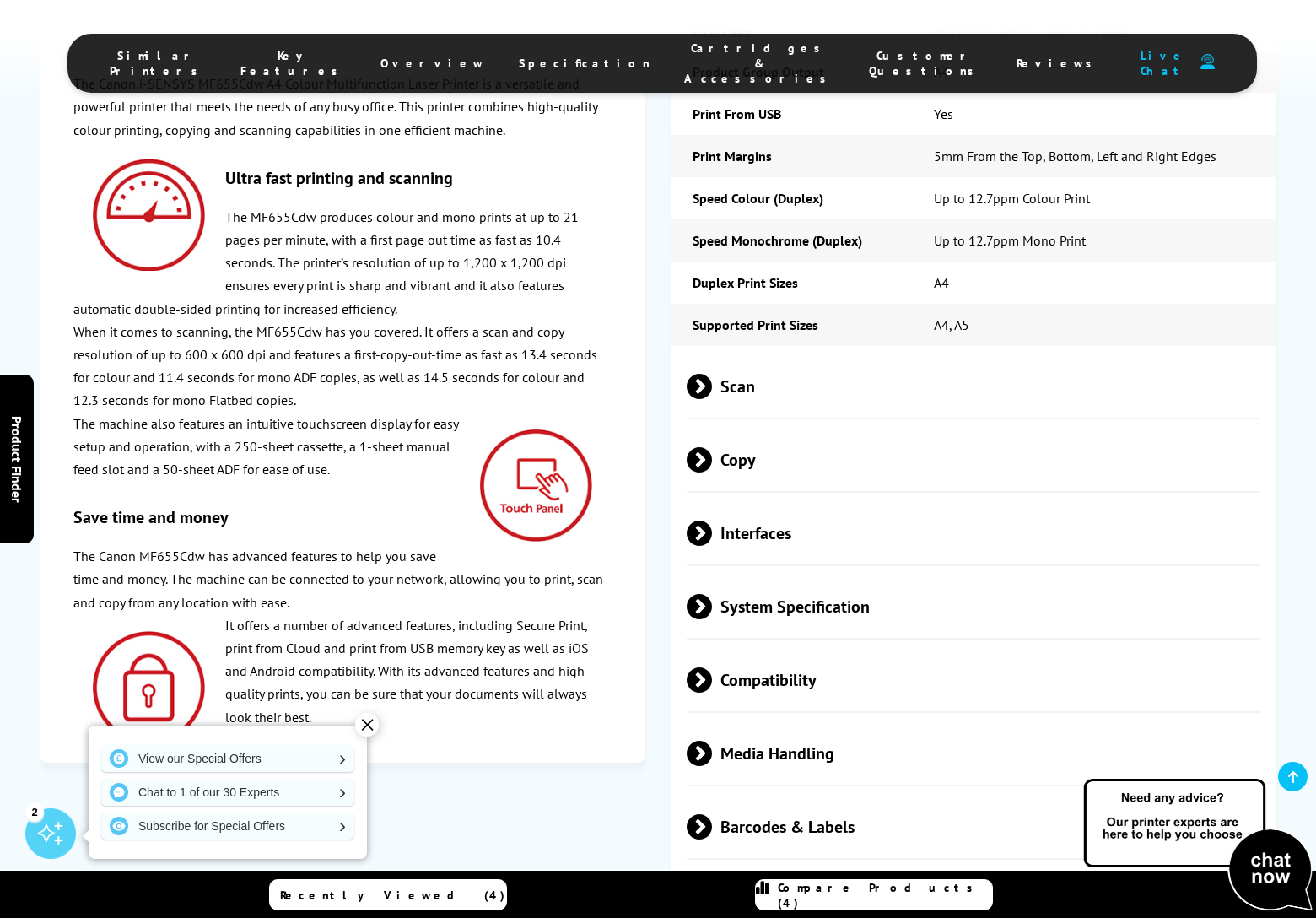 click at bounding box center [712, 386] 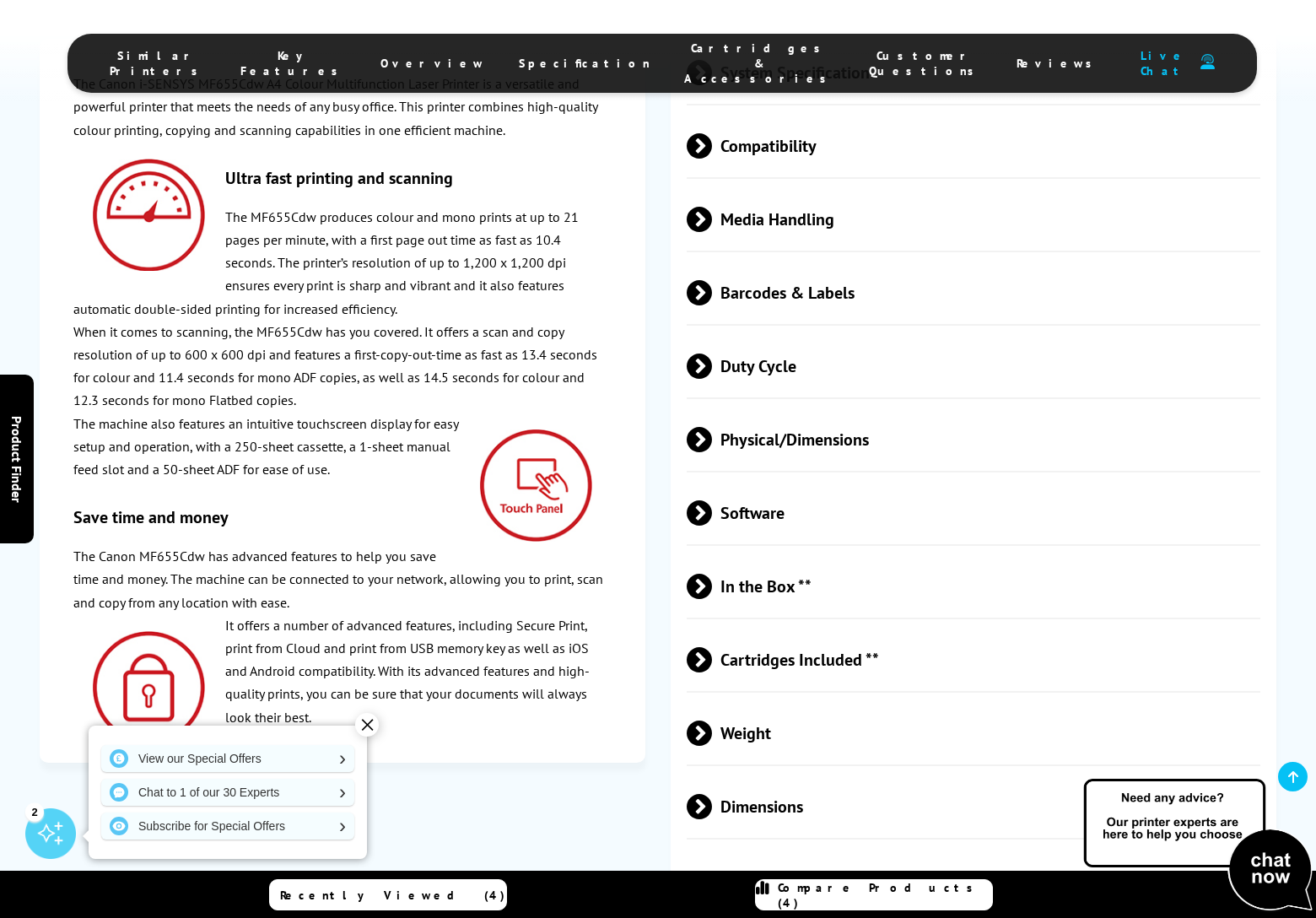 scroll, scrollTop: 4785, scrollLeft: 0, axis: vertical 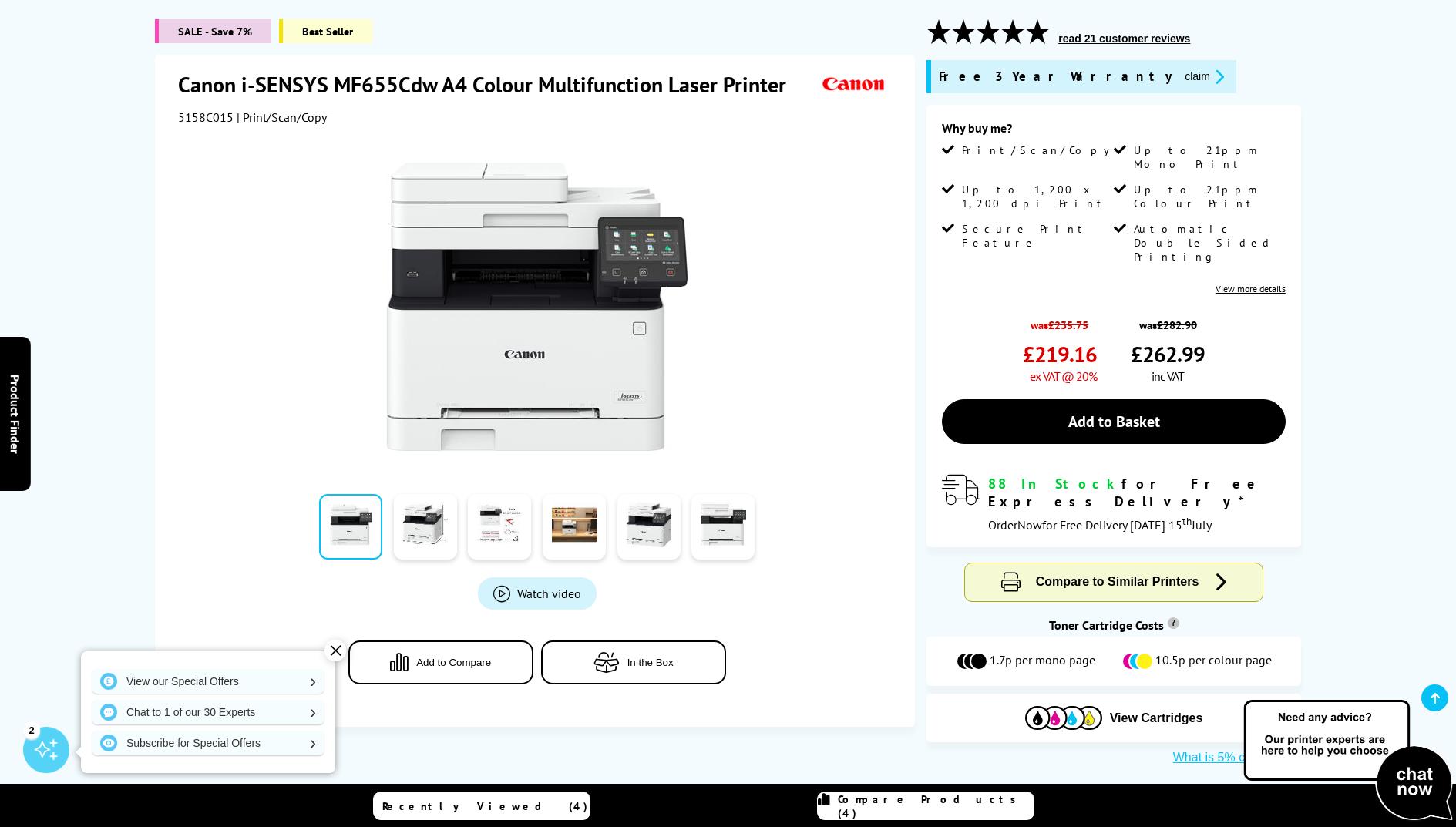 click on "Compare Products (4)" at bounding box center (936, 806) 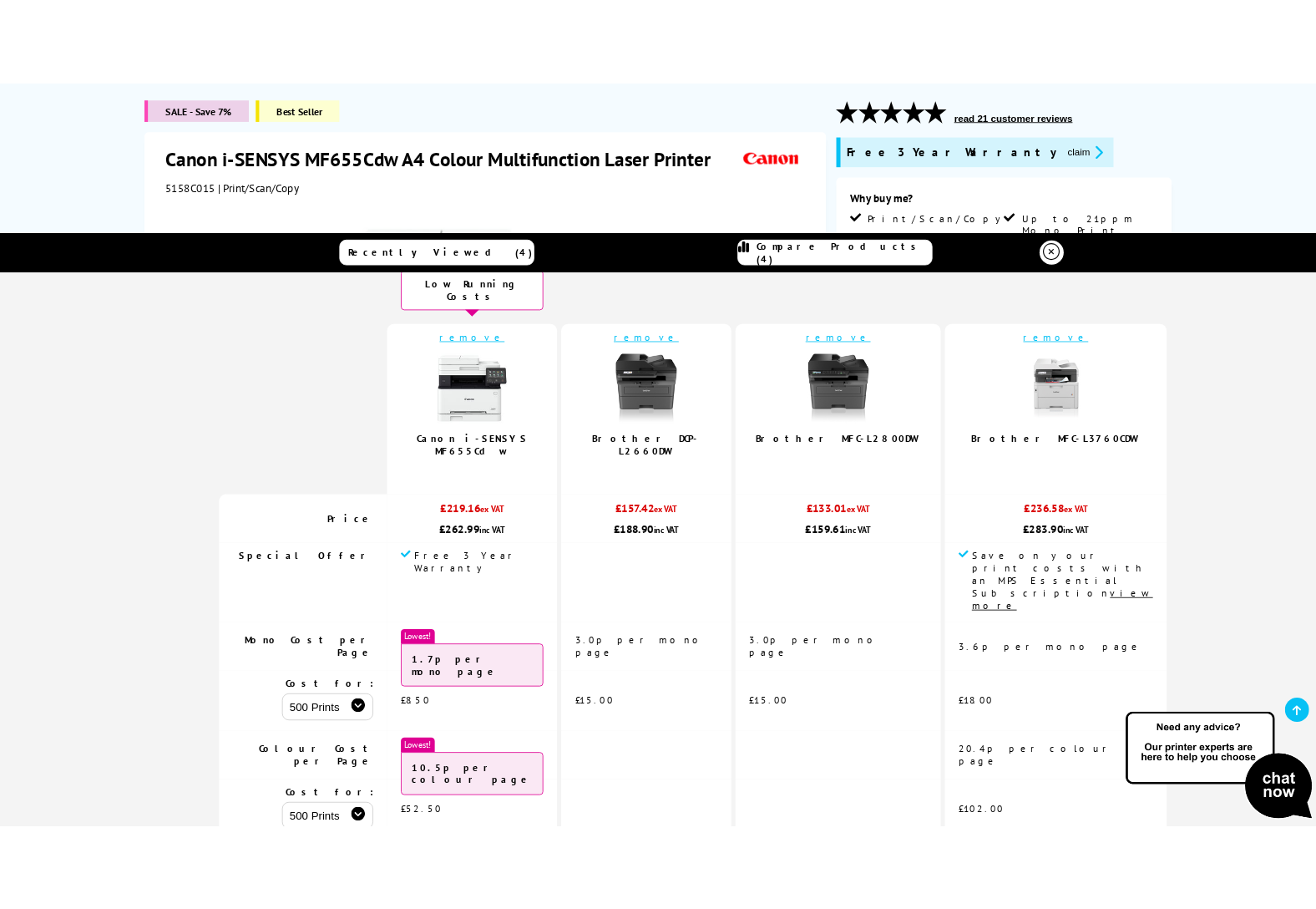 scroll, scrollTop: 15, scrollLeft: 0, axis: vertical 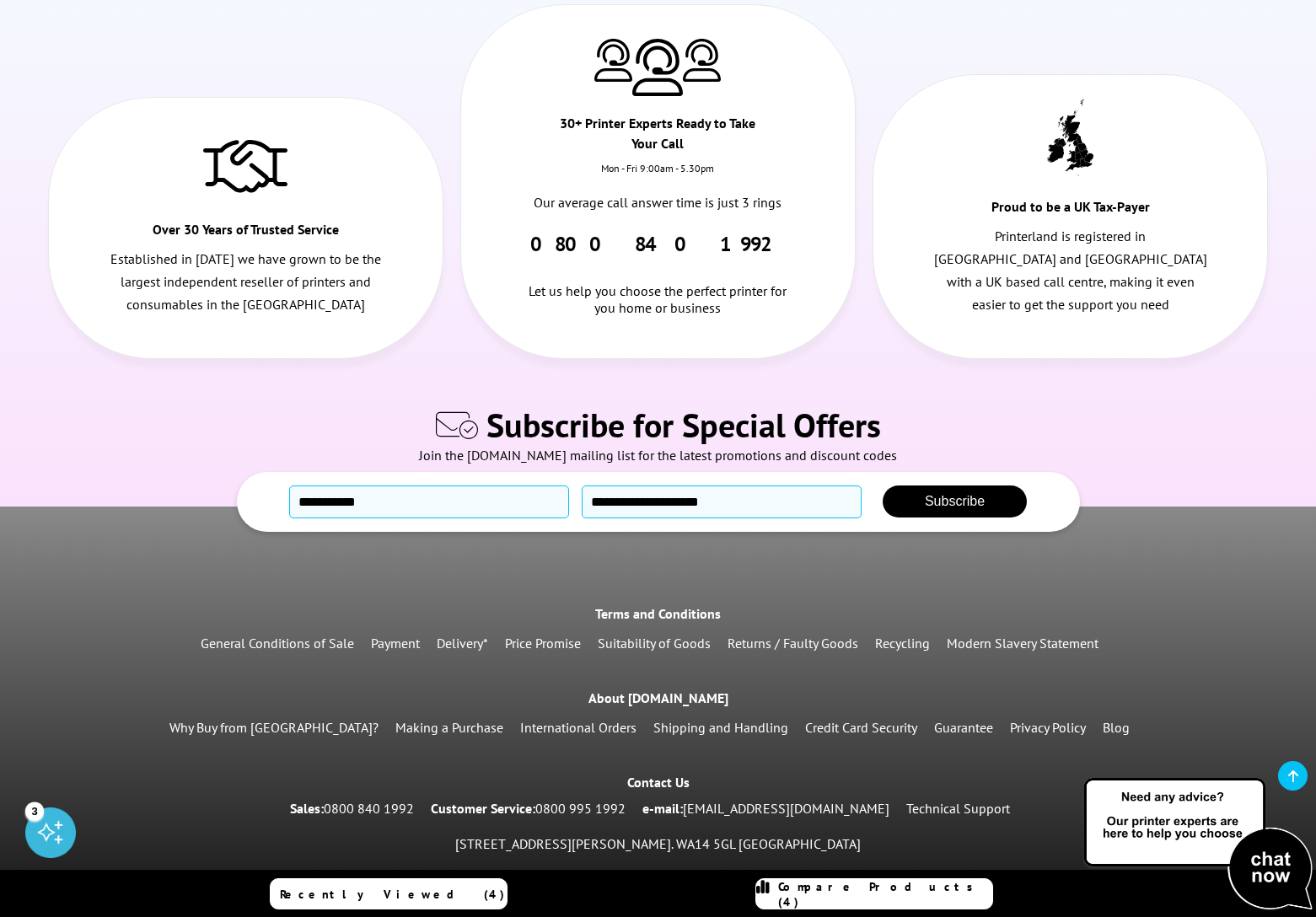 click on "Compare Products (4)" at bounding box center [874, 893] 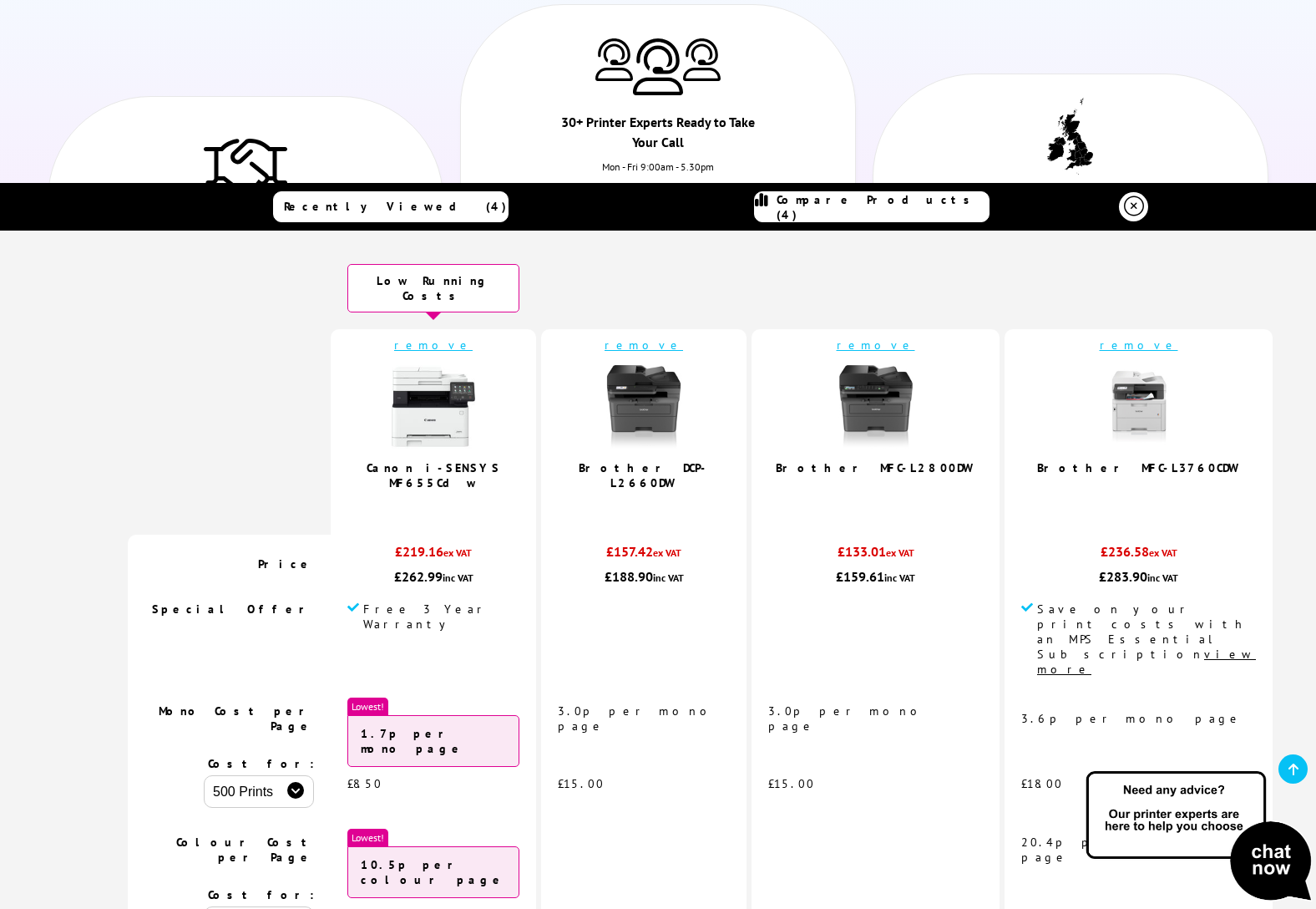 click on "remove" at bounding box center [876, 345] 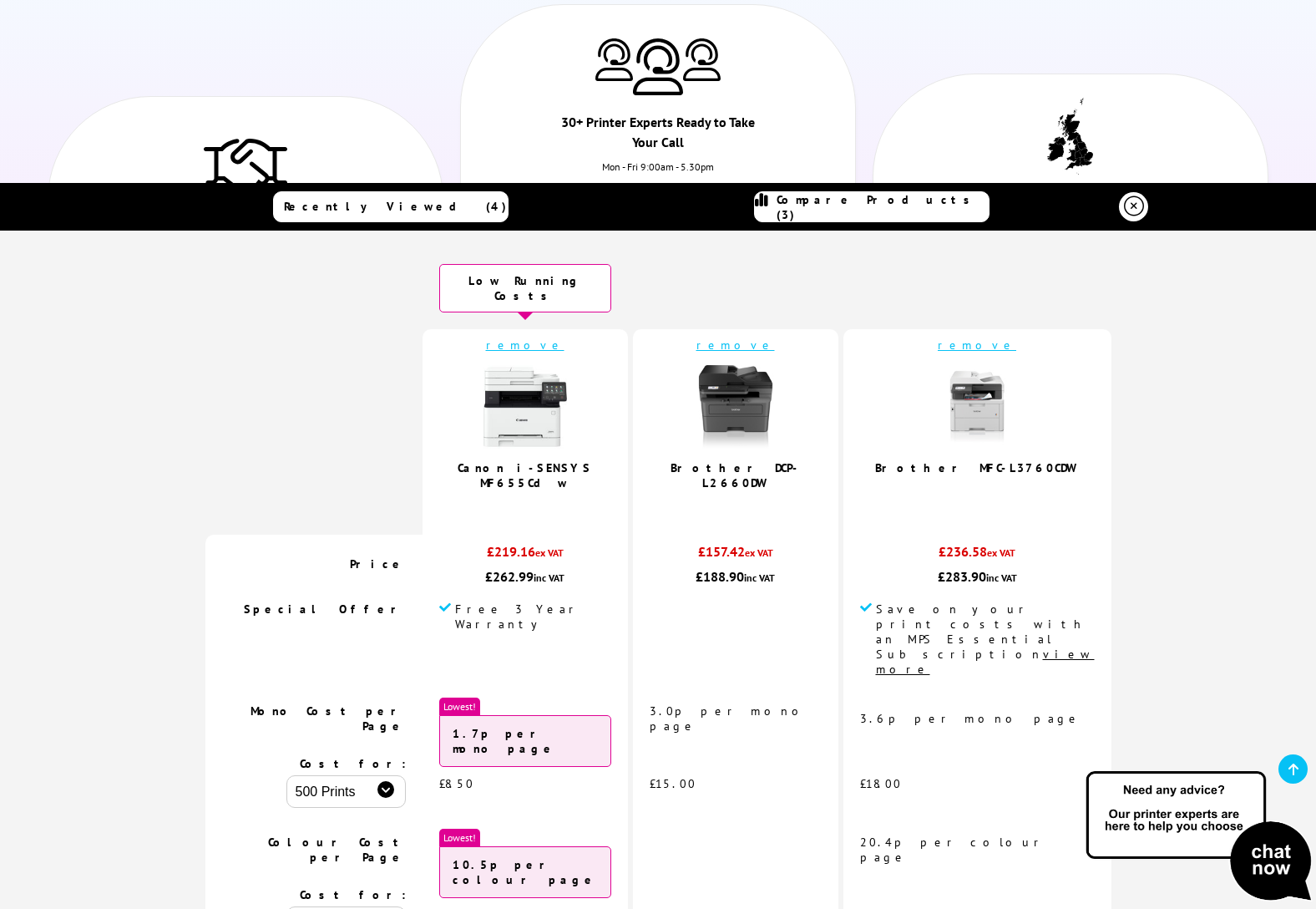 click at bounding box center (736, 409) 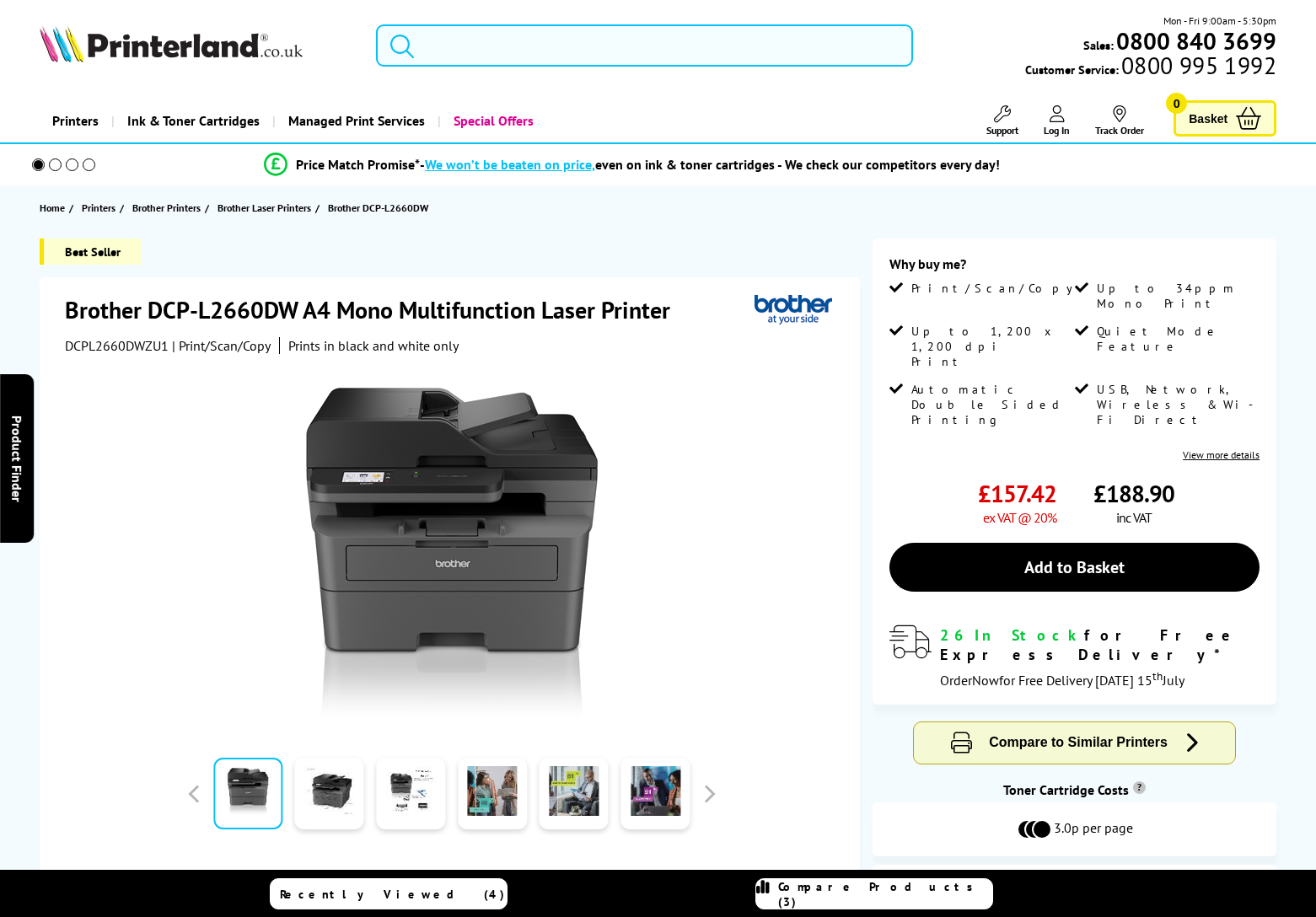 scroll, scrollTop: 0, scrollLeft: 0, axis: both 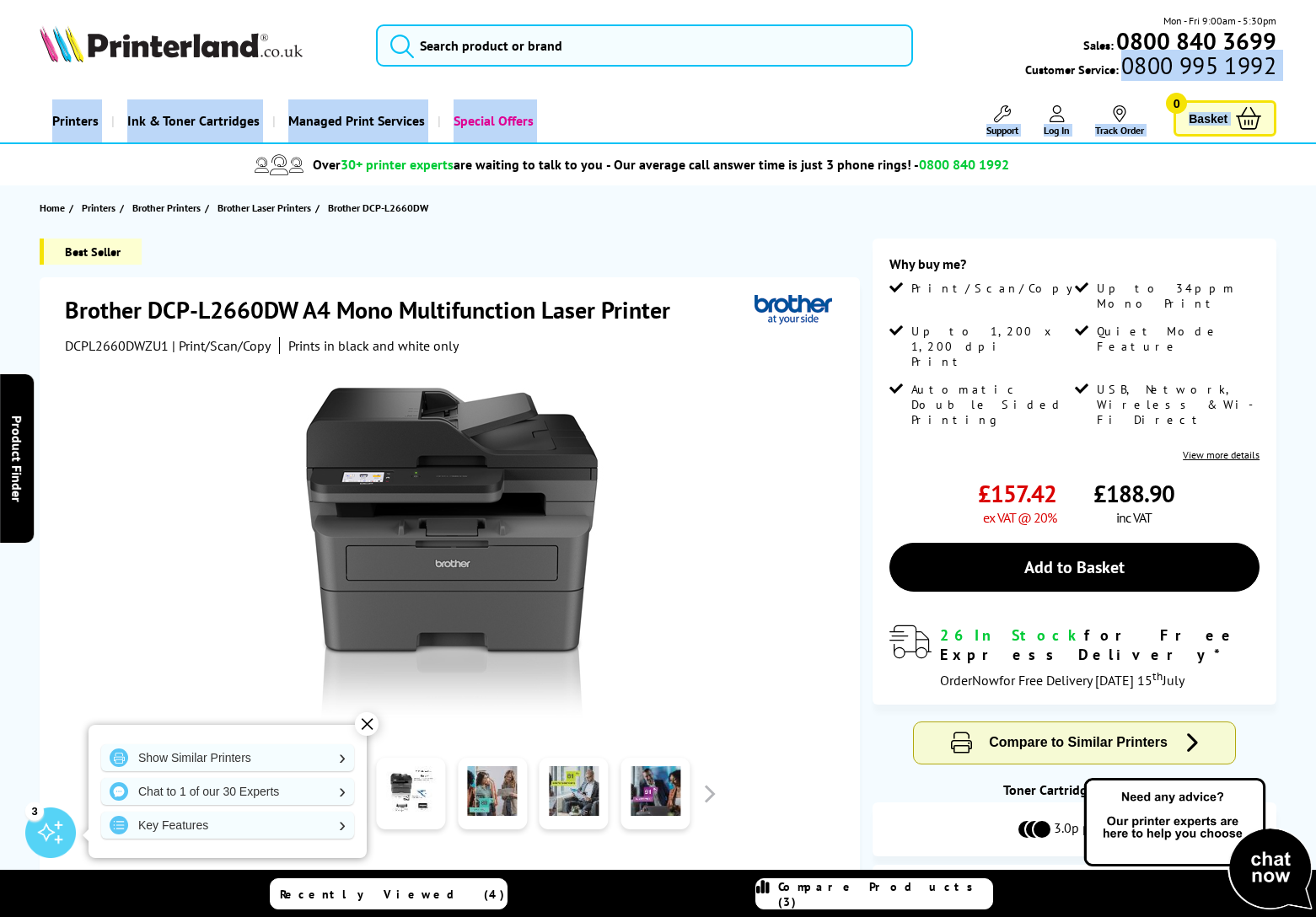click on "Mon - Fri 9:00am - 5:30pm
Sales: 0800 840 3699
Customer Service: 0800 995 1992" at bounding box center [658, 72] 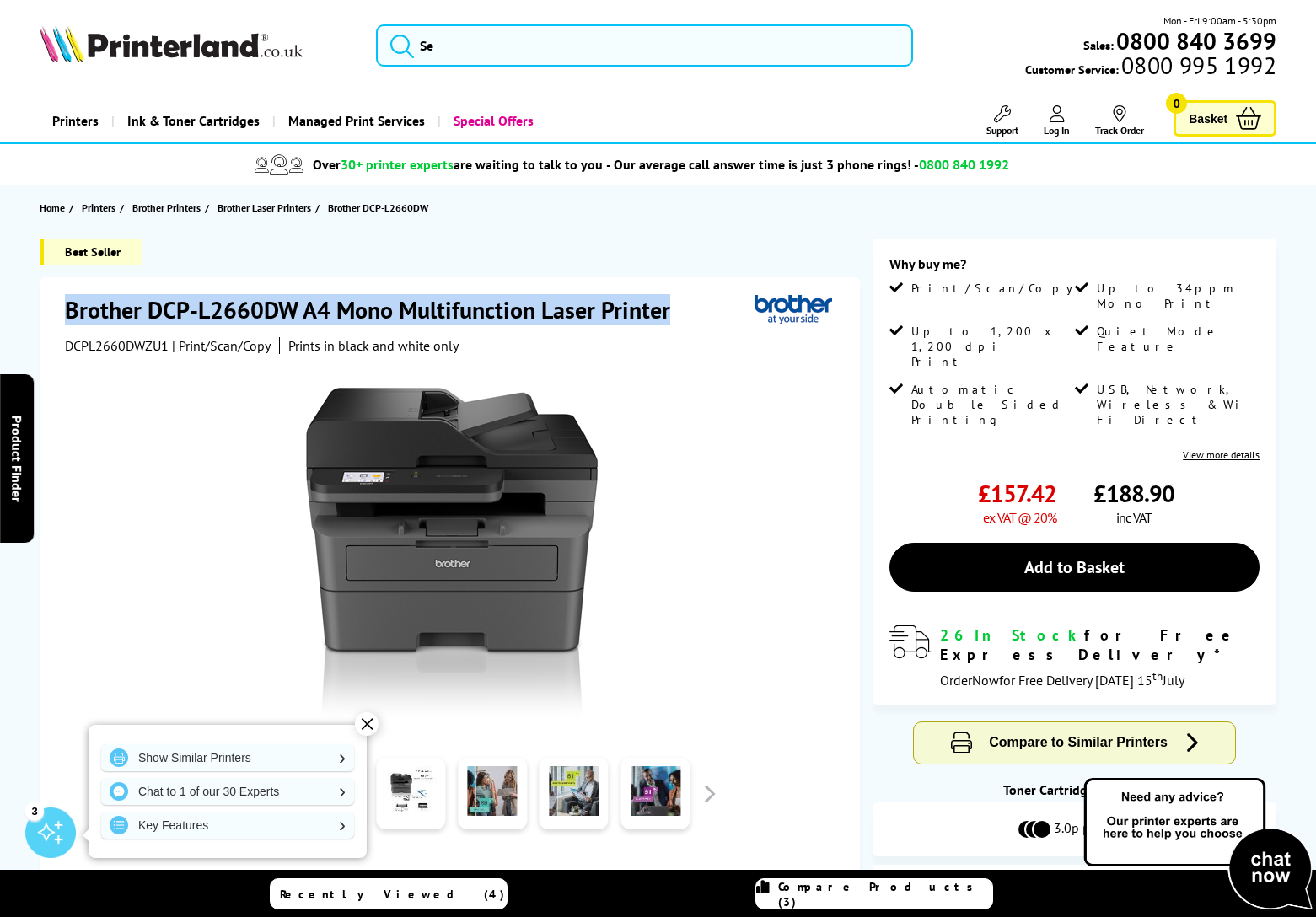 drag, startPoint x: 73, startPoint y: 310, endPoint x: 712, endPoint y: 314, distance: 639.01252 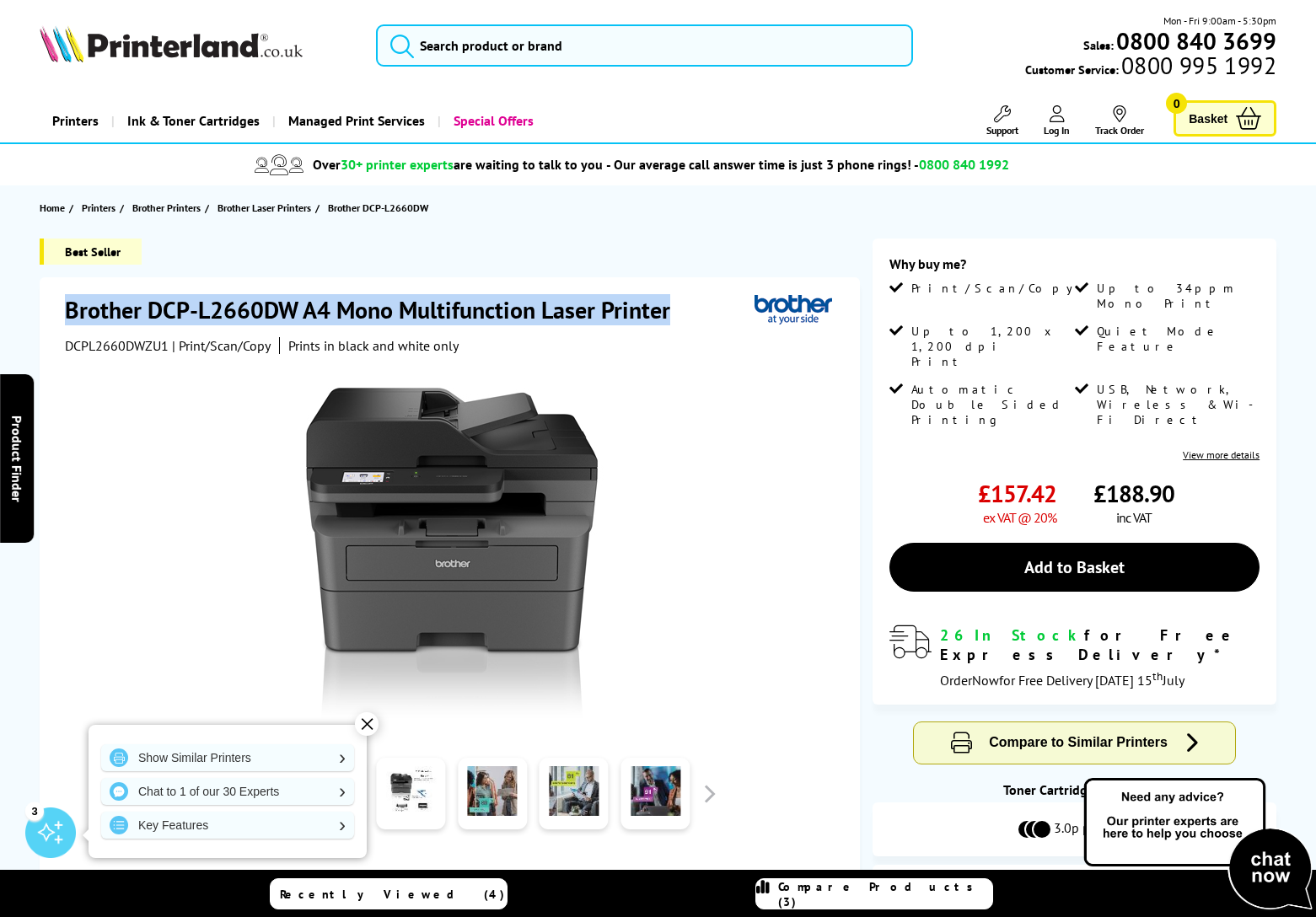 copy on "Brother DCP-L2660DW A4 Mono Multifunction Laser Printer" 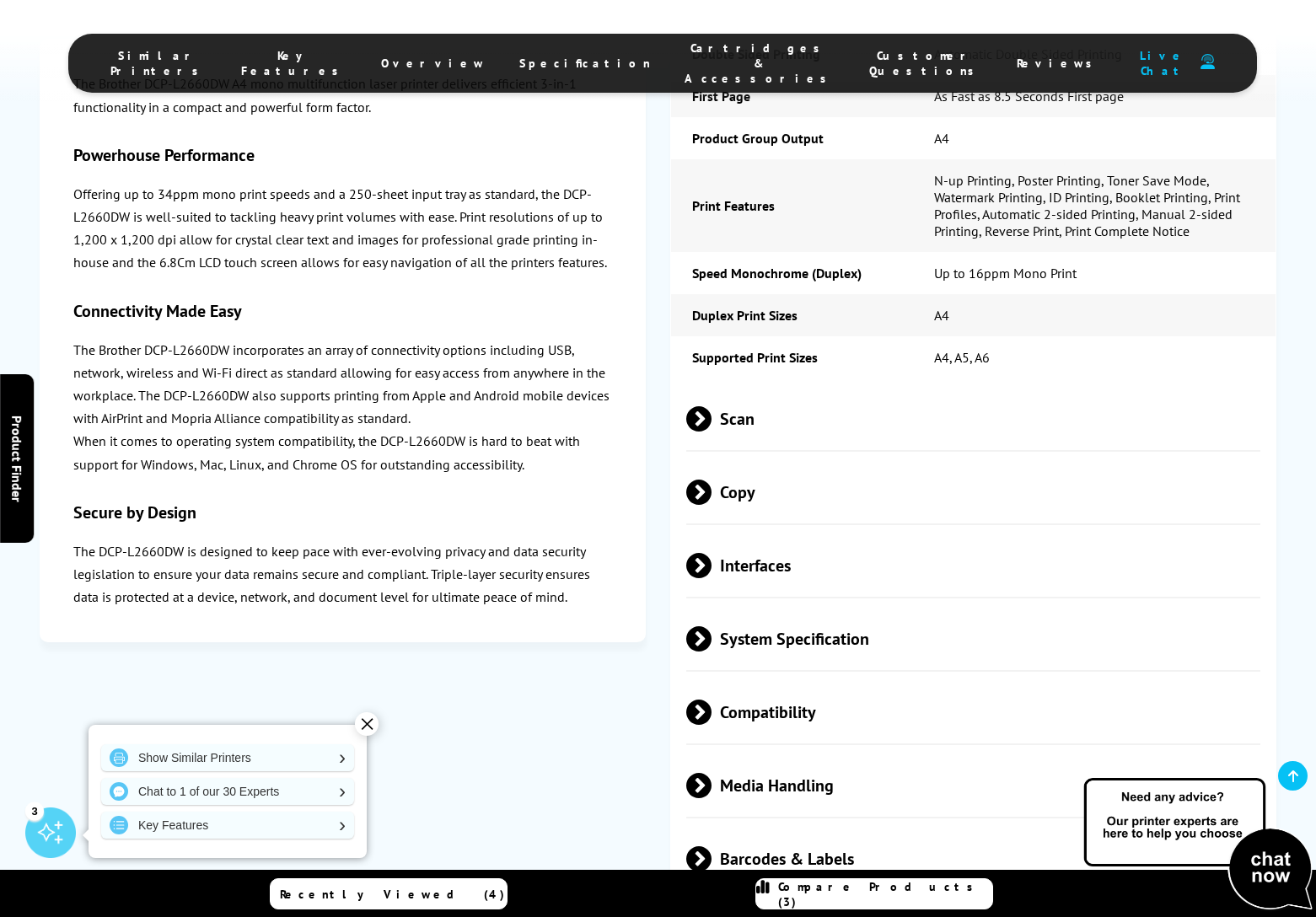 scroll, scrollTop: 3092, scrollLeft: 0, axis: vertical 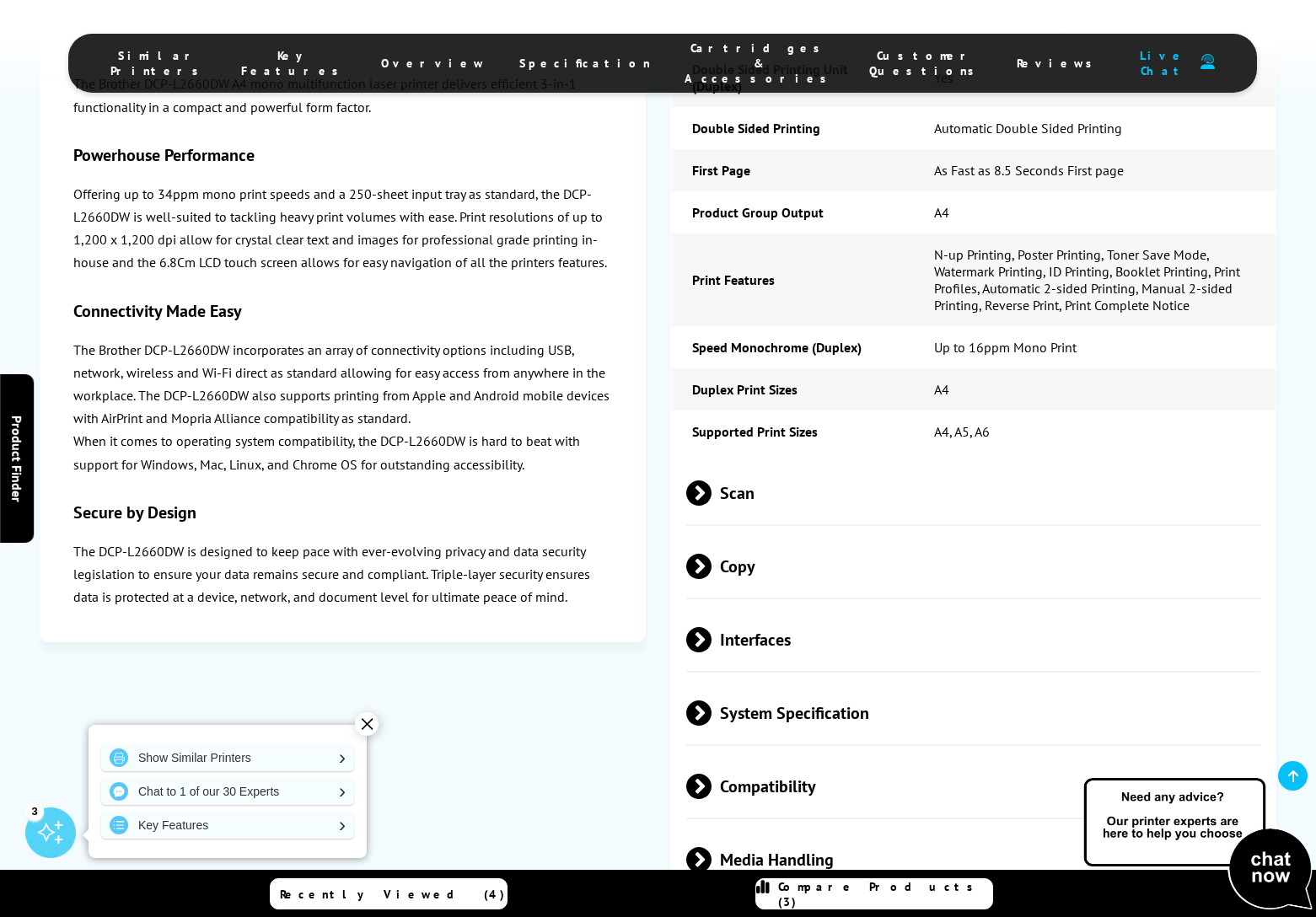 click at bounding box center (712, 493) 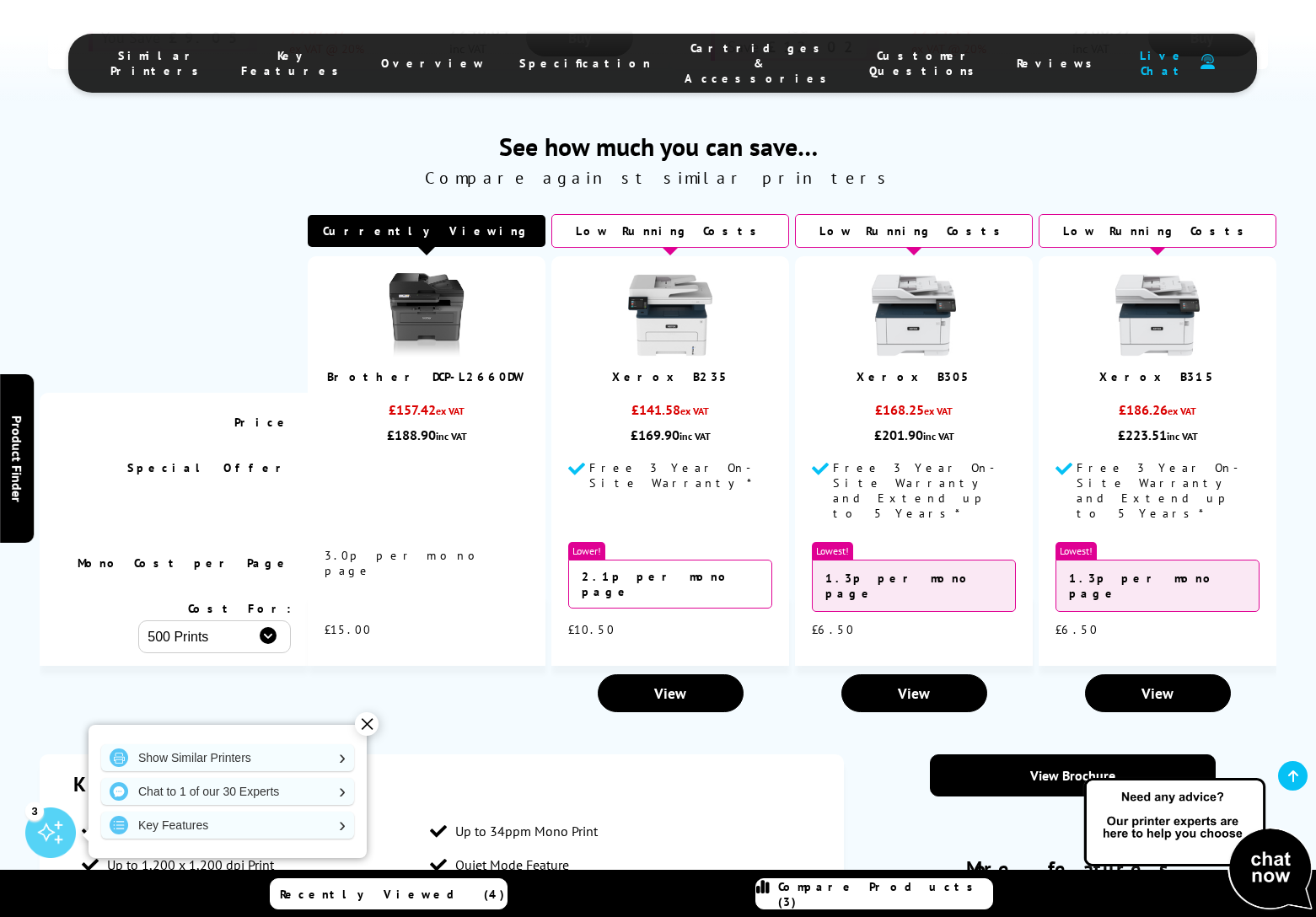 scroll, scrollTop: 1048, scrollLeft: 0, axis: vertical 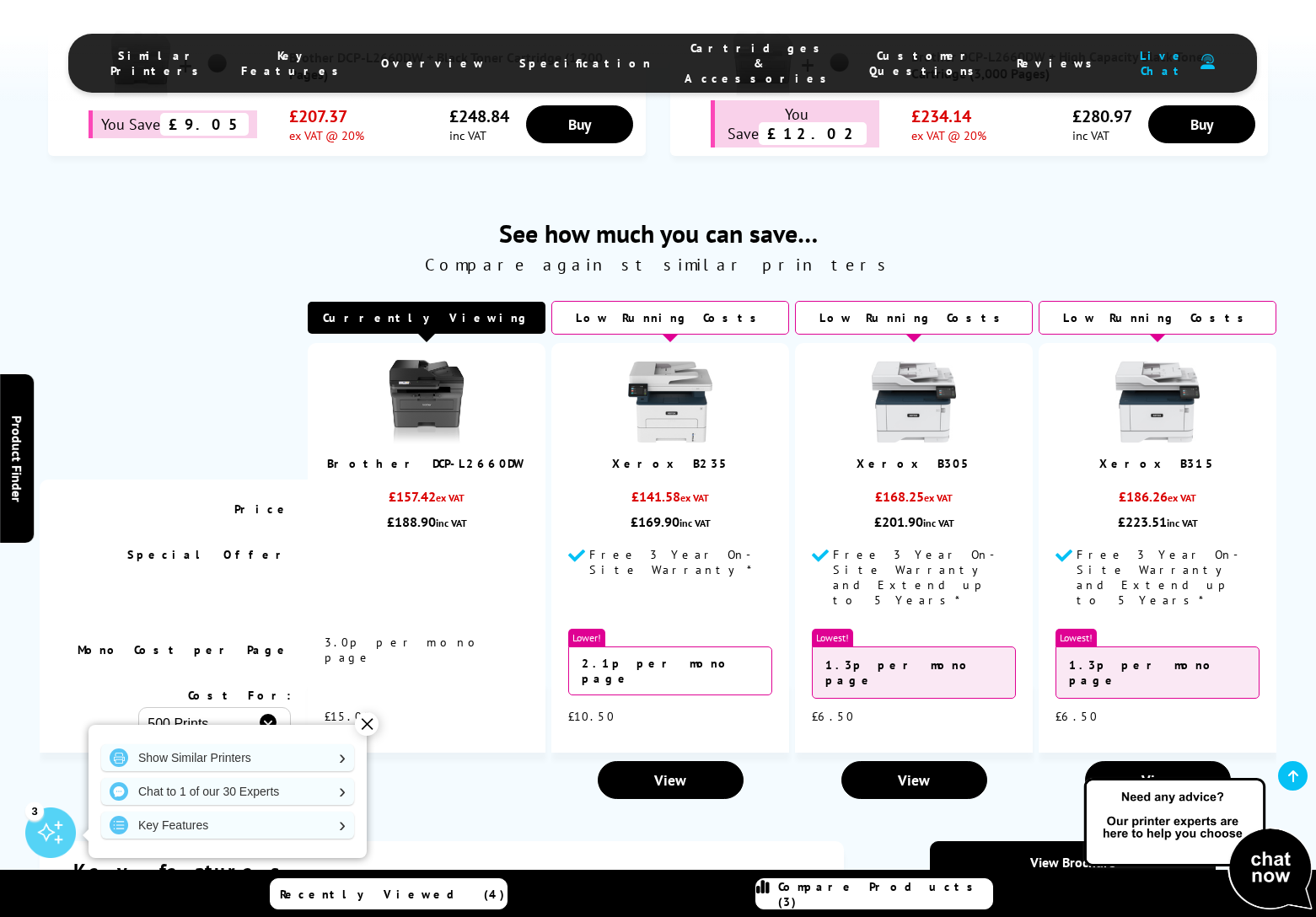 click at bounding box center (427, 402) 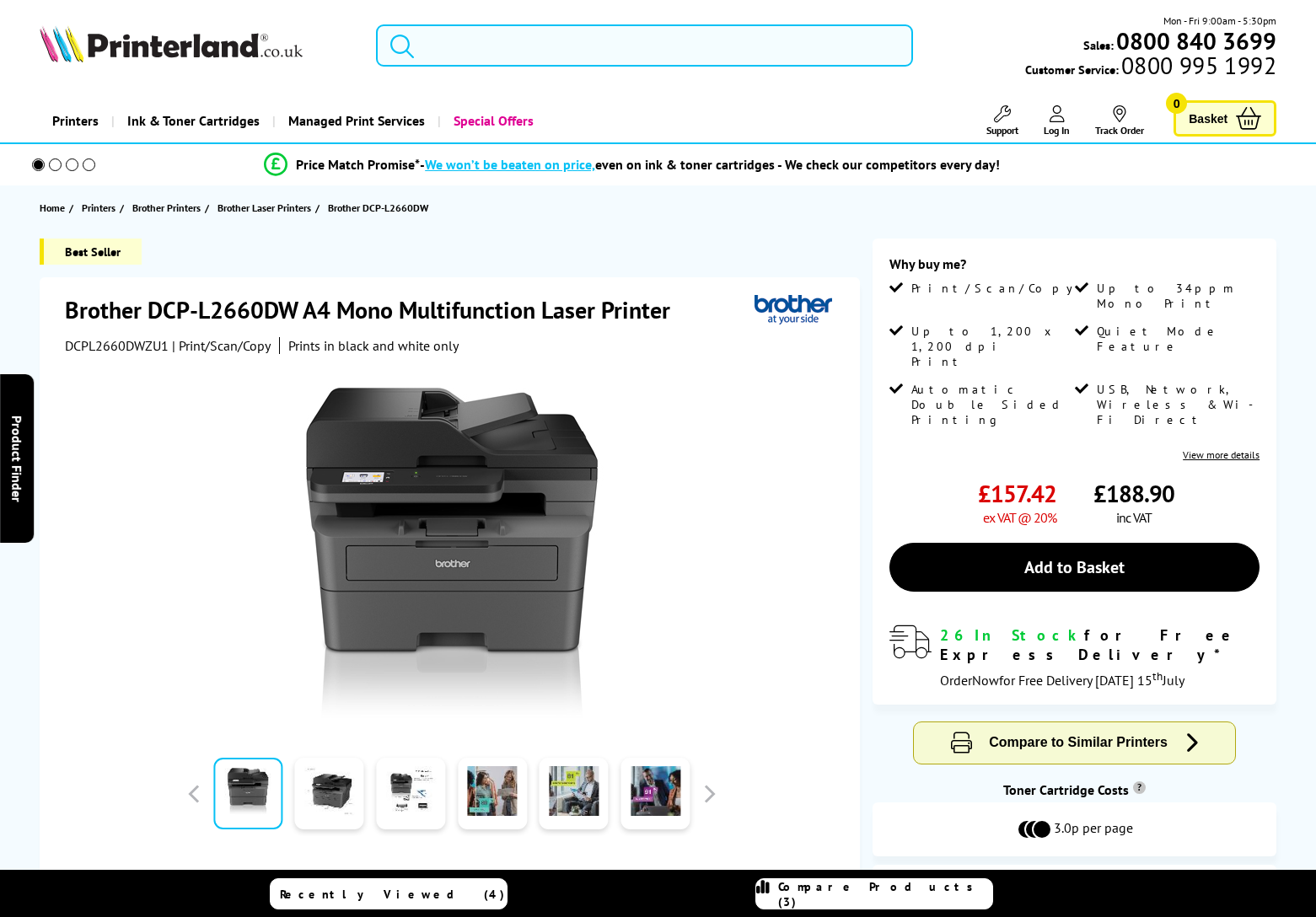 scroll, scrollTop: 0, scrollLeft: 0, axis: both 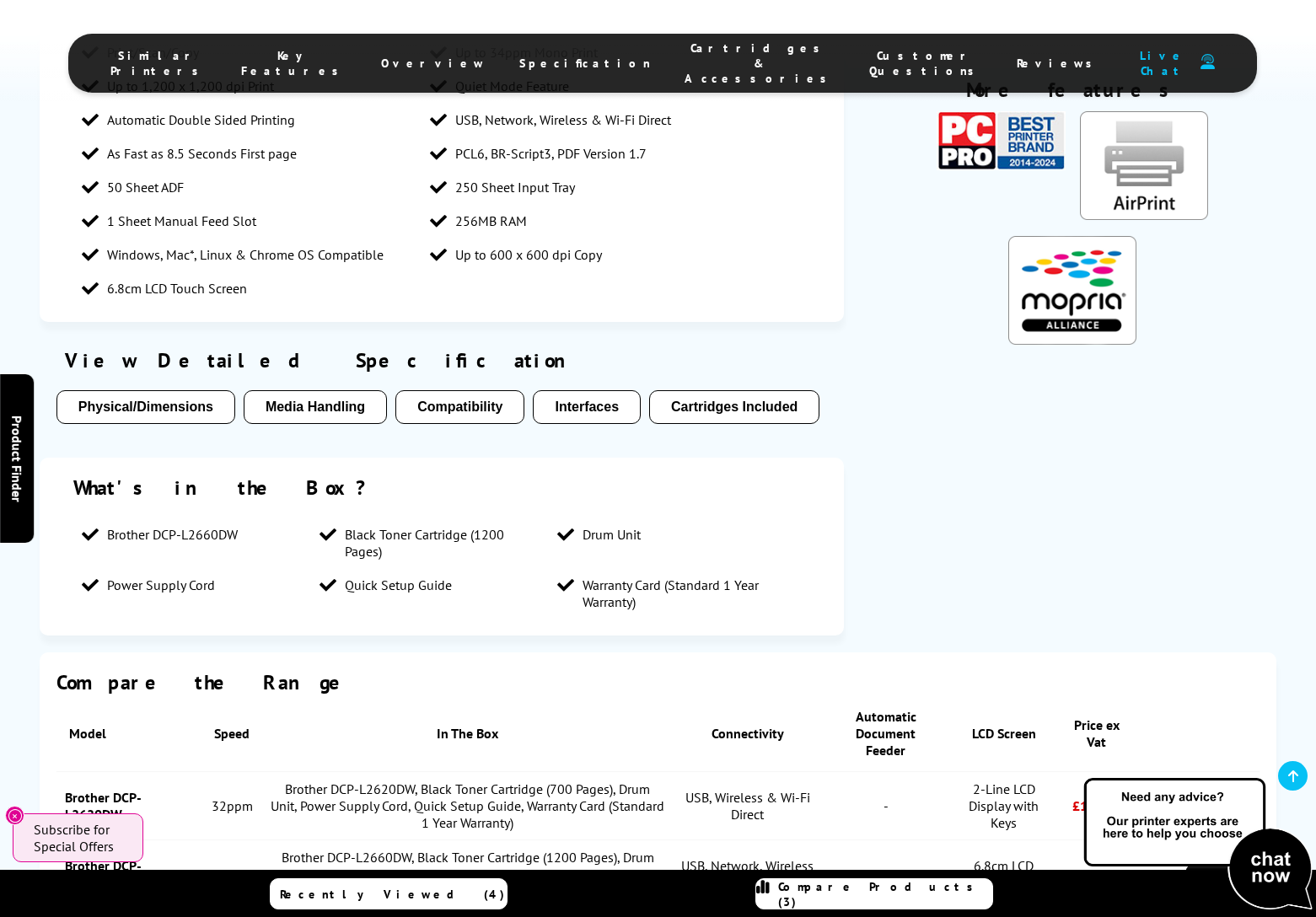 click on "Cartridges Included" at bounding box center [734, 407] 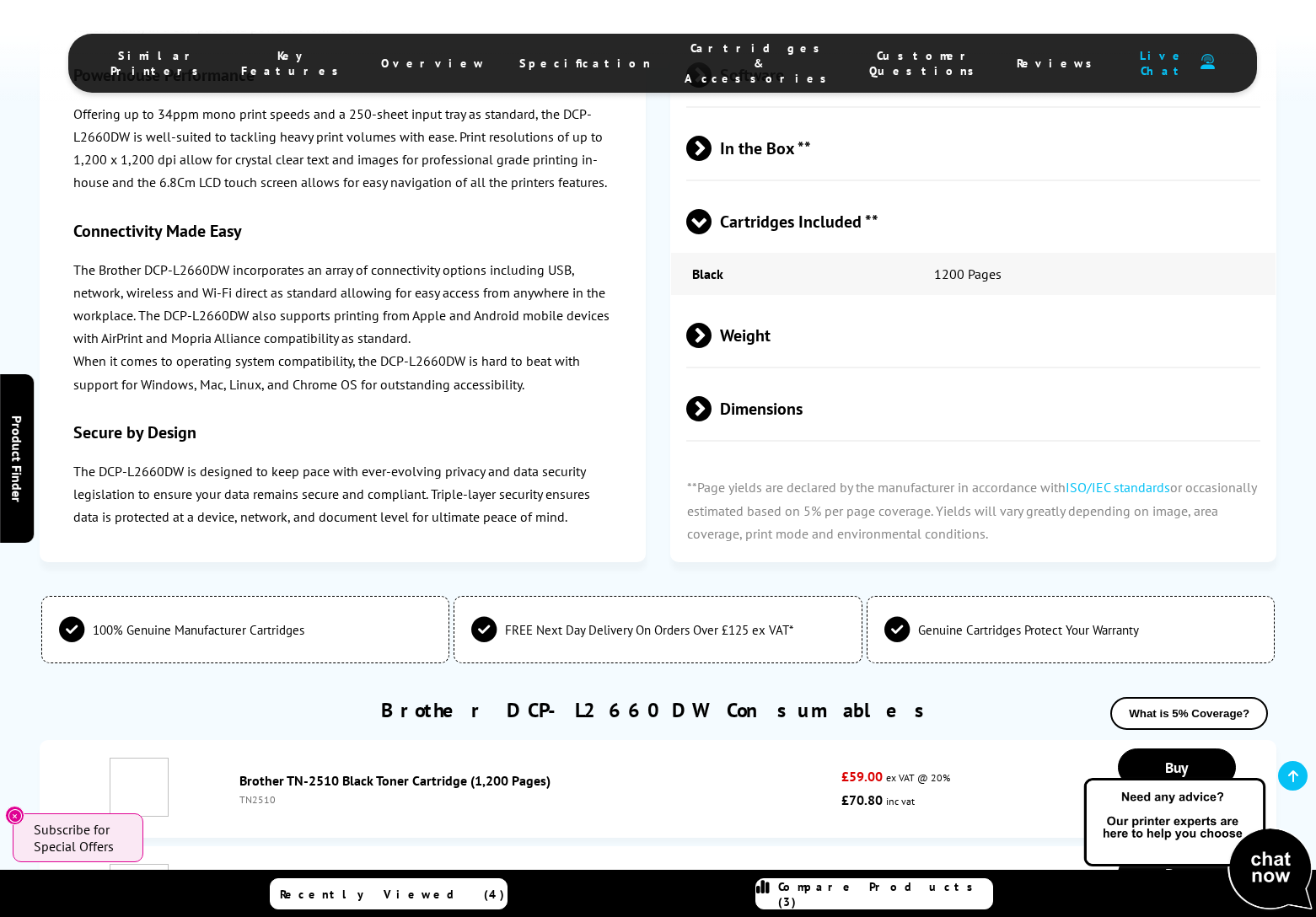 scroll, scrollTop: 4187, scrollLeft: 0, axis: vertical 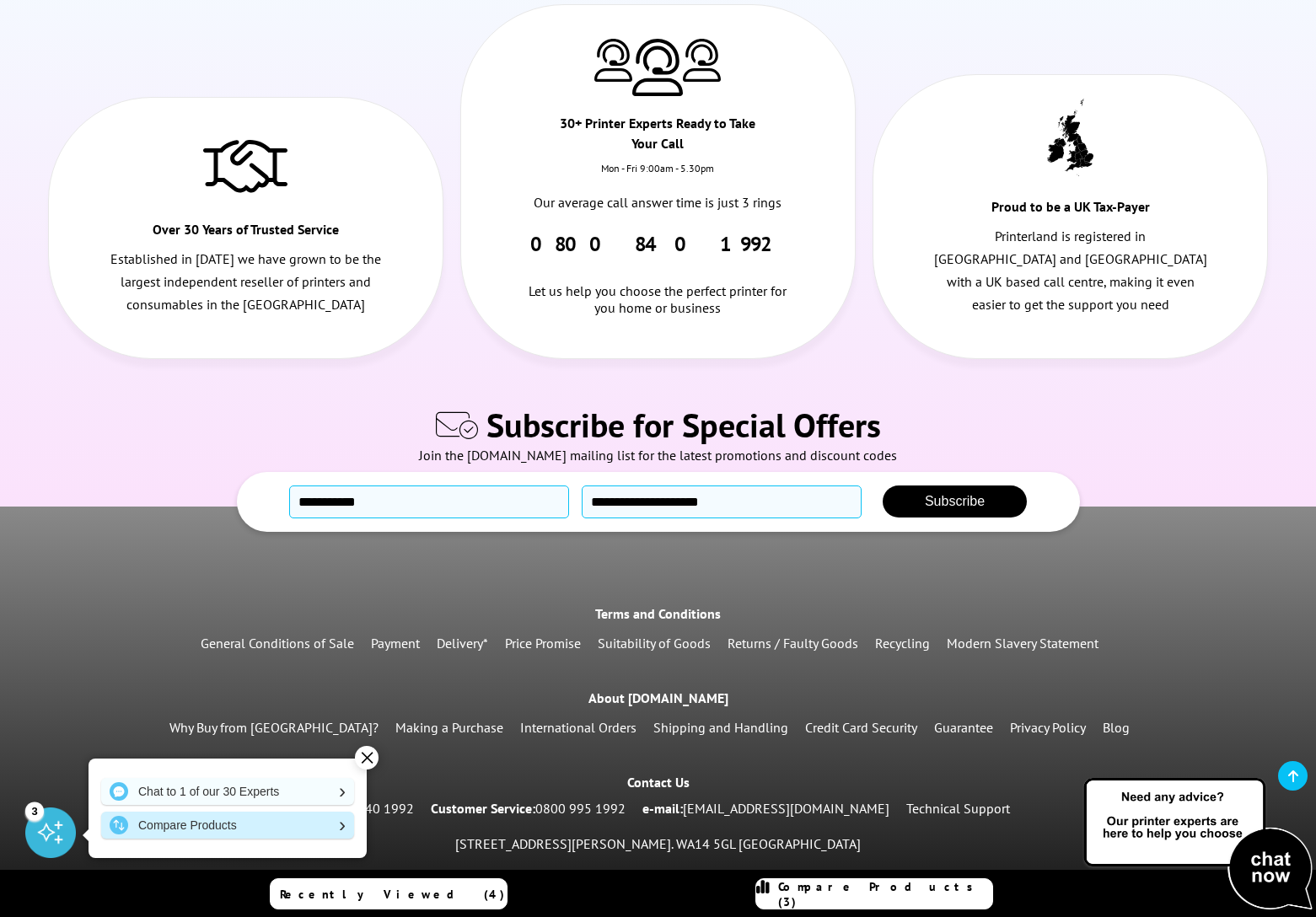 click on "Compare Products" at bounding box center [228, 825] 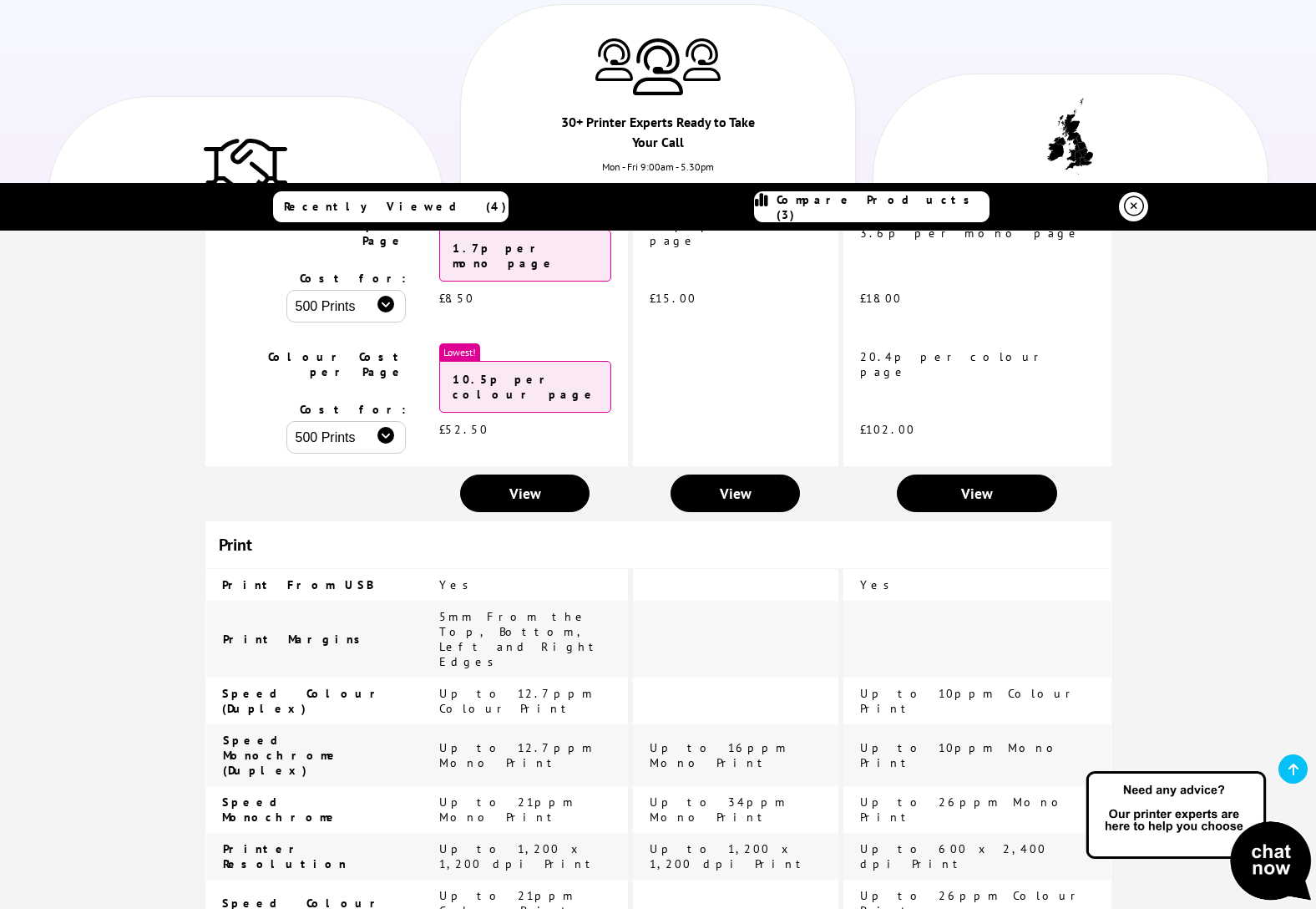 scroll, scrollTop: 0, scrollLeft: 0, axis: both 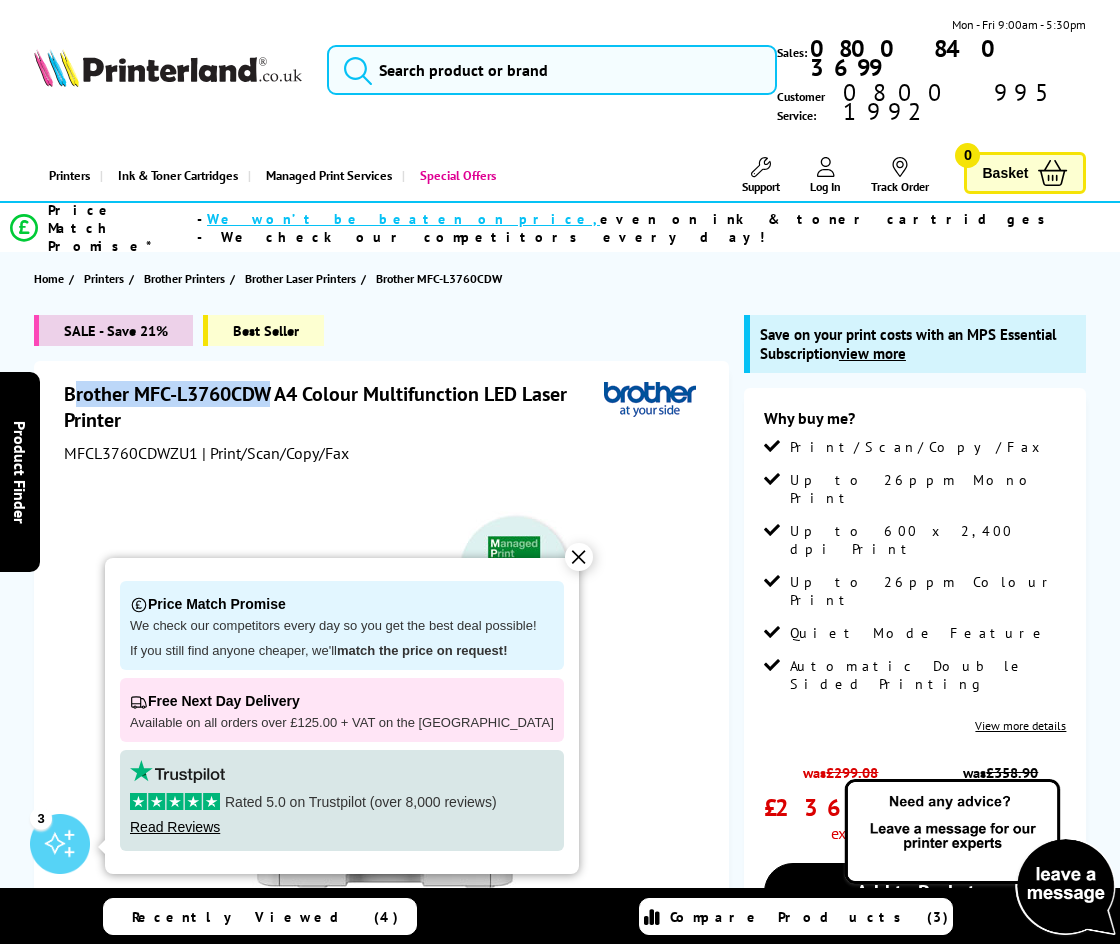 drag, startPoint x: 274, startPoint y: 358, endPoint x: 76, endPoint y: 357, distance: 198.00252 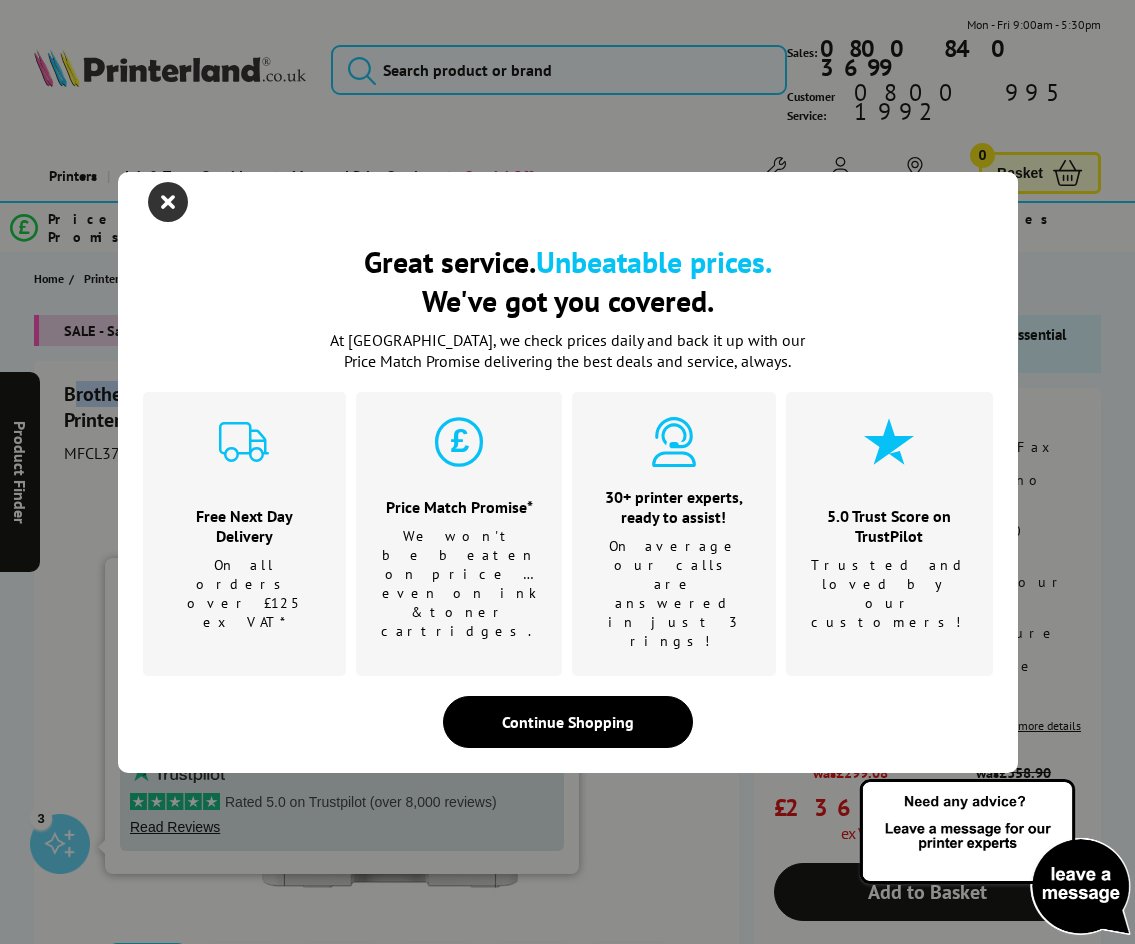 click at bounding box center [168, 202] 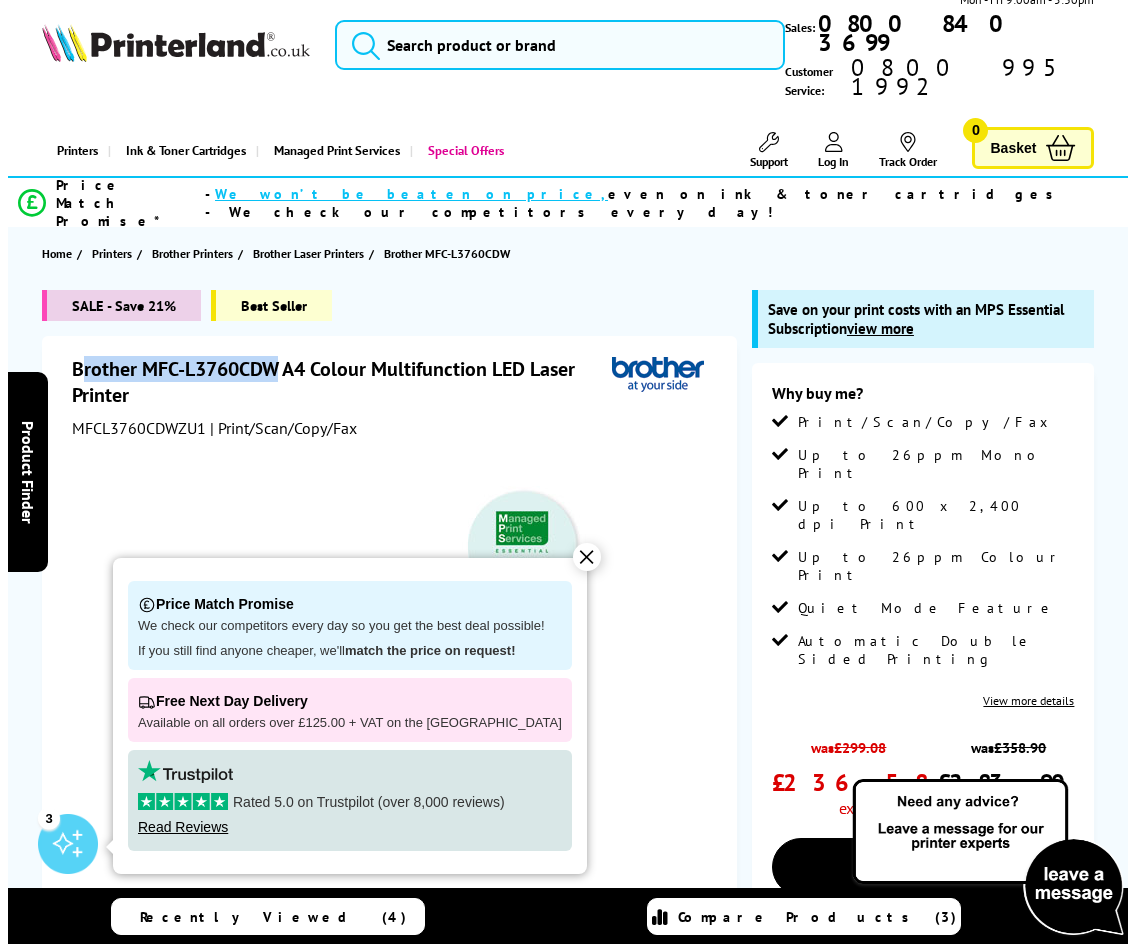 scroll, scrollTop: 0, scrollLeft: 0, axis: both 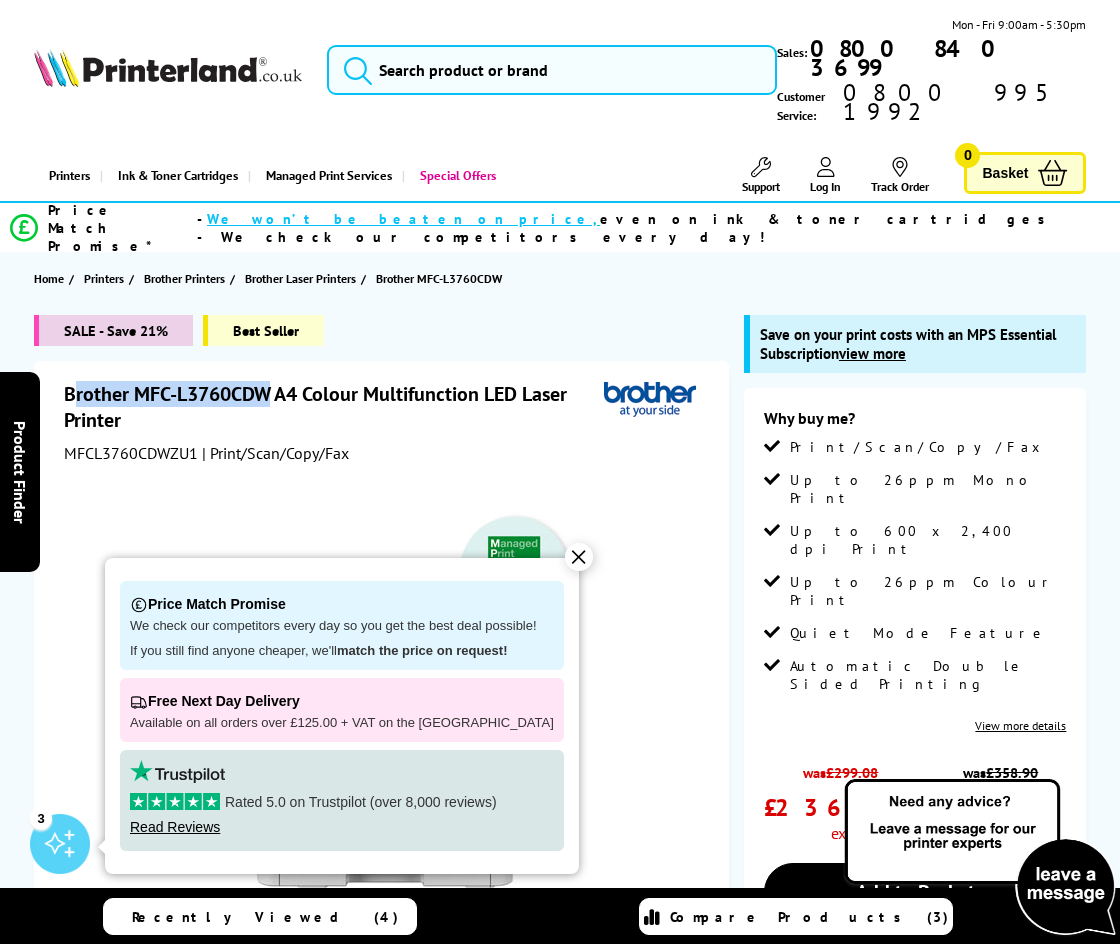 click on "Compare Products (3)" at bounding box center (809, 917) 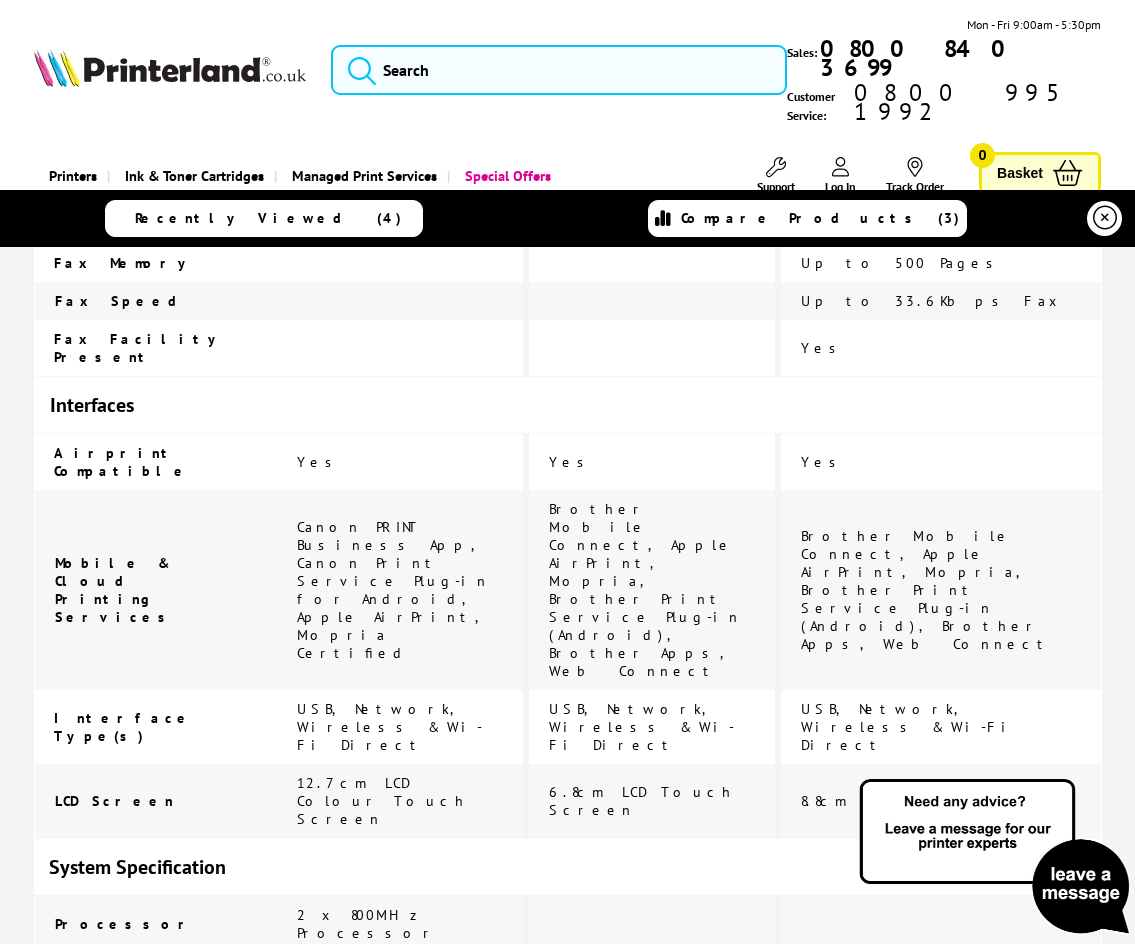 scroll, scrollTop: 0, scrollLeft: 0, axis: both 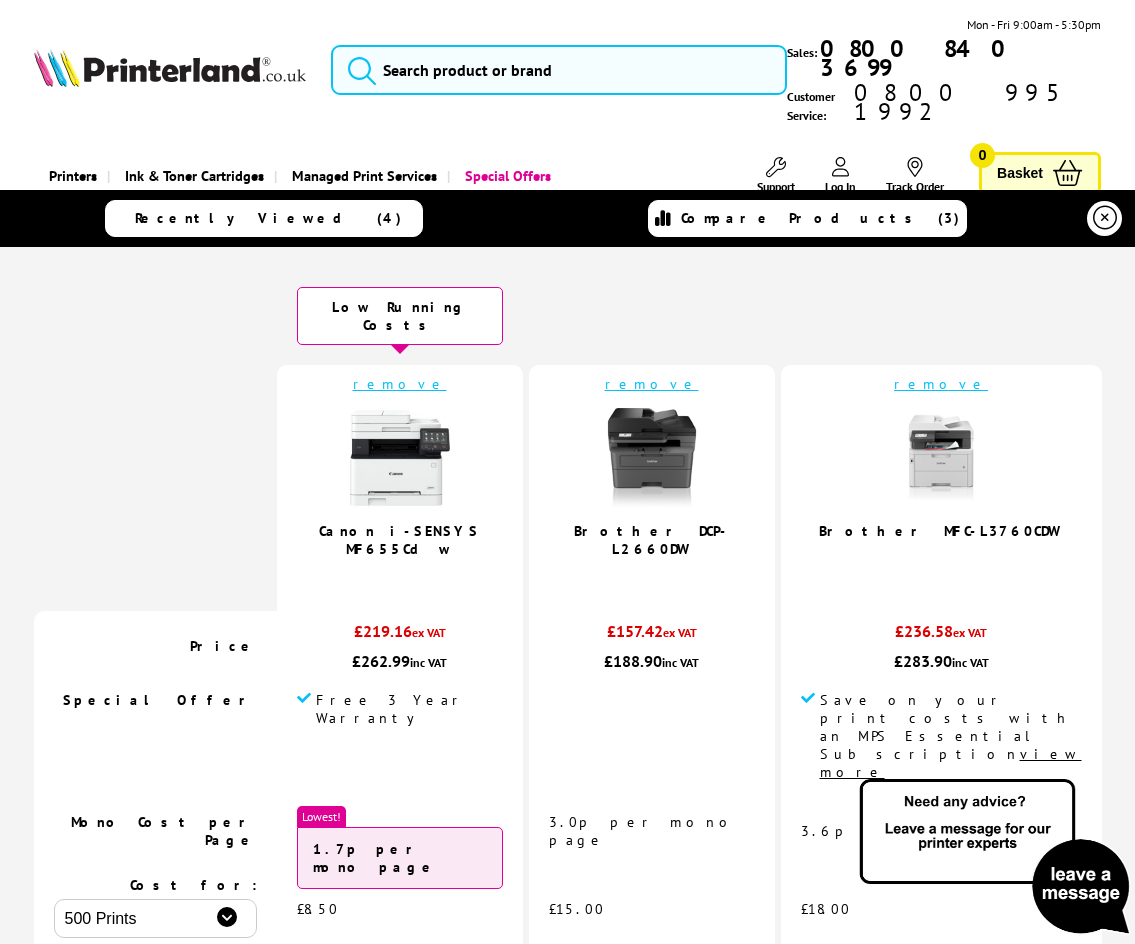 click at bounding box center [400, 458] 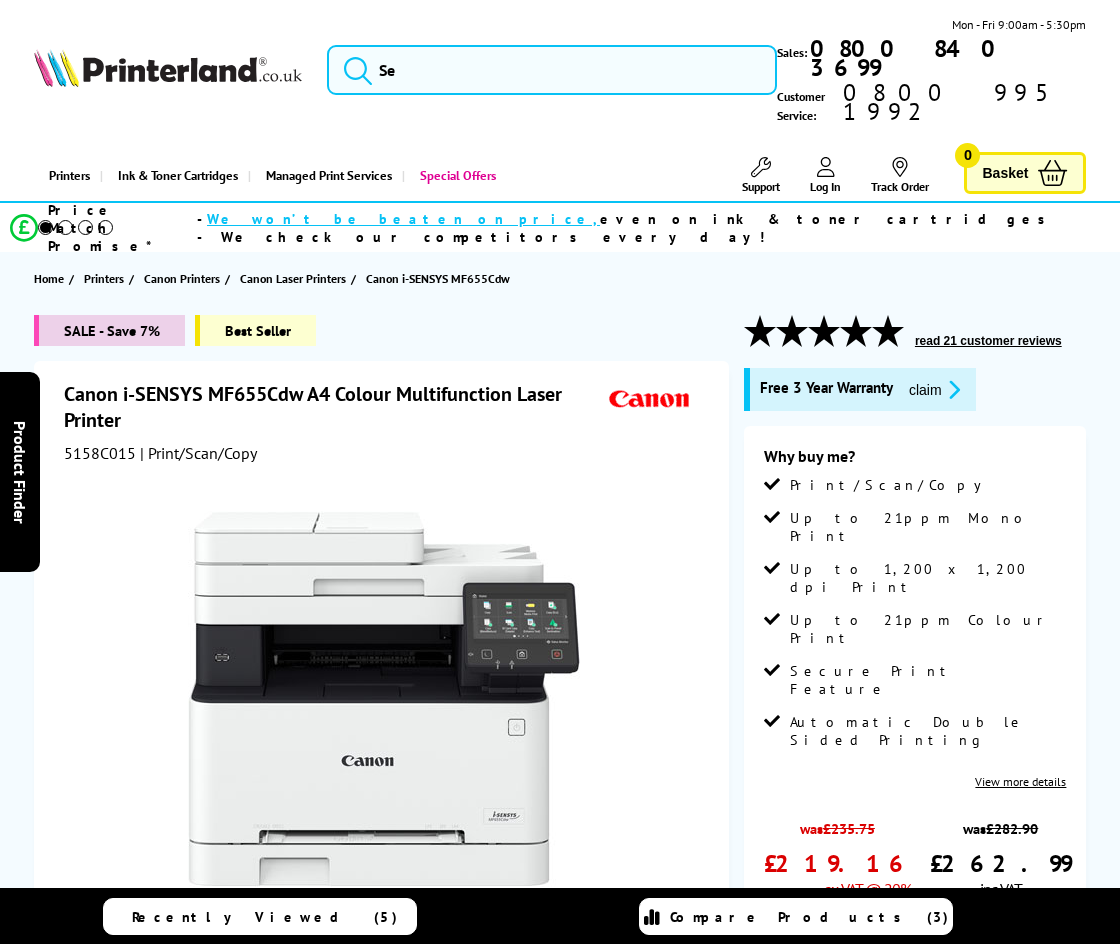 scroll, scrollTop: 0, scrollLeft: 0, axis: both 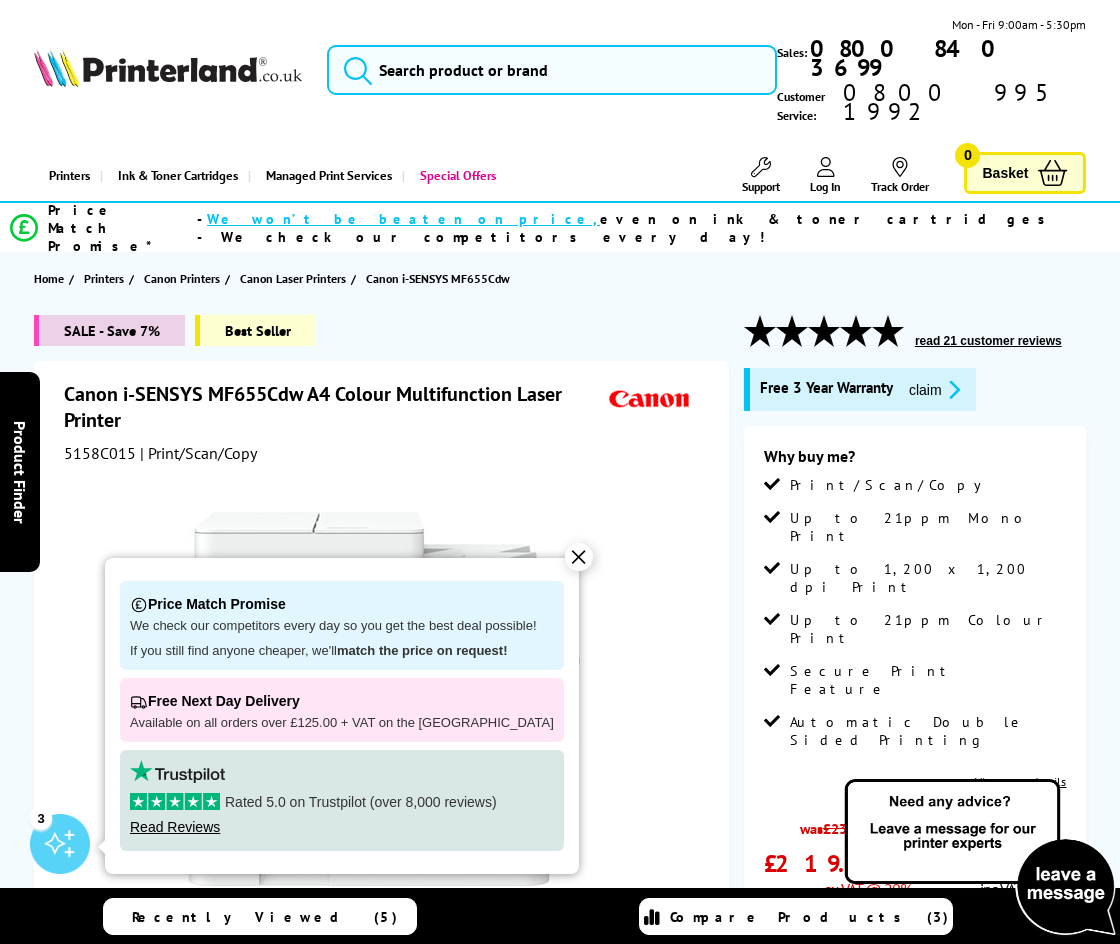click on "read 21 customer reviews" at bounding box center (988, 341) 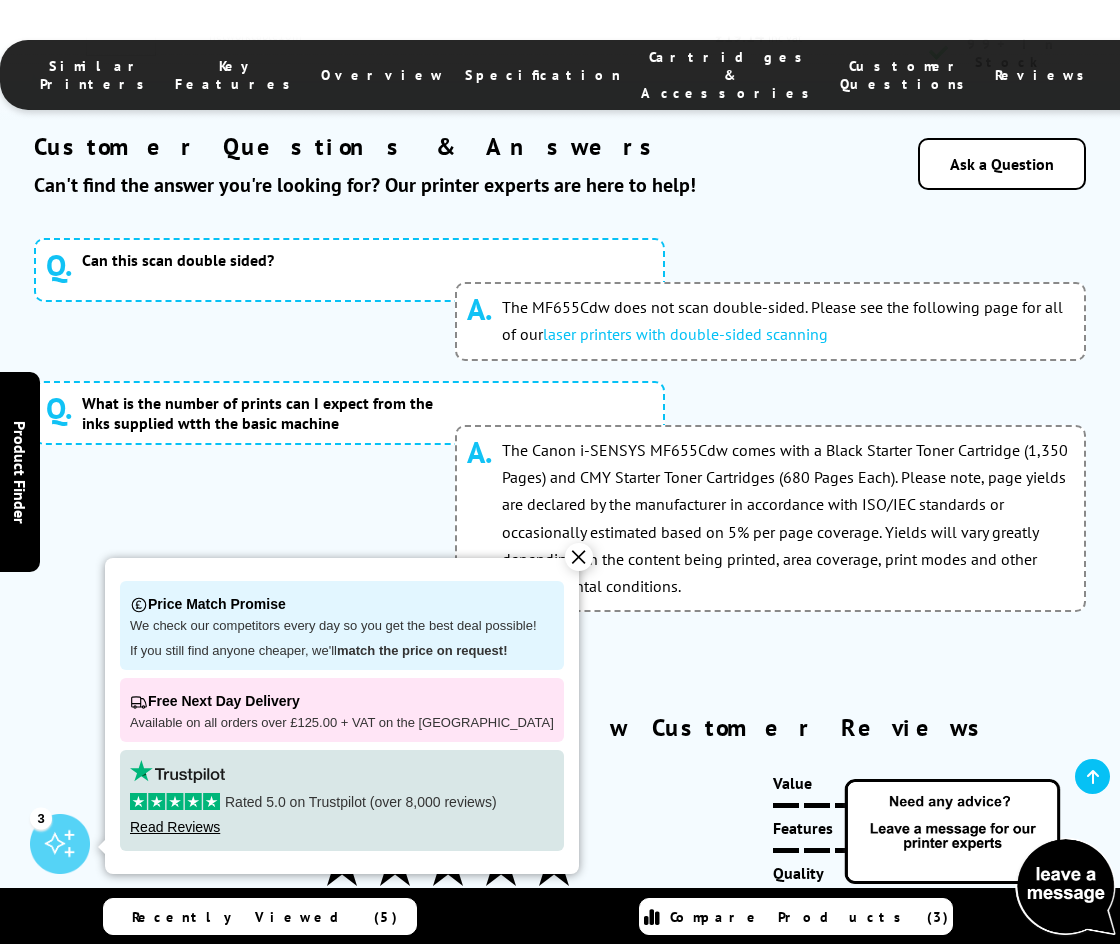 scroll, scrollTop: 9456, scrollLeft: 0, axis: vertical 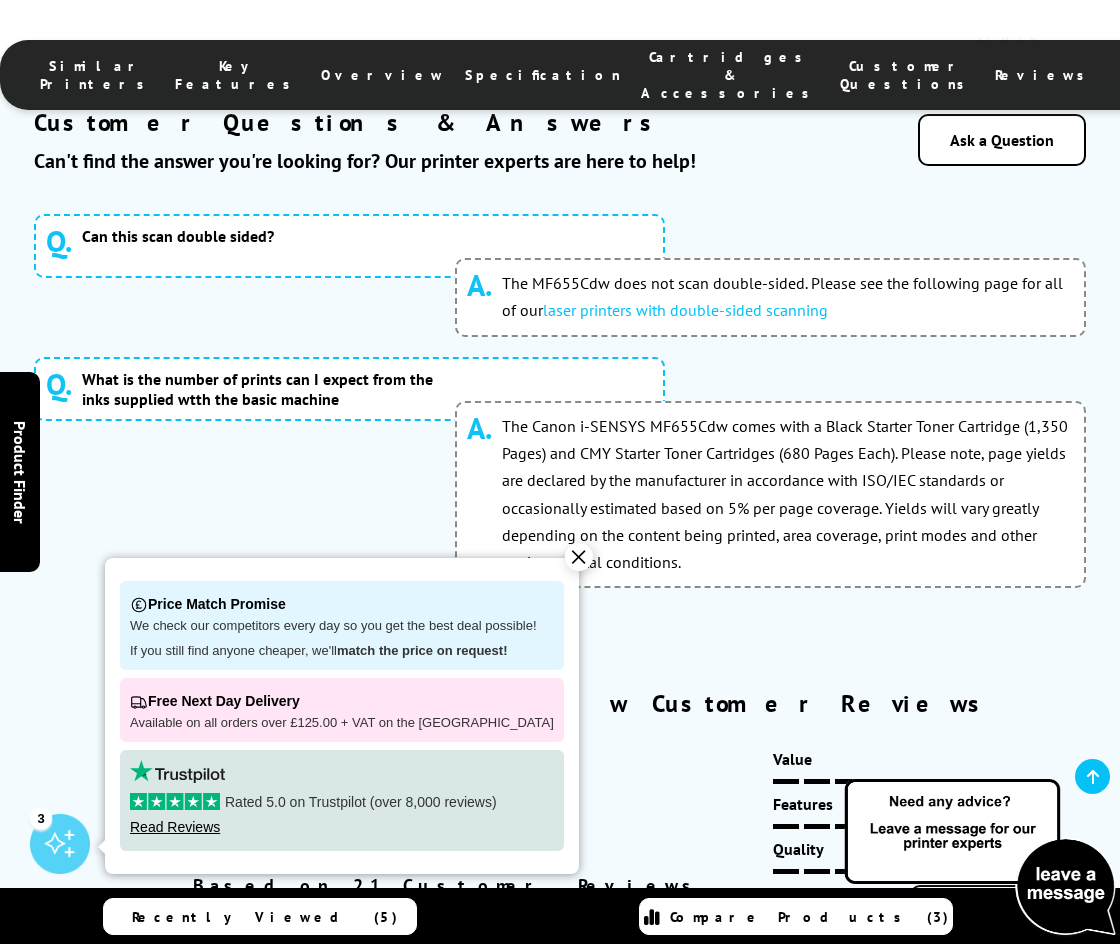 click on "✕" at bounding box center [579, 557] 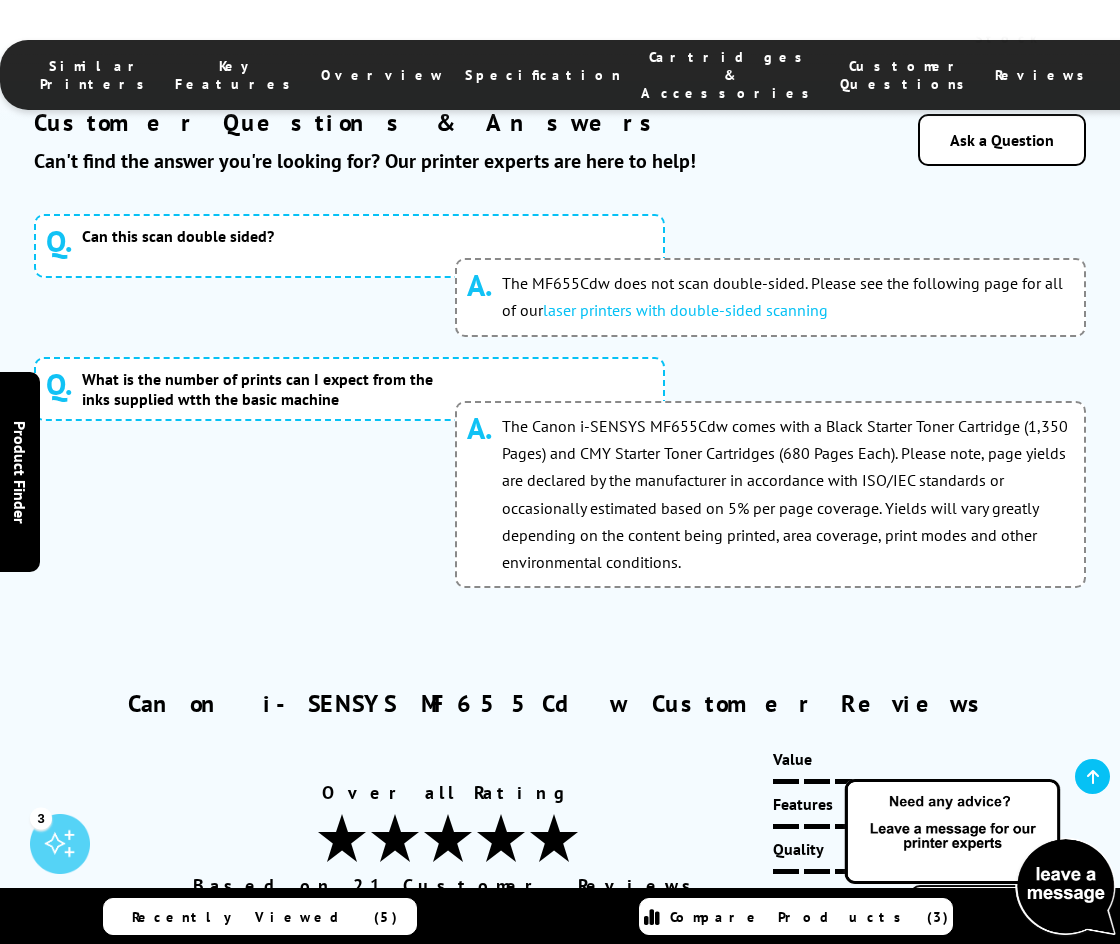 click on "Canon i-SENSYS MF655Cdw Customer Reviews
Overall Rating
Based on 21 Customer Reviews
Value
Features
Quality
Performance
Write a Review
[PERSON_NAME]" at bounding box center [560, 1285] 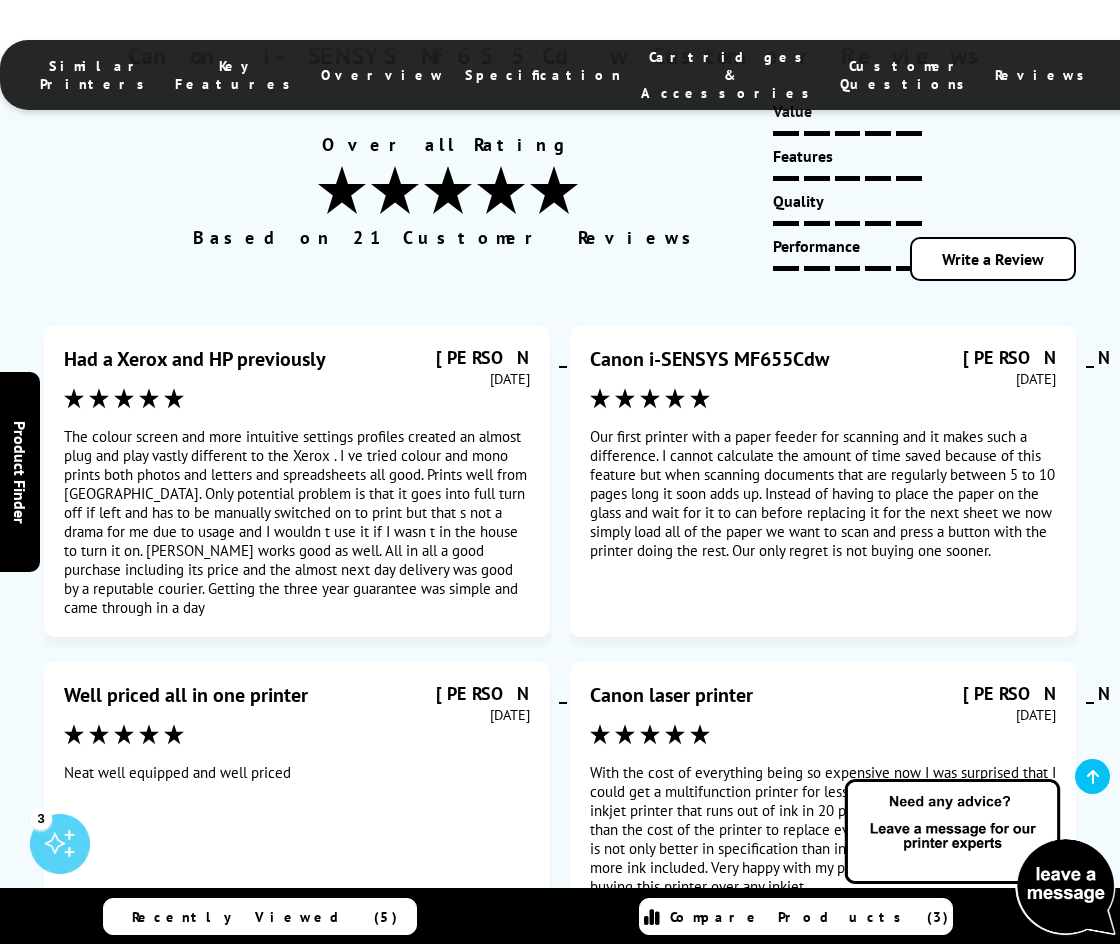 scroll, scrollTop: 10117, scrollLeft: 0, axis: vertical 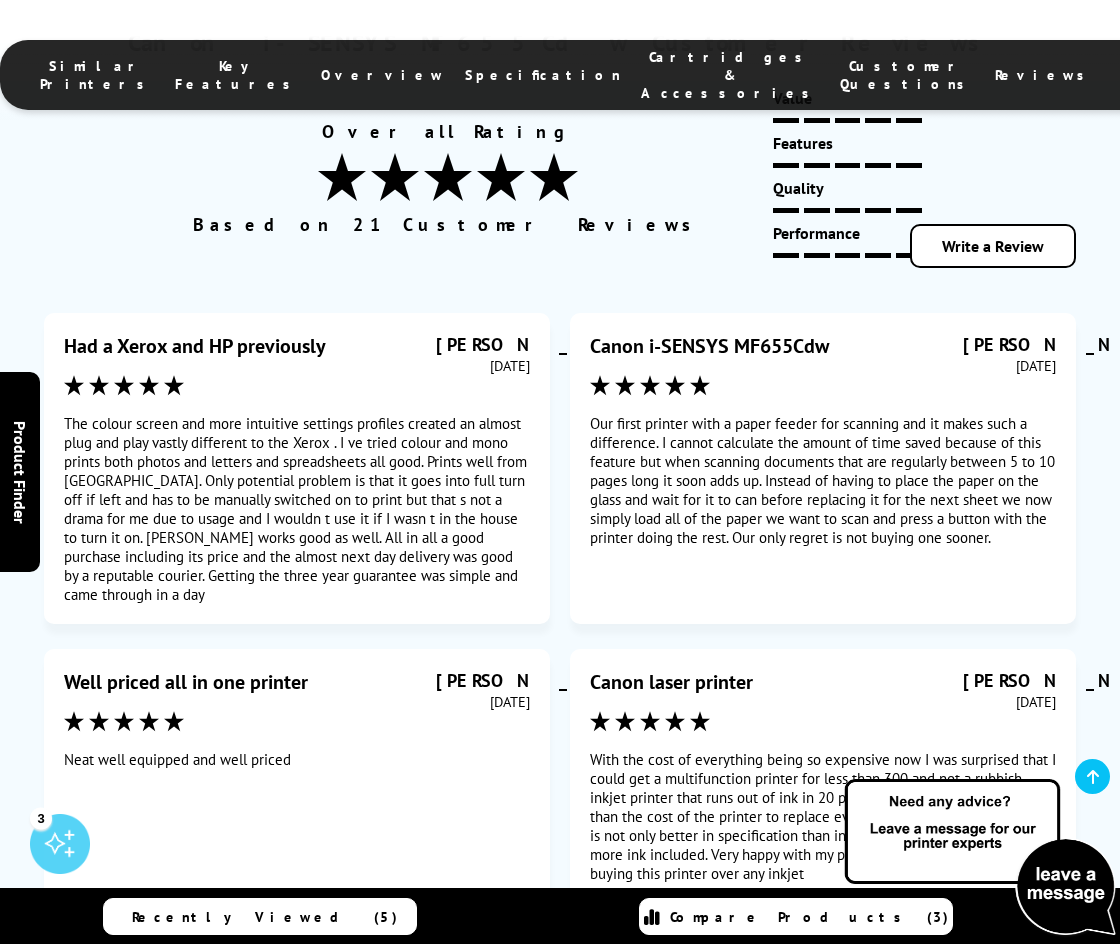 click on "Next" at bounding box center (680, 1181) 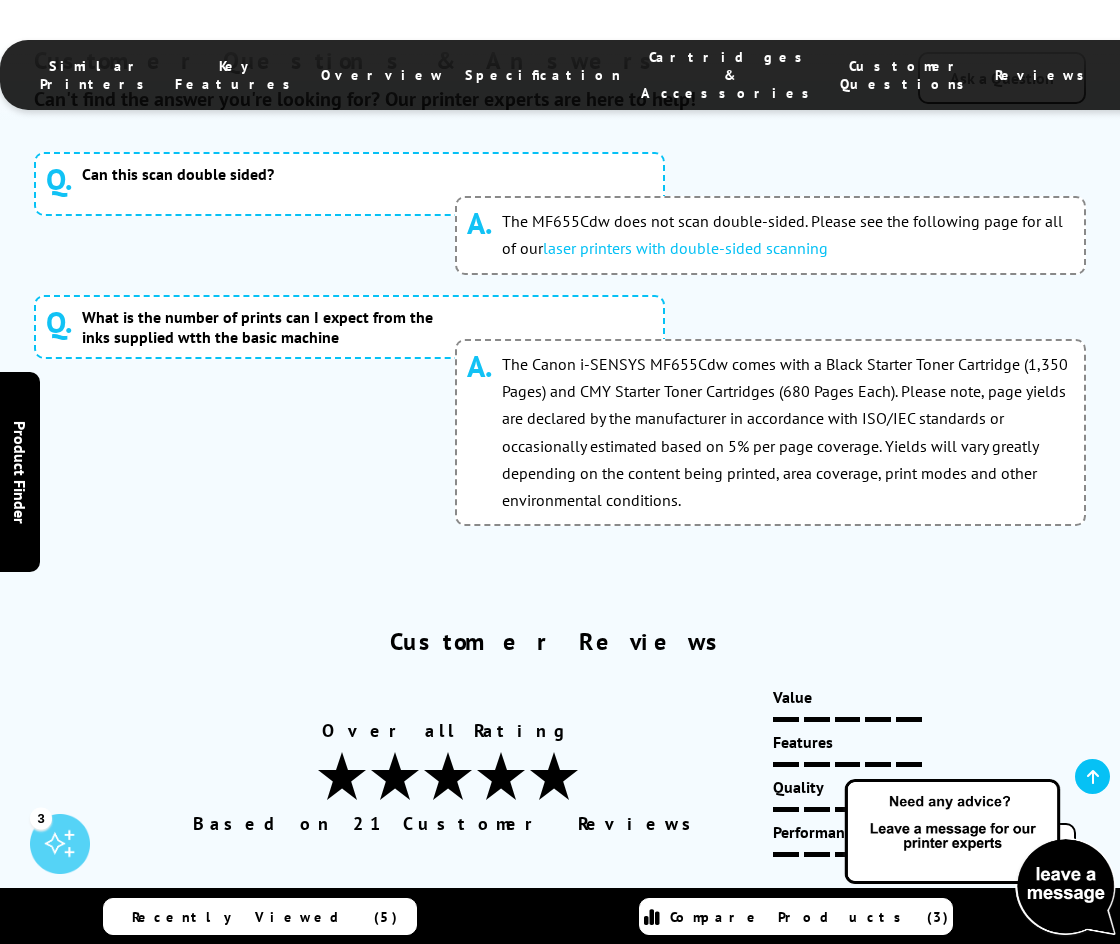 scroll, scrollTop: 9486, scrollLeft: 0, axis: vertical 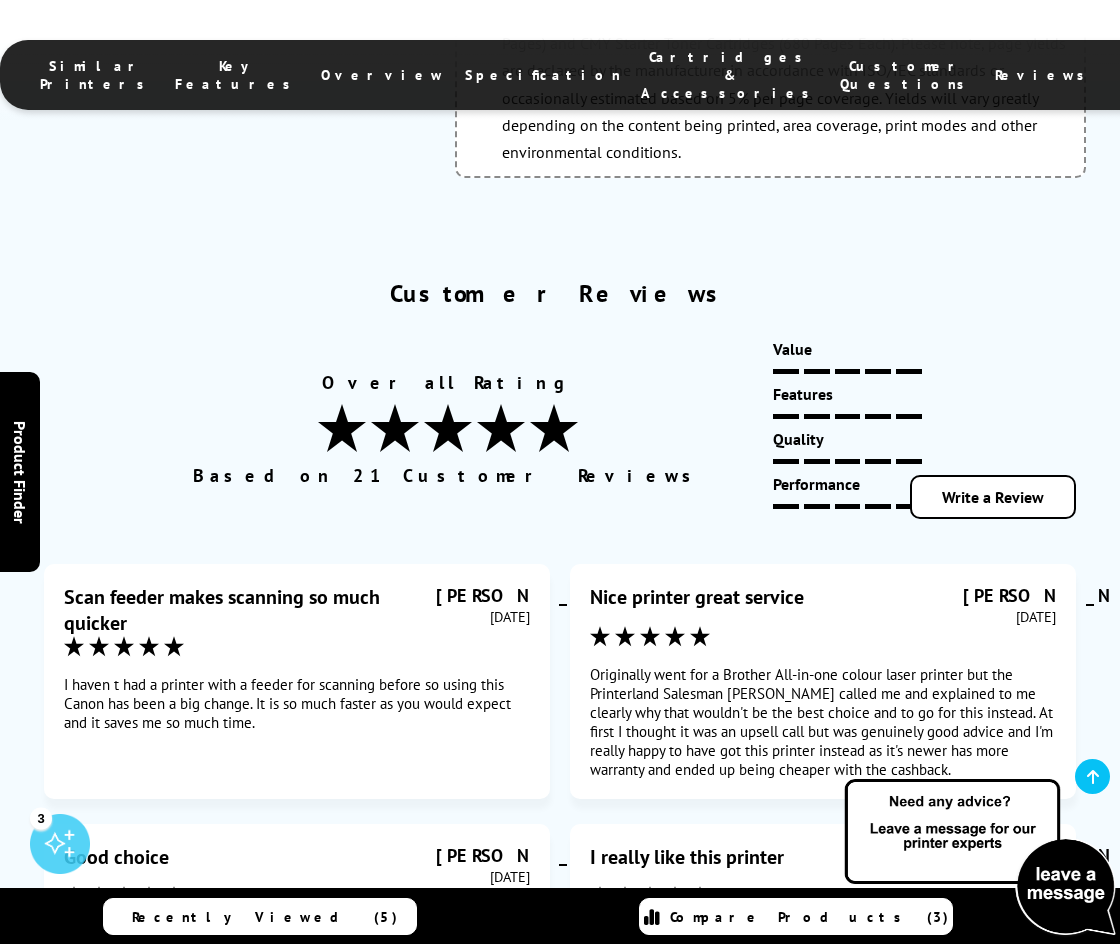 click on "3" at bounding box center (560, 1318) 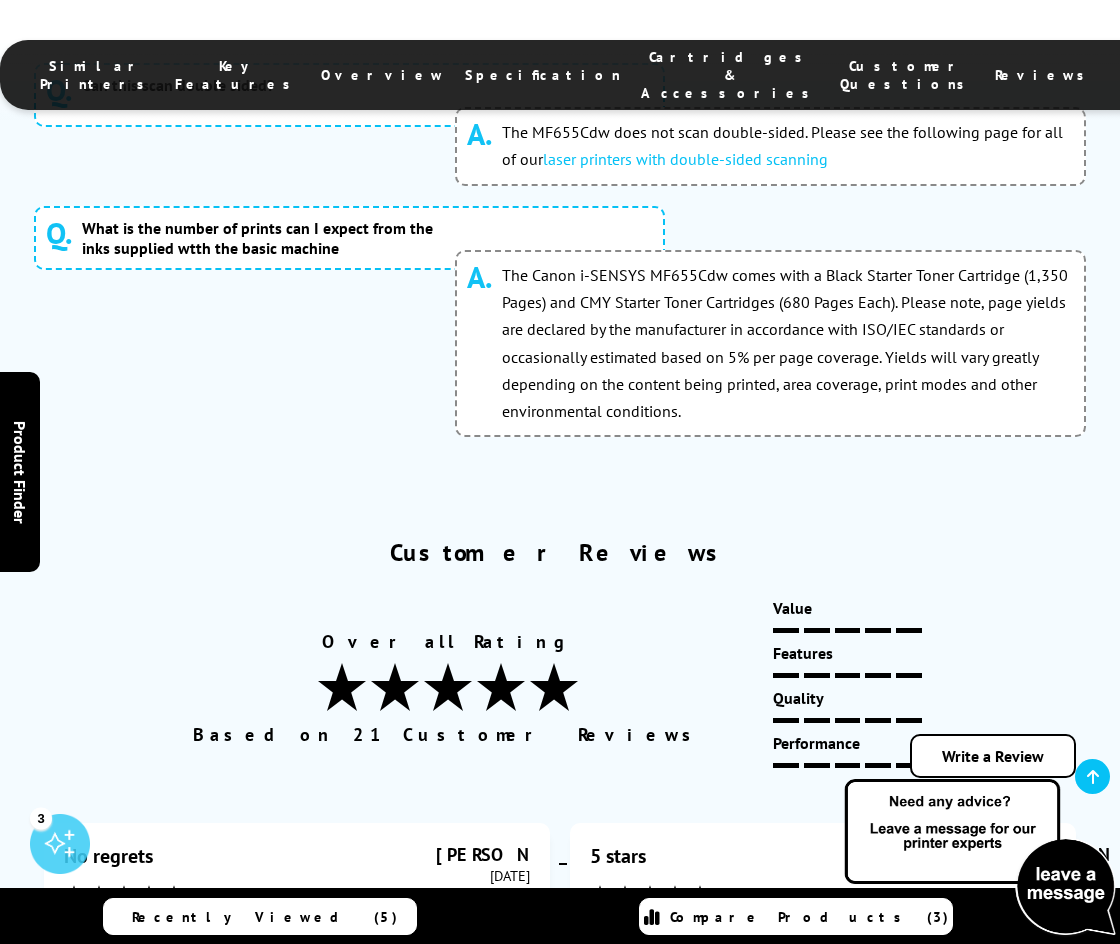 scroll, scrollTop: 9486, scrollLeft: 0, axis: vertical 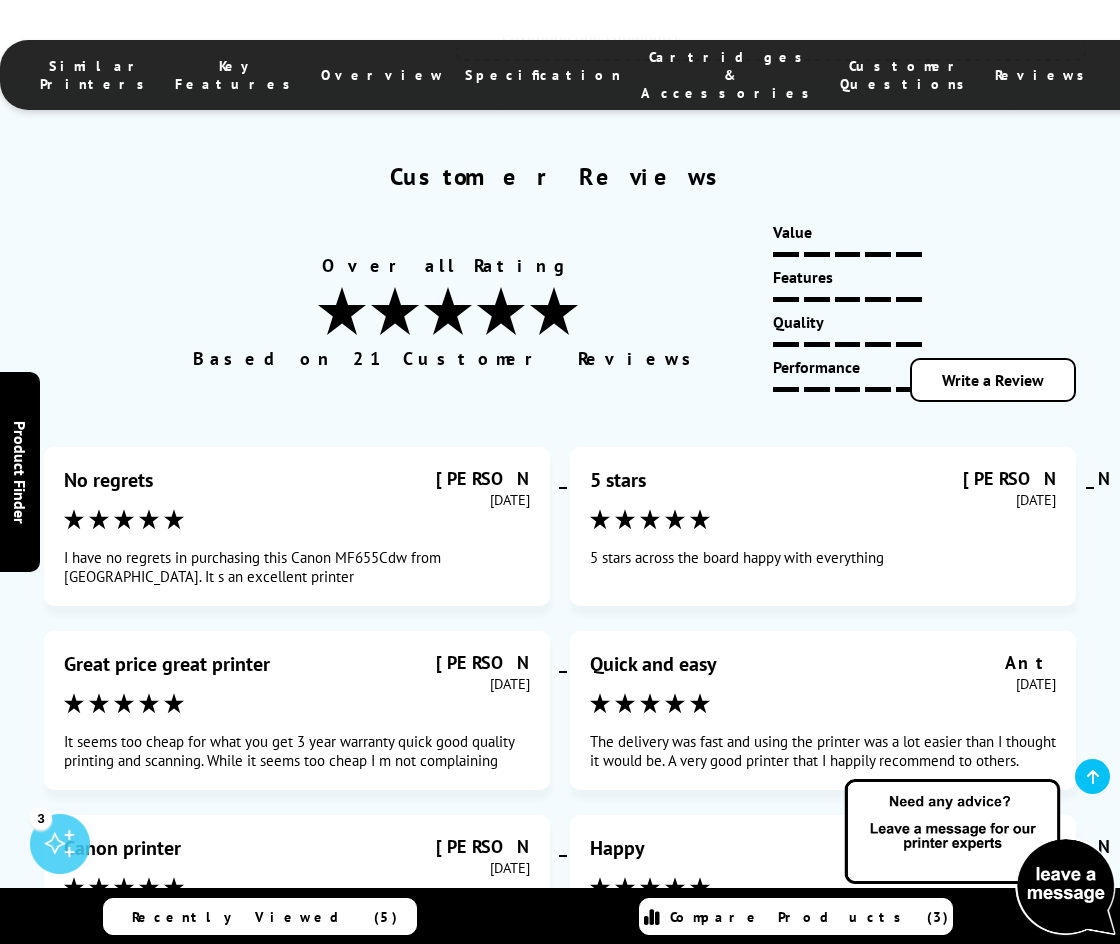 click on "4" at bounding box center (620, 1030) 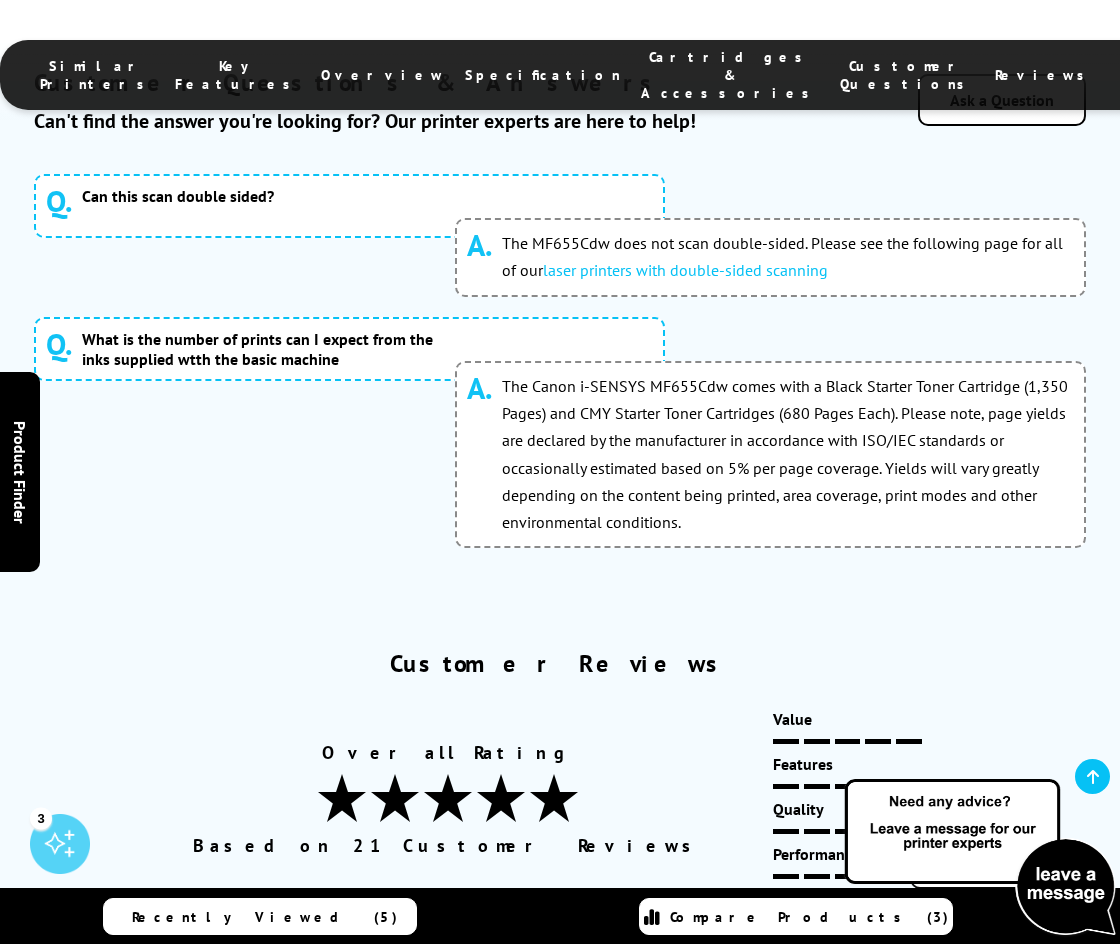 scroll, scrollTop: 9486, scrollLeft: 0, axis: vertical 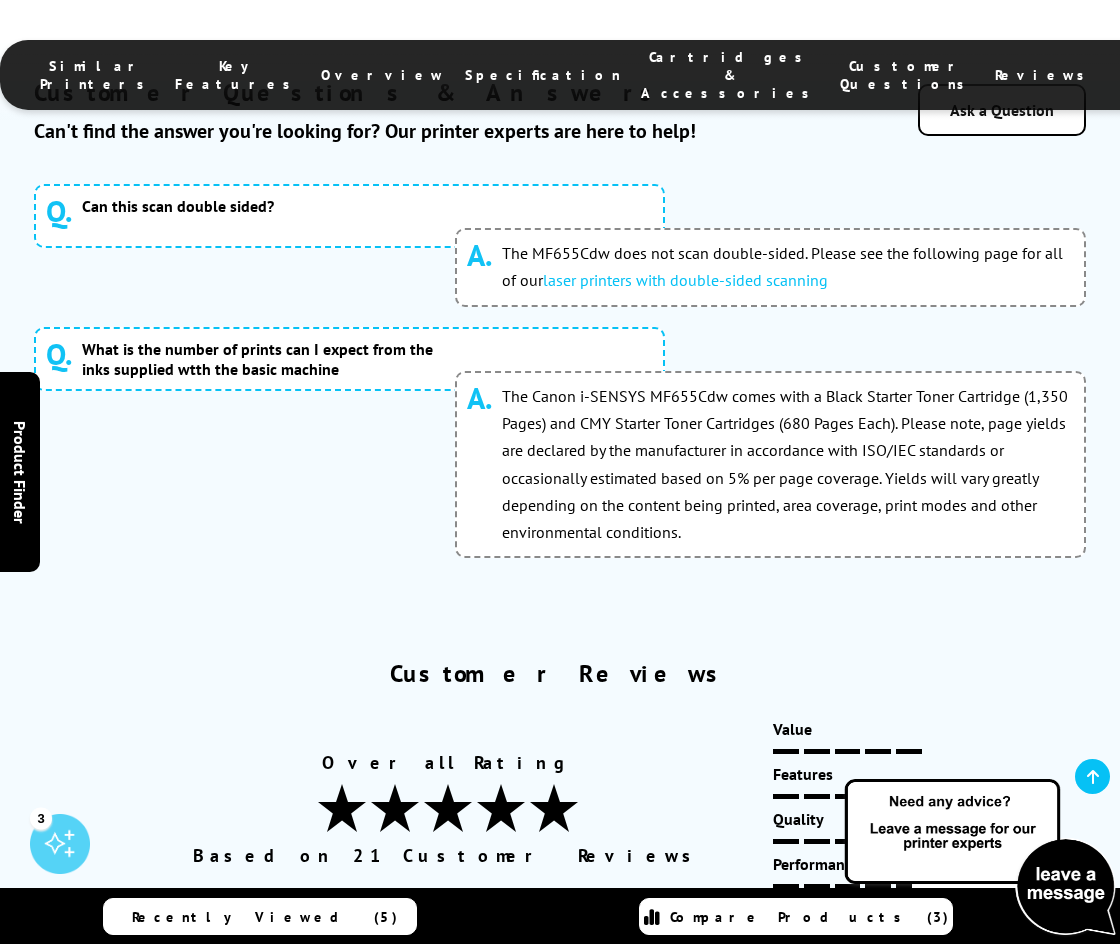 click on "5" at bounding box center (620, 1419) 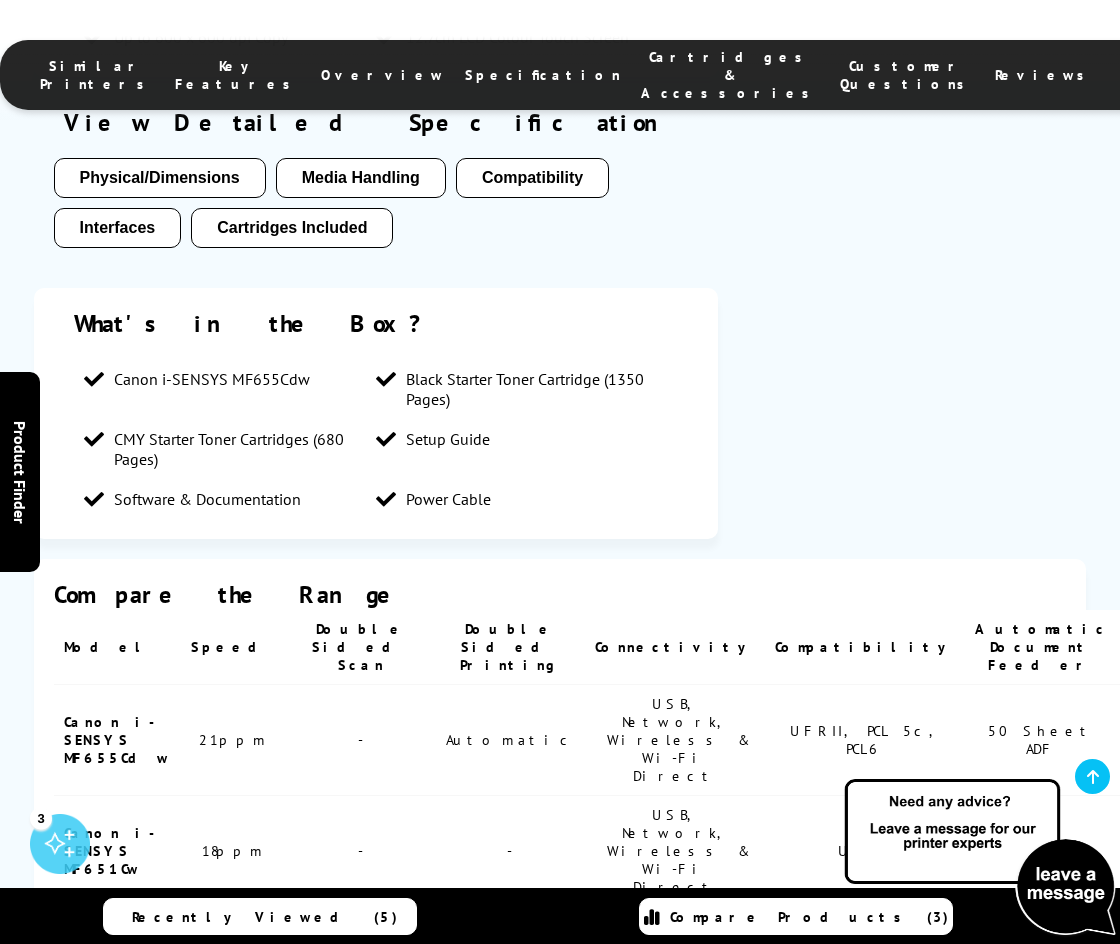 scroll, scrollTop: 3419, scrollLeft: 0, axis: vertical 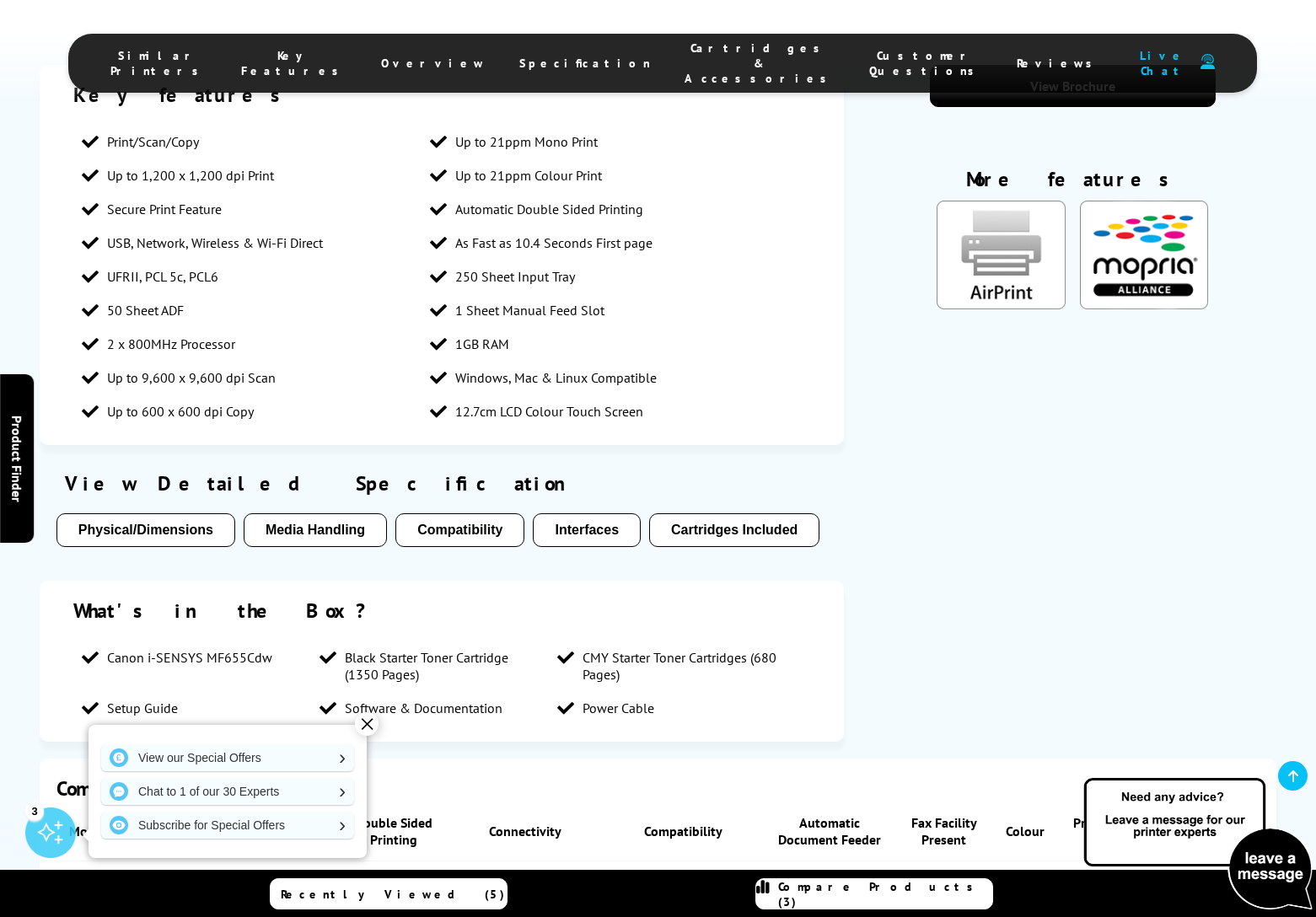 click on "Cartridges Included" at bounding box center (734, 530) 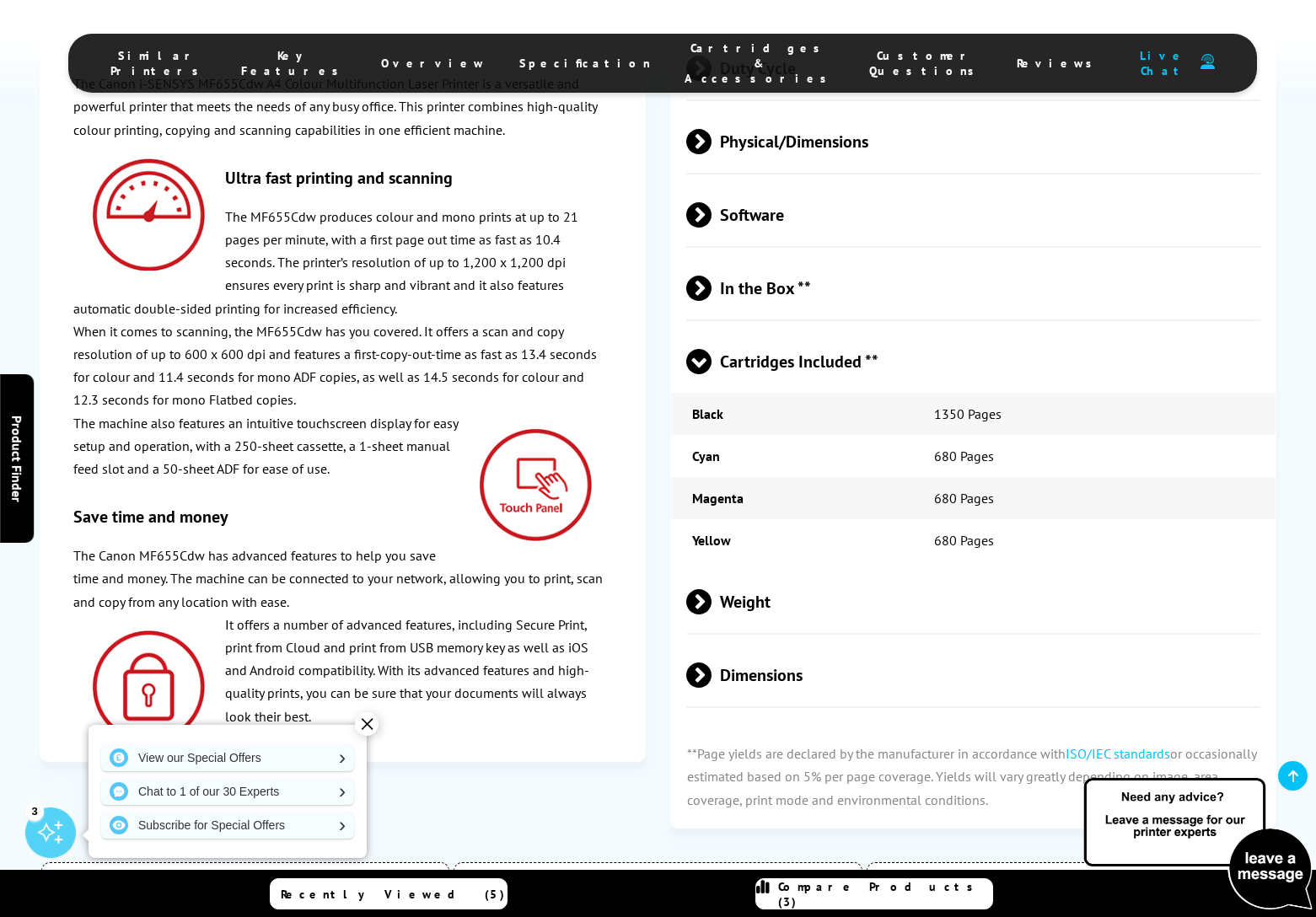 scroll, scrollTop: 4576, scrollLeft: 0, axis: vertical 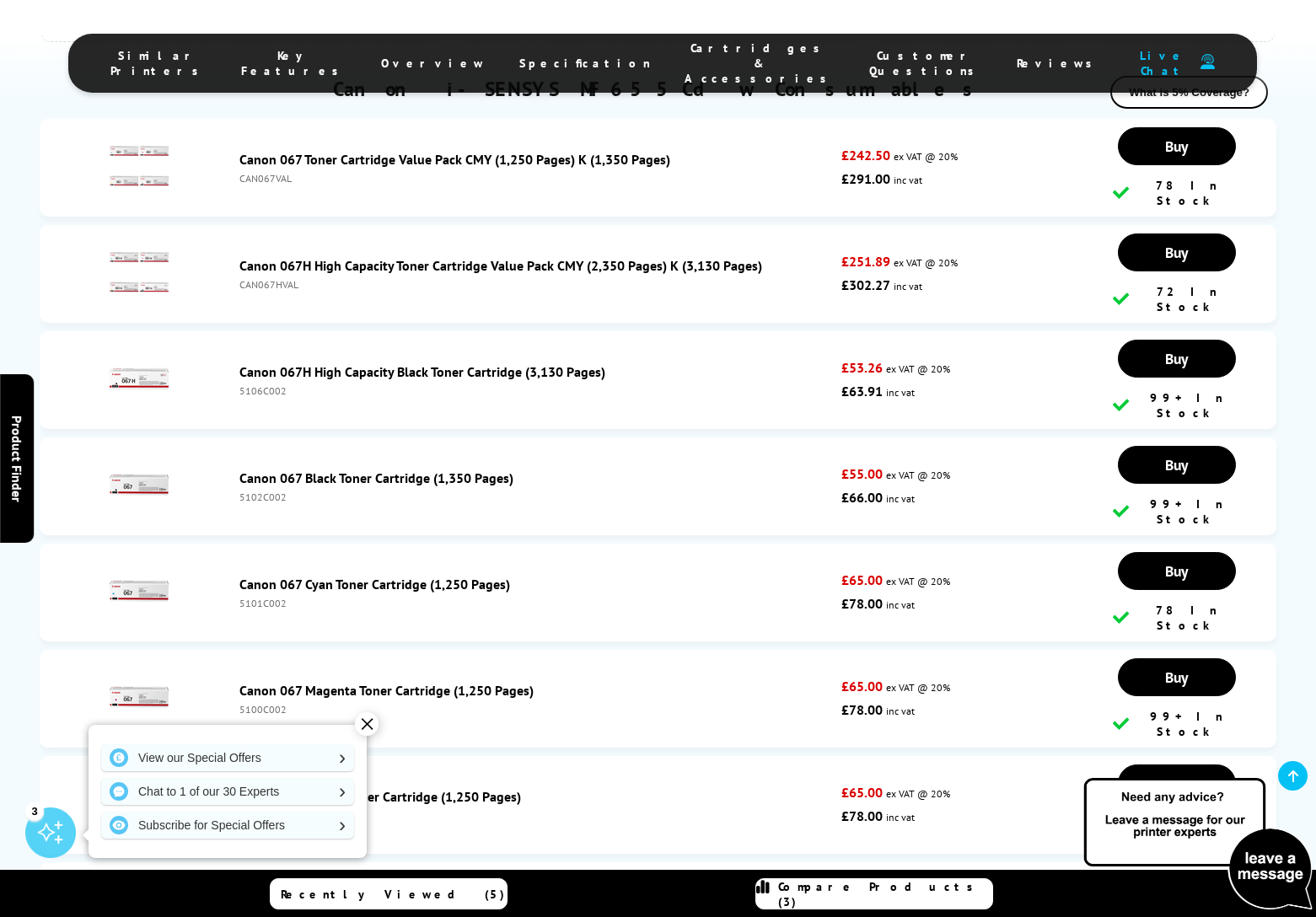 type 